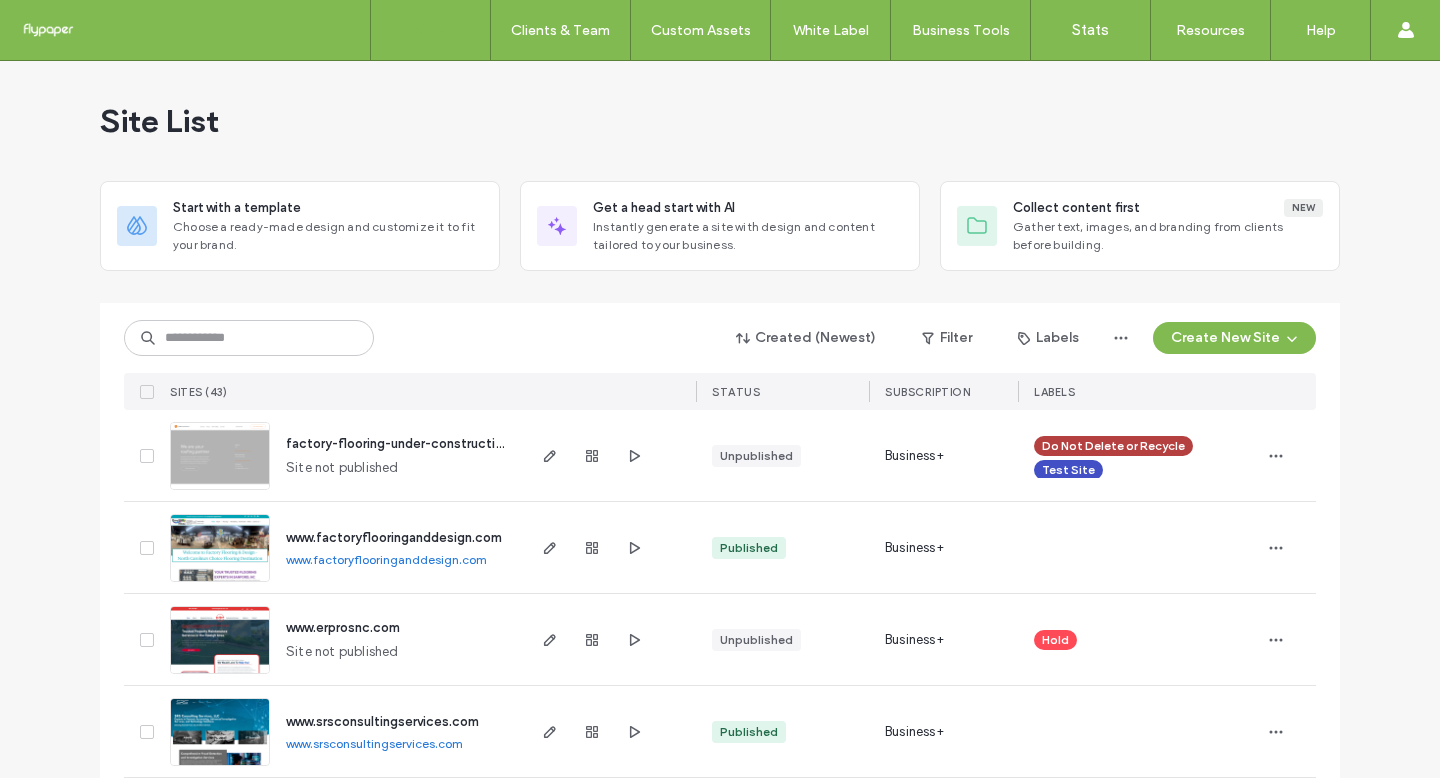 scroll, scrollTop: 0, scrollLeft: 0, axis: both 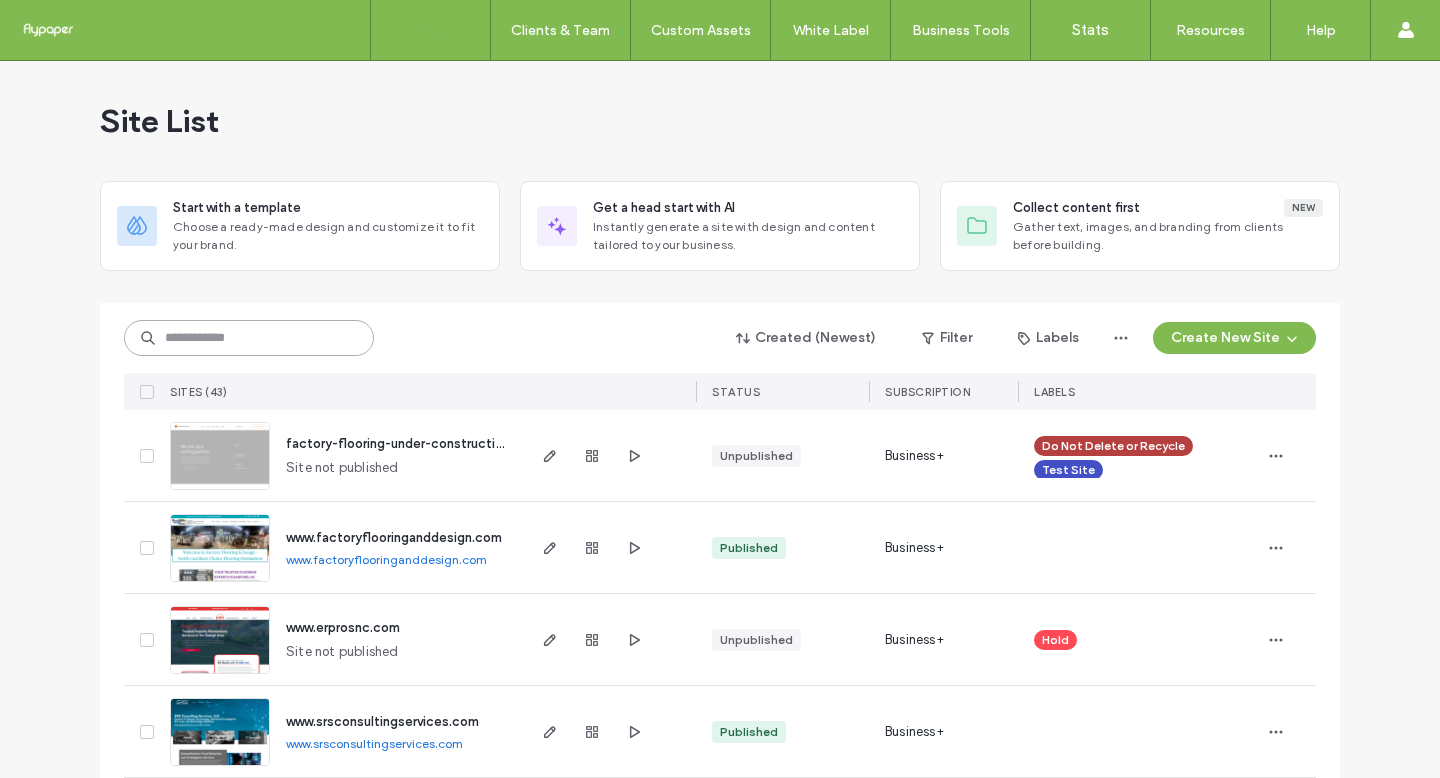 click at bounding box center [249, 338] 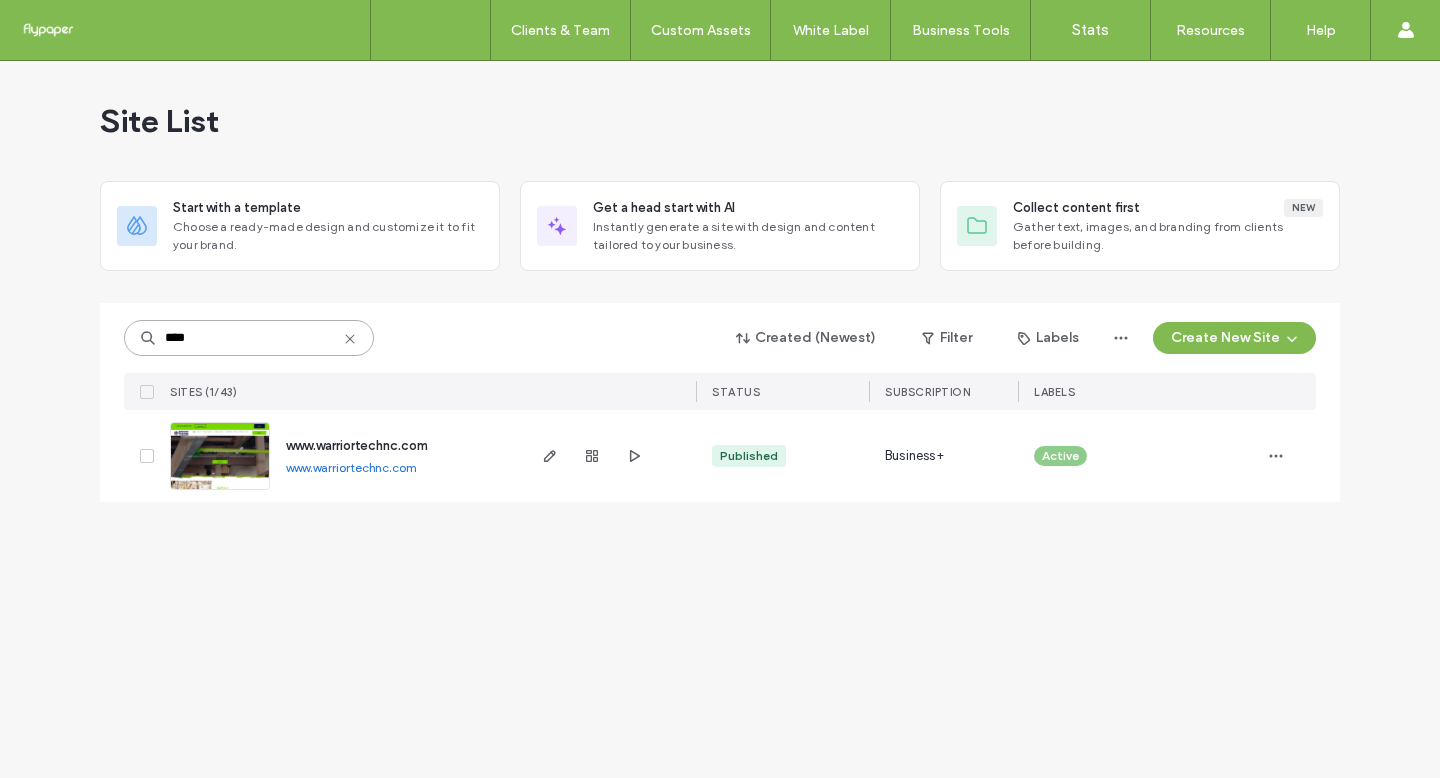 type on "****" 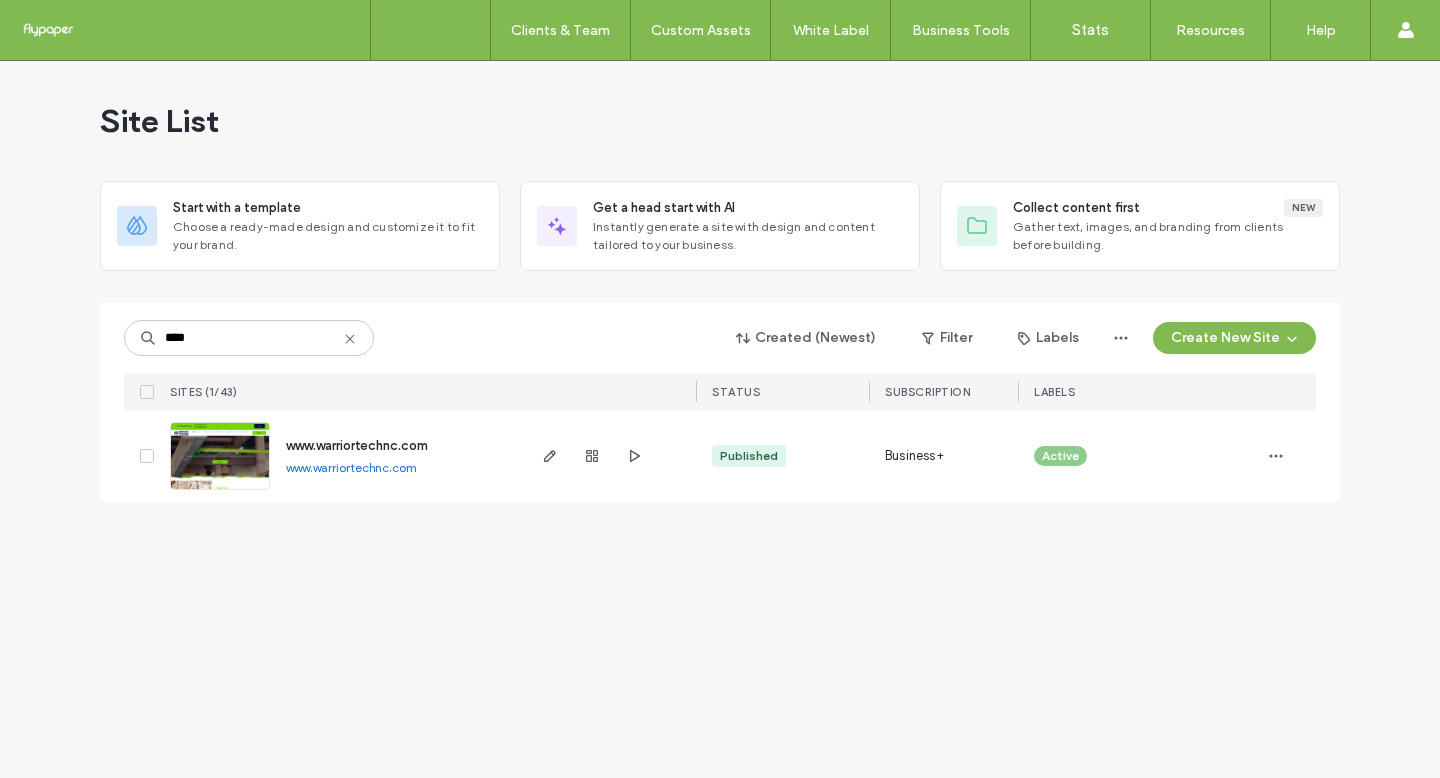 click on "www.warriortechnc.com" at bounding box center (357, 445) 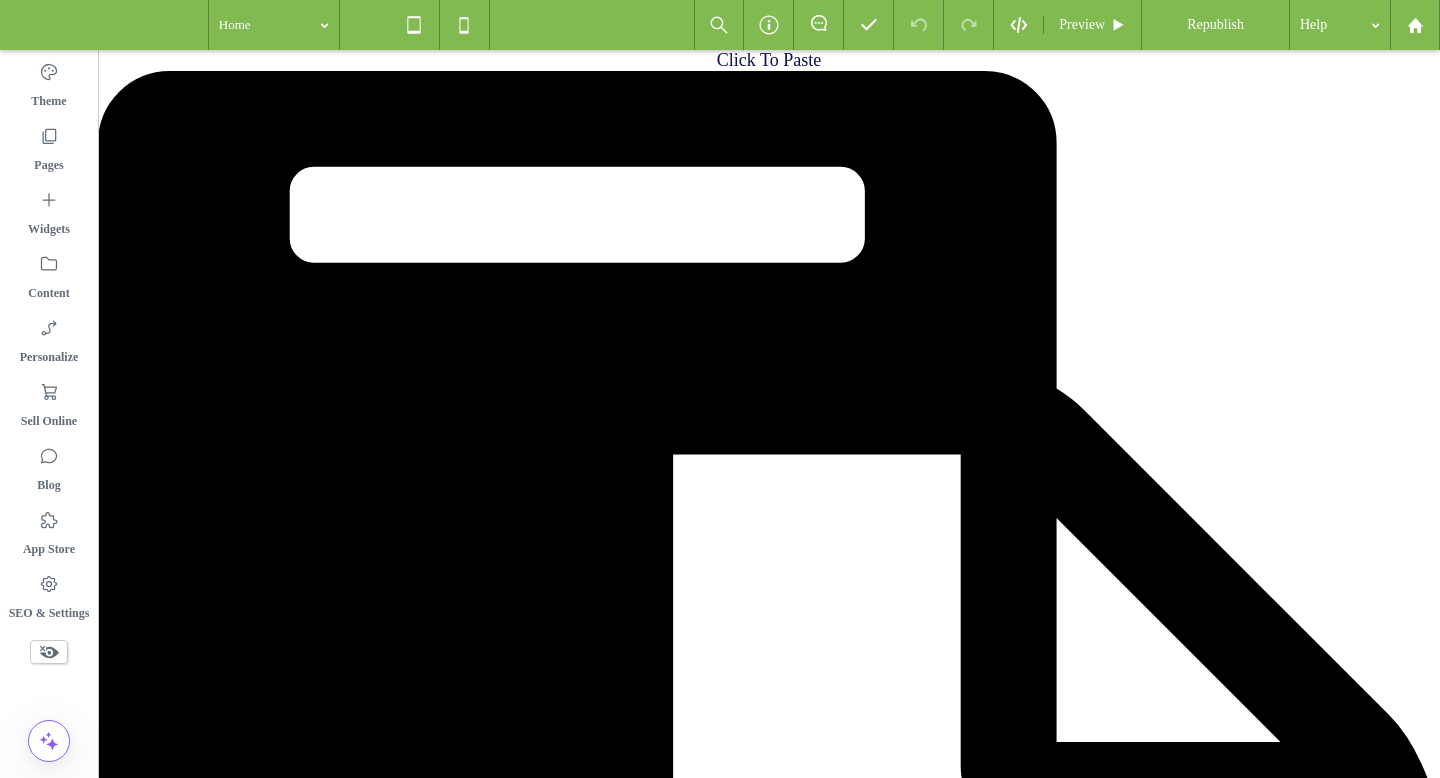 scroll, scrollTop: 0, scrollLeft: 0, axis: both 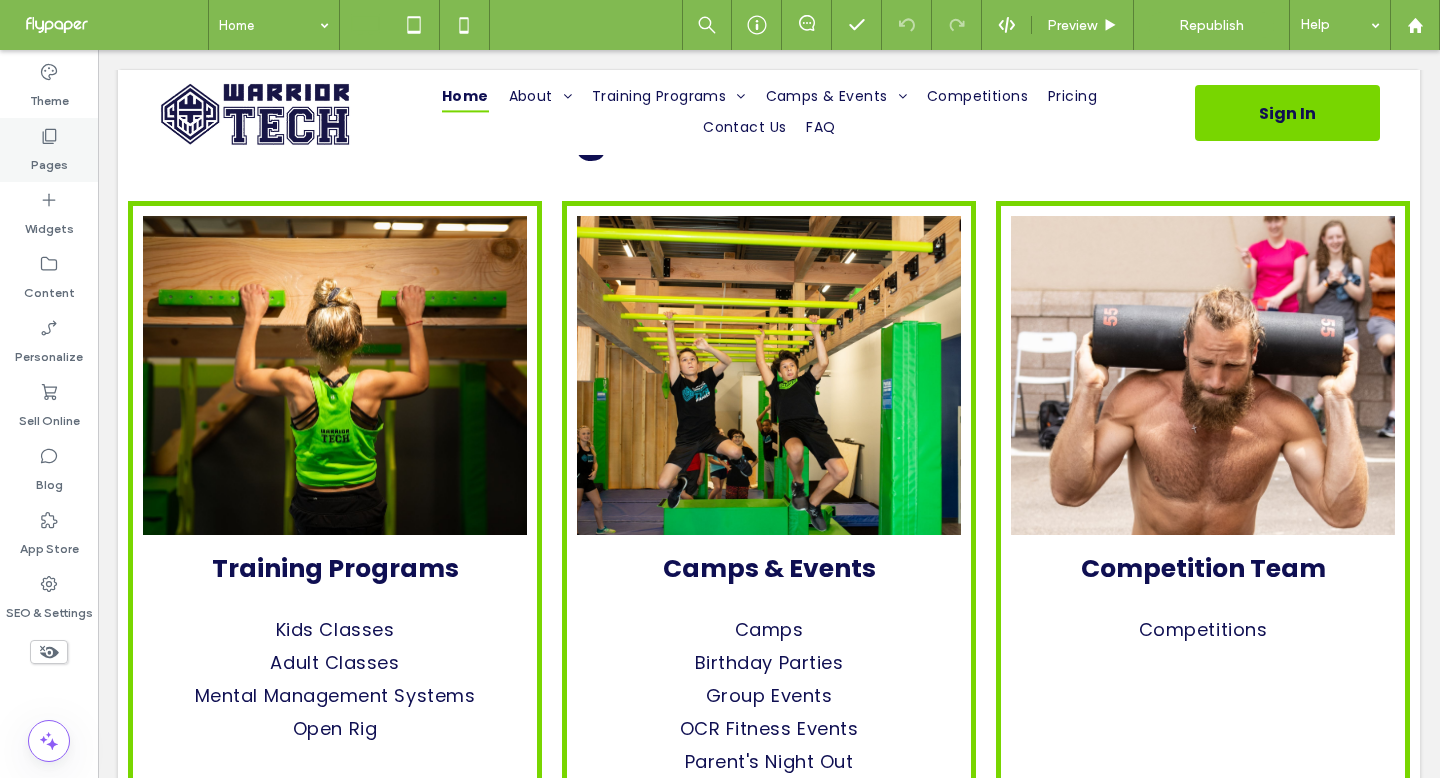 click on "Pages" at bounding box center (49, 150) 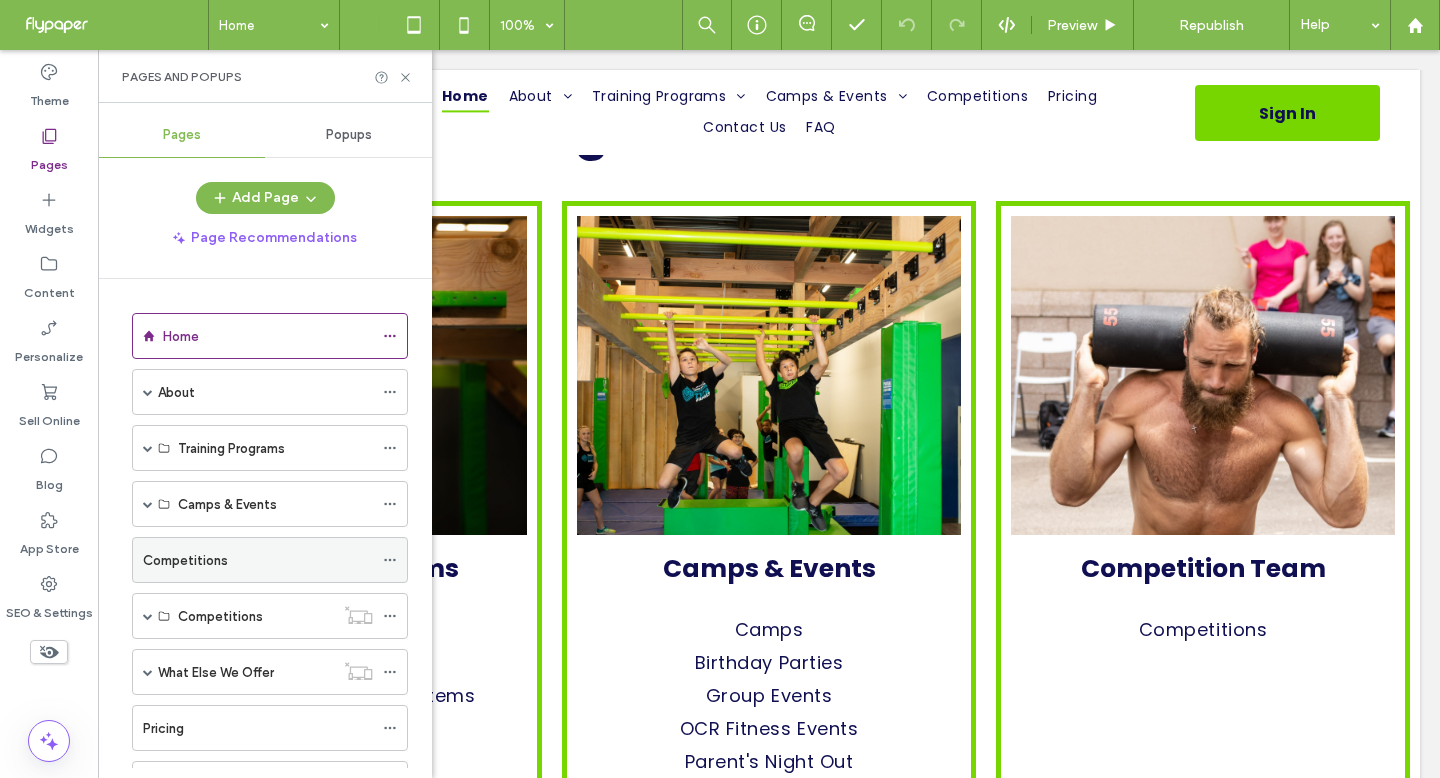 click on "Competitions" at bounding box center (185, 560) 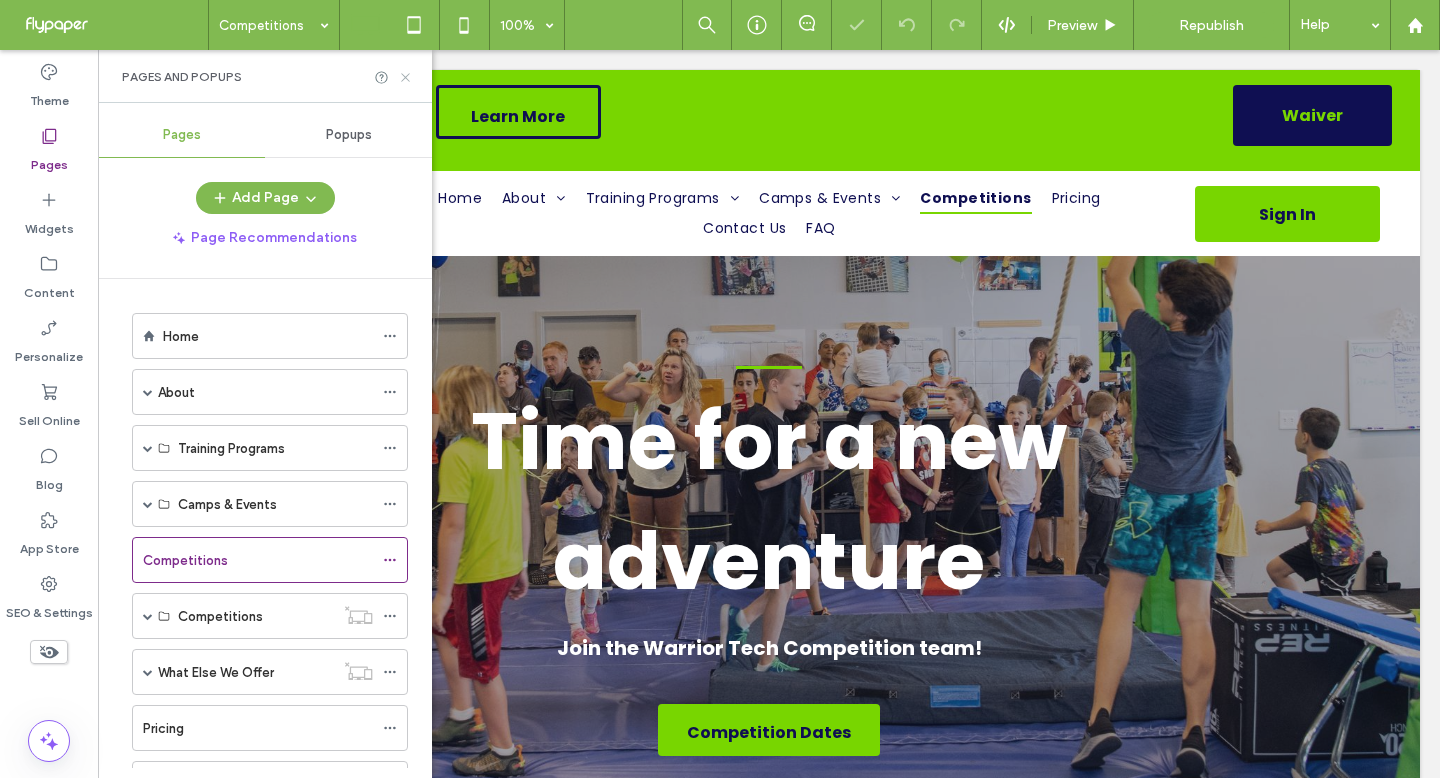 click 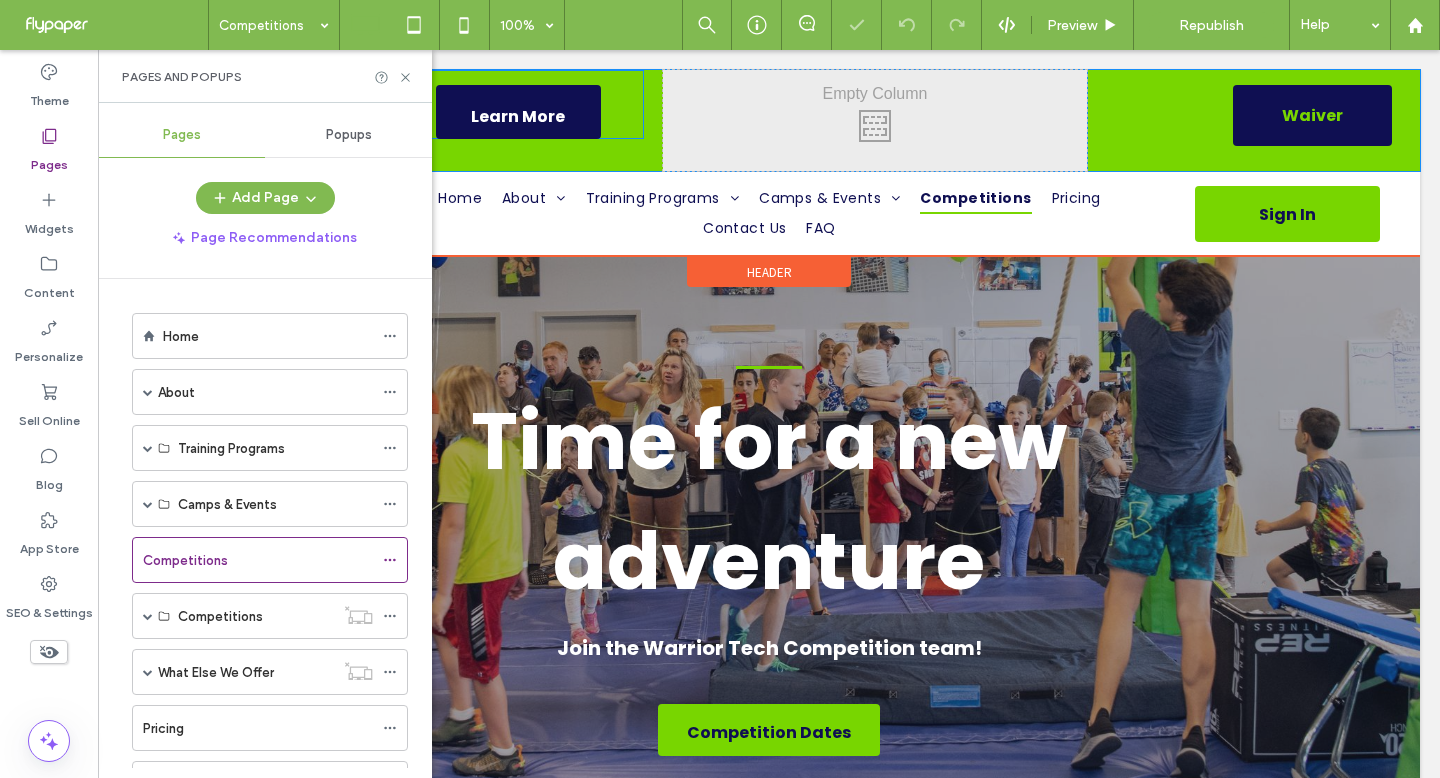scroll, scrollTop: 0, scrollLeft: 0, axis: both 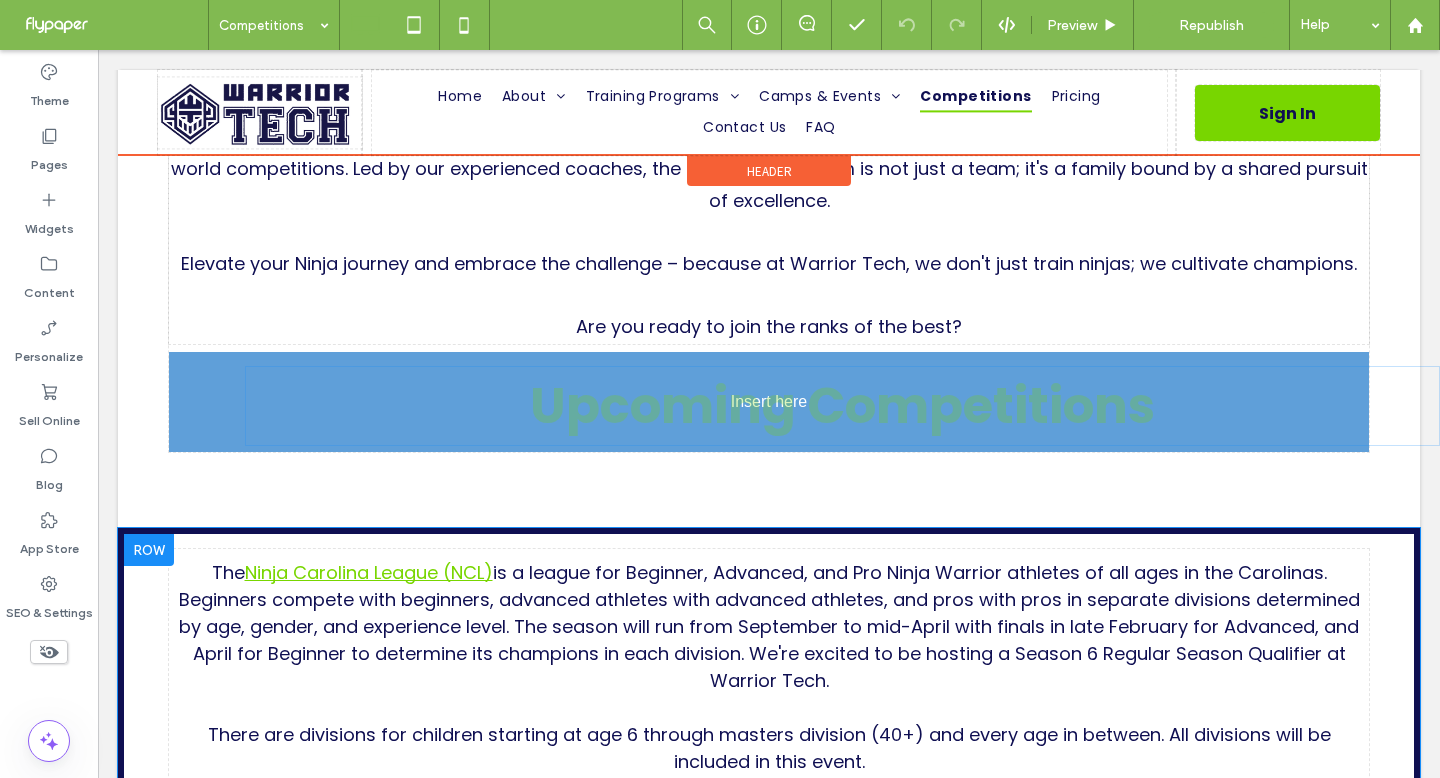 drag, startPoint x: 750, startPoint y: 489, endPoint x: 533, endPoint y: 399, distance: 234.92339 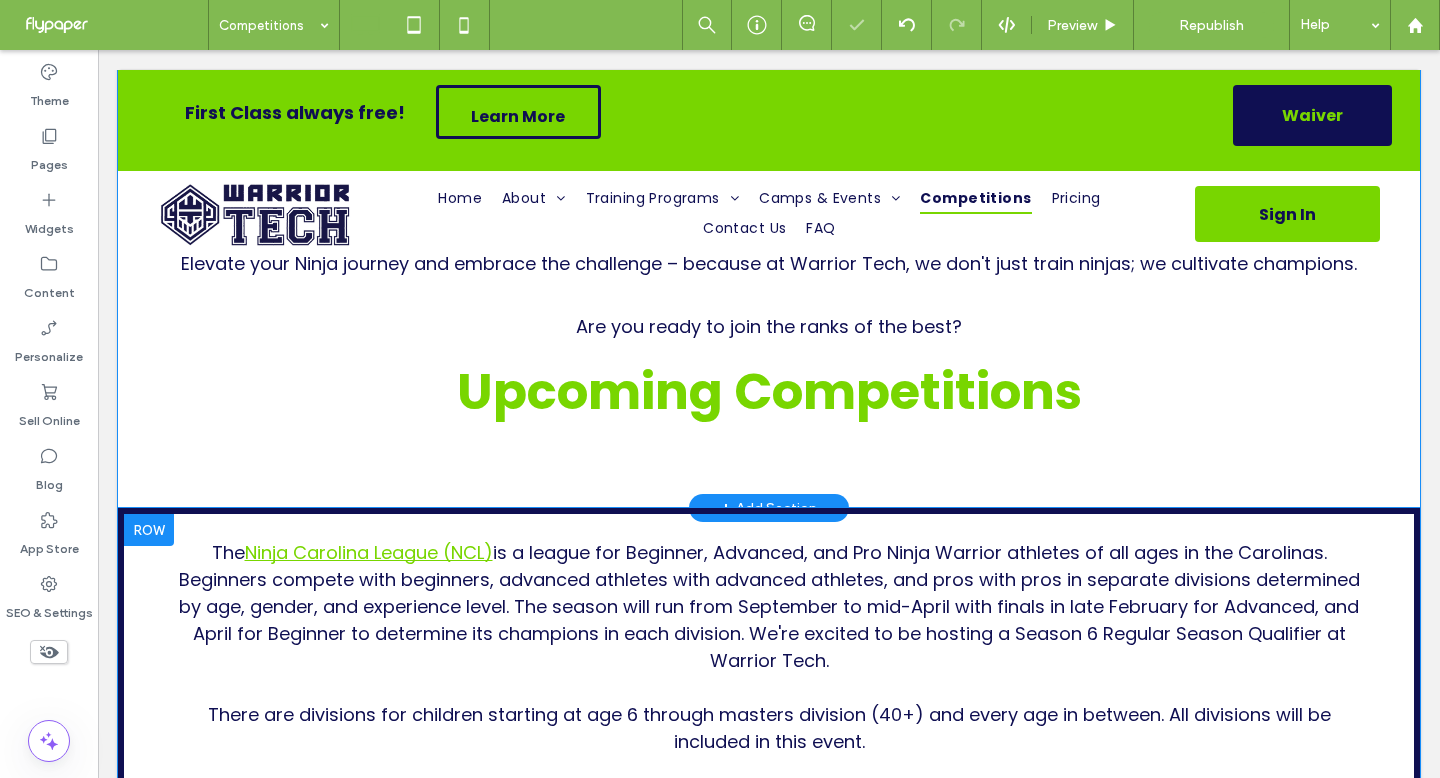 click on "#UnleashYourInnerChampion
Warrior Tech's Elite Competition Team!
Designed for individuals passionate about taking their Ninja Warrior and OCR skills to the next level, our Competition Team is invitation only for athletes ages 7-17 committed to pushing boundaries and achieving greatness.
As a member, you'll receive specialized training, personalized coaching, and the opportunity to participate in regional, national, and world competitions. Led by our experienced coaches, the Competition Team is not just a team; it's a family bound by a shared pursuit of excellence.
Elevate your Ninja journey and embrace the challenge – because at Warrior Tech, we don't just train ninjas; we cultivate champions.
Are you ready to join the ranks of the best?   Upcoming Competitions
Click To Paste
Row + Add Section" at bounding box center [769, 160] 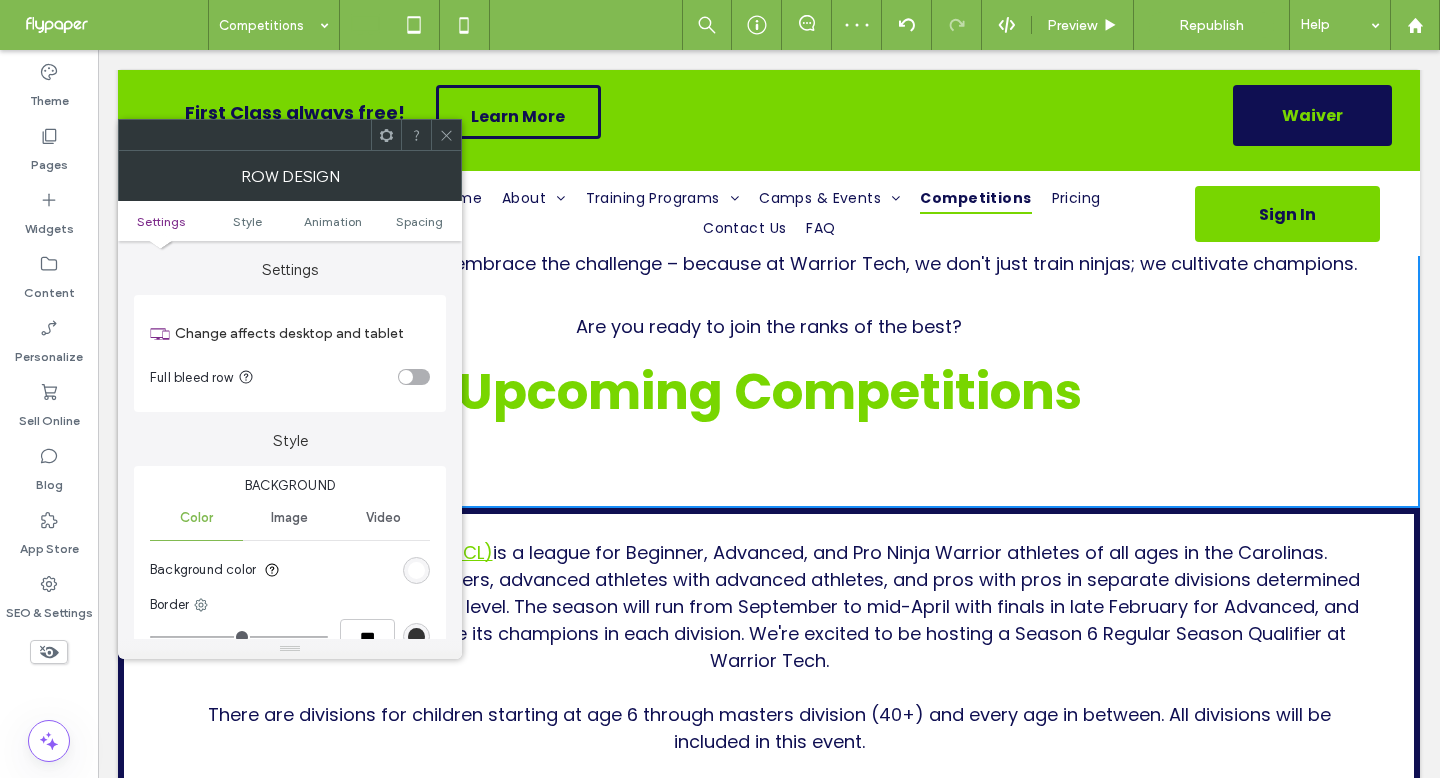 click at bounding box center [446, 135] 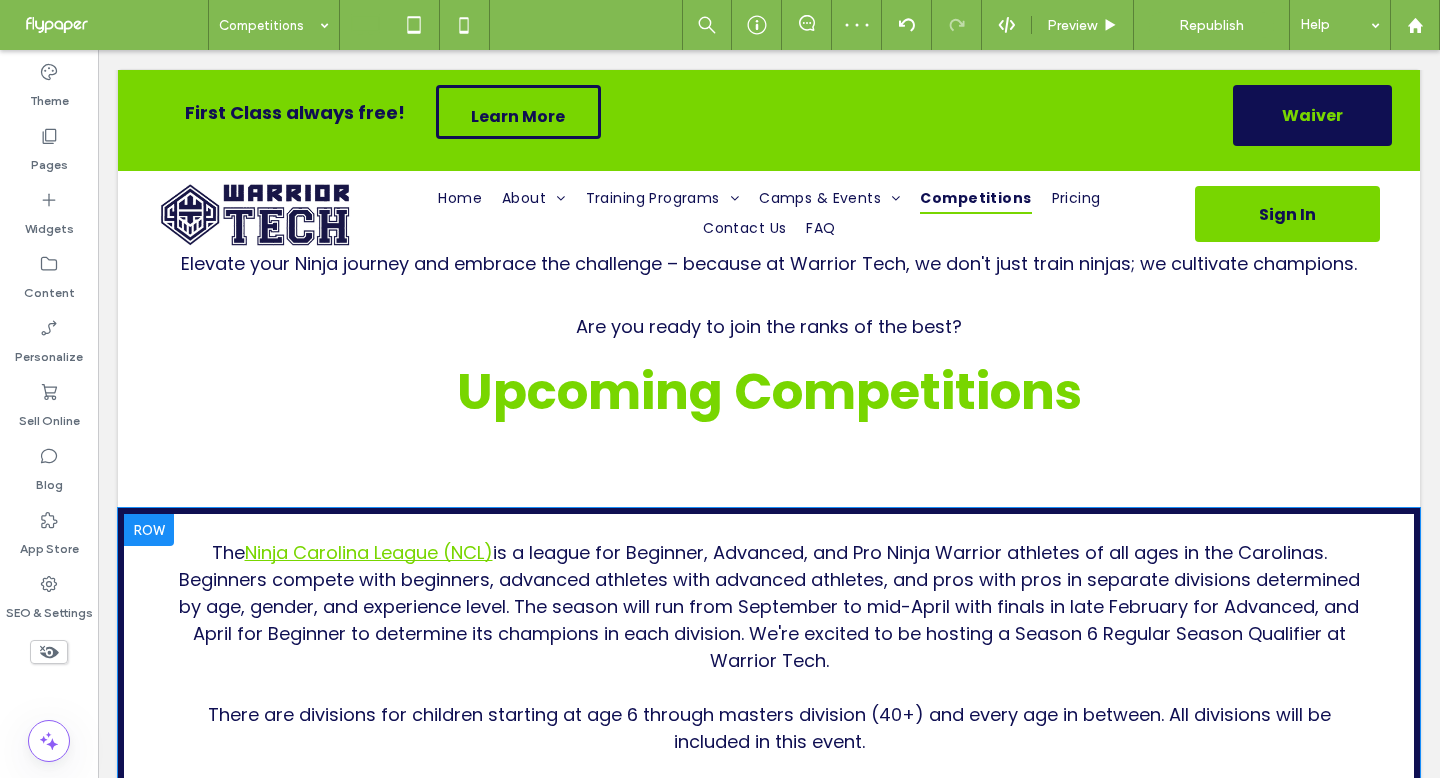 click at bounding box center (149, 530) 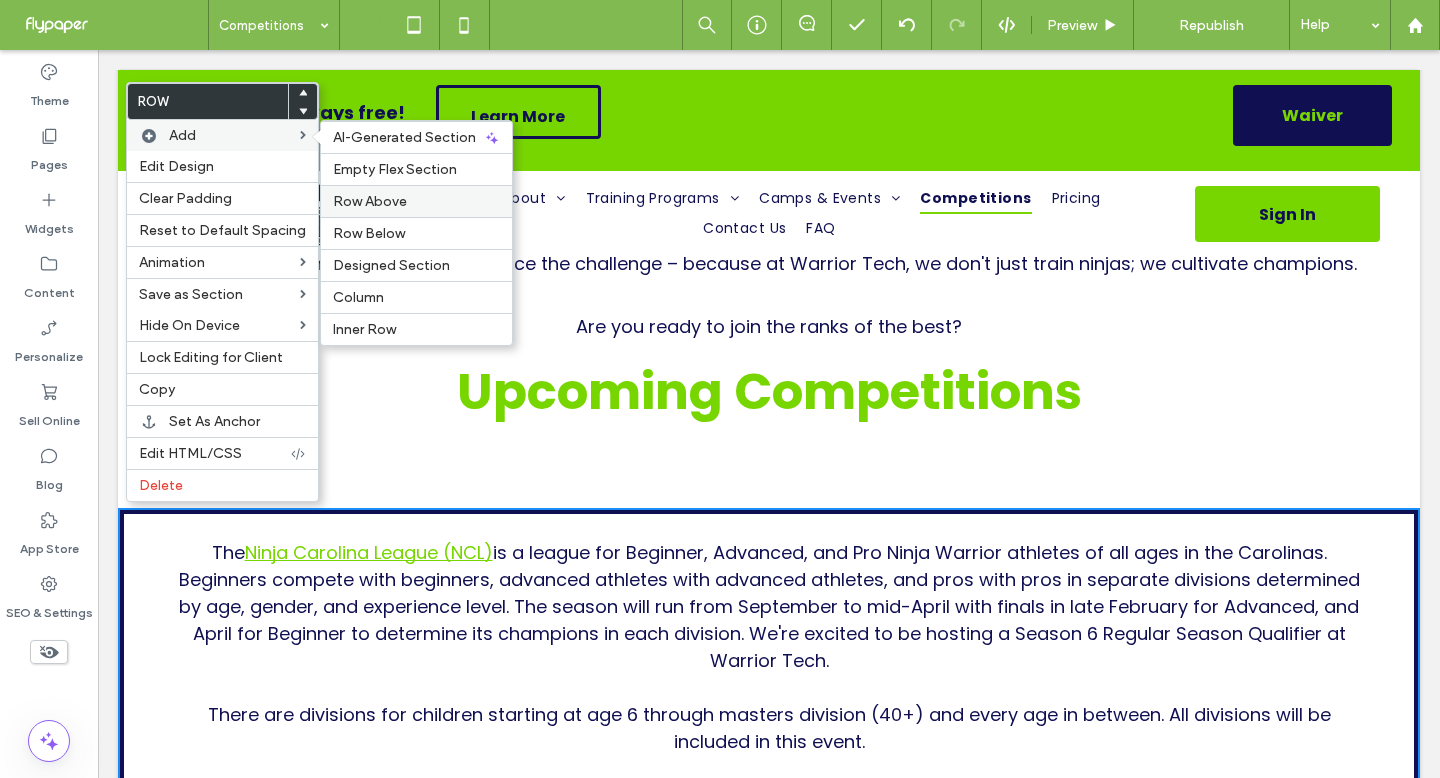 click on "Row Above" at bounding box center (370, 201) 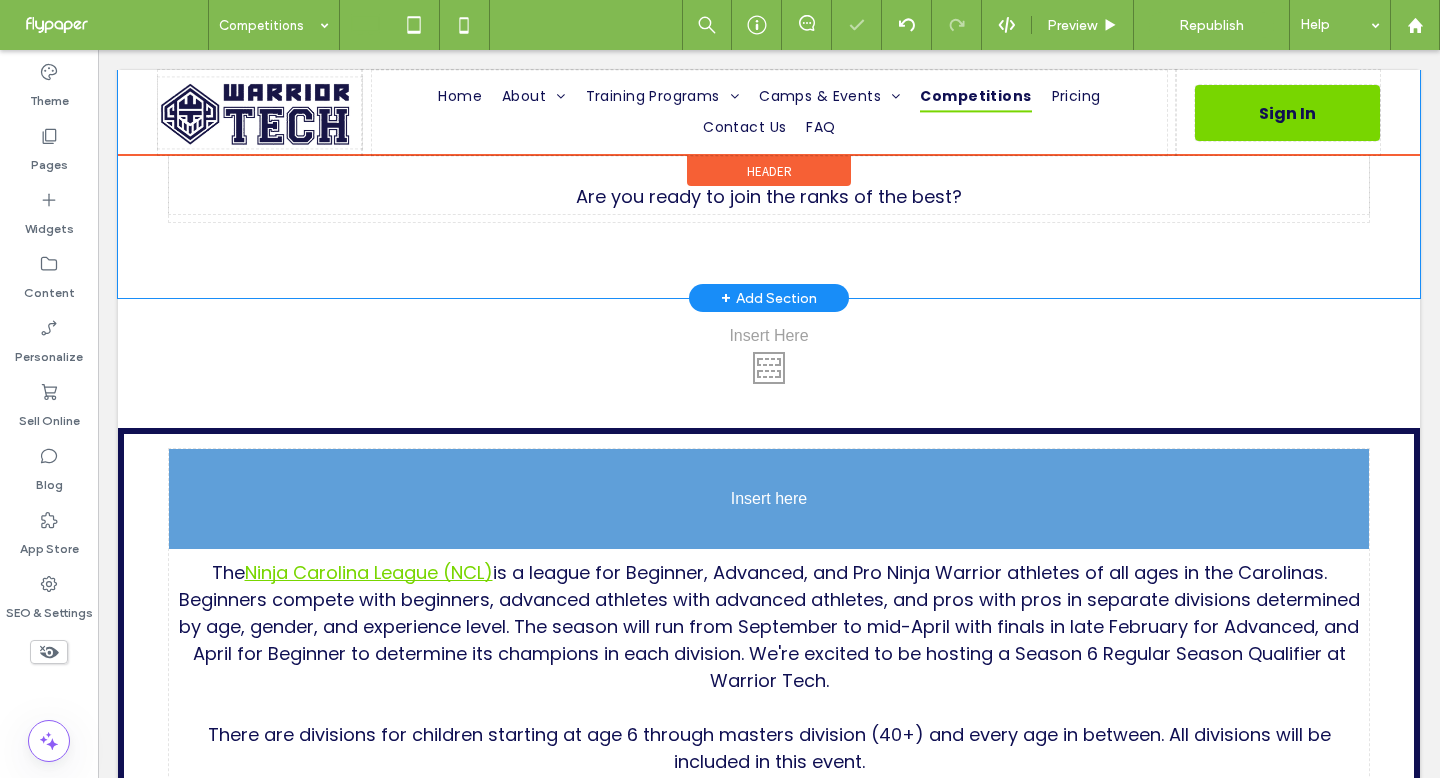 scroll, scrollTop: 1414, scrollLeft: 0, axis: vertical 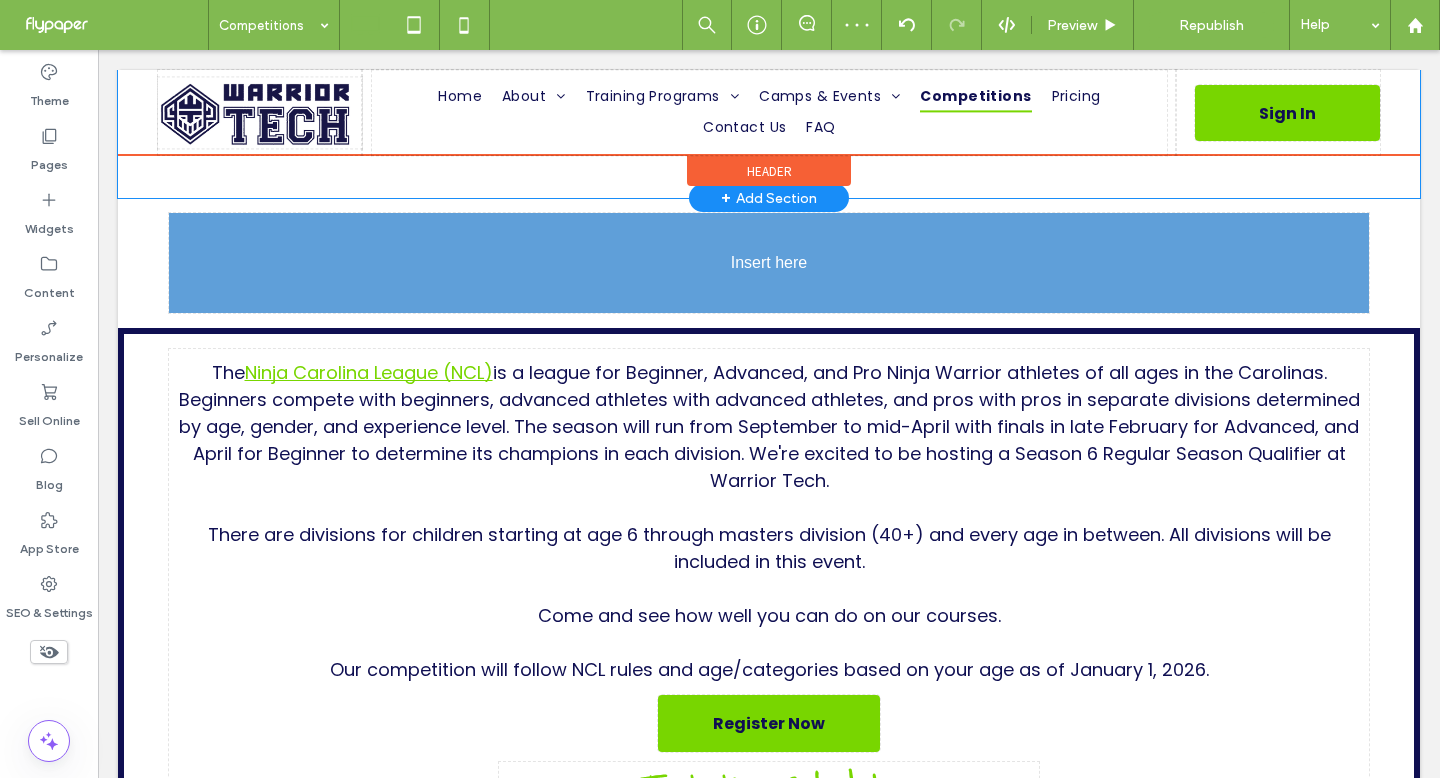 drag, startPoint x: 740, startPoint y: 260, endPoint x: 708, endPoint y: 296, distance: 48.166378 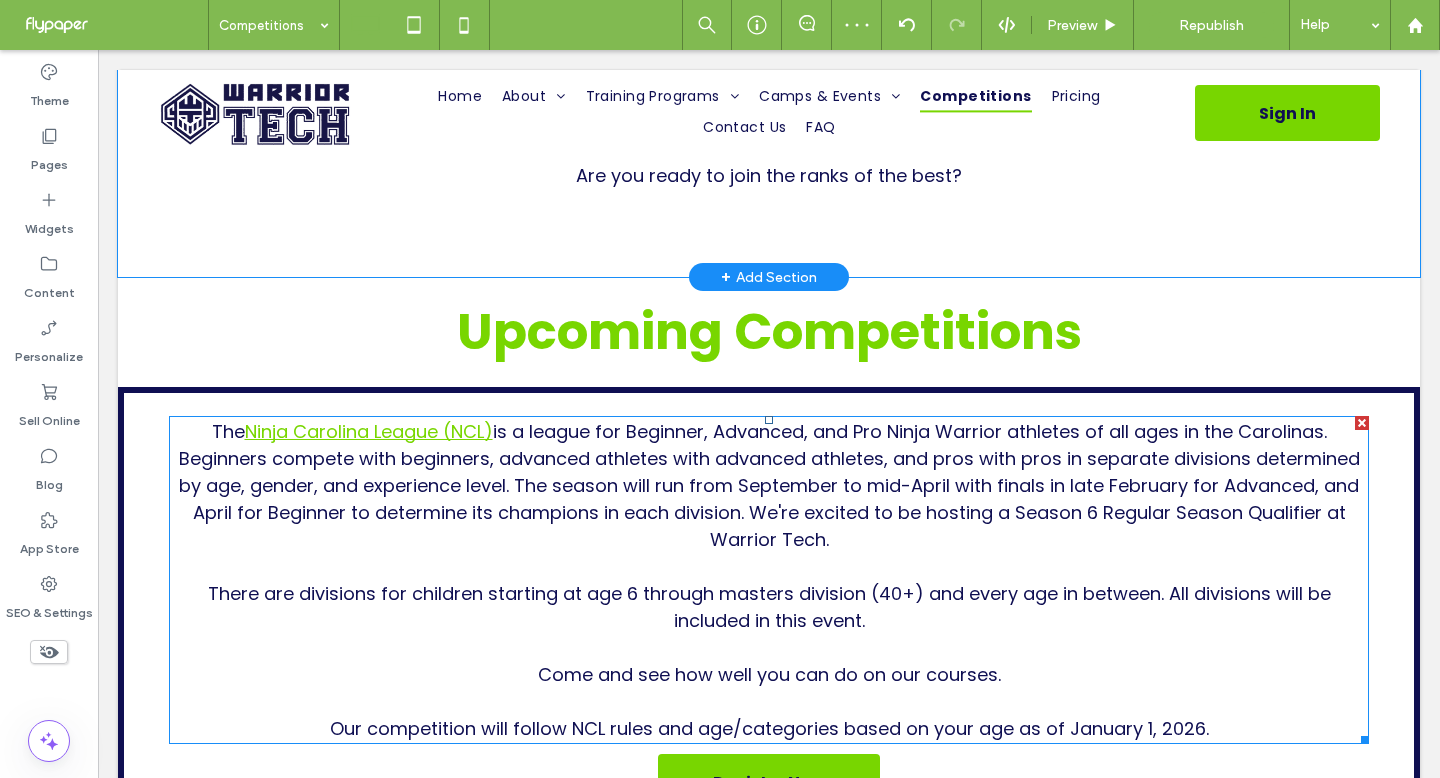 scroll, scrollTop: 1315, scrollLeft: 0, axis: vertical 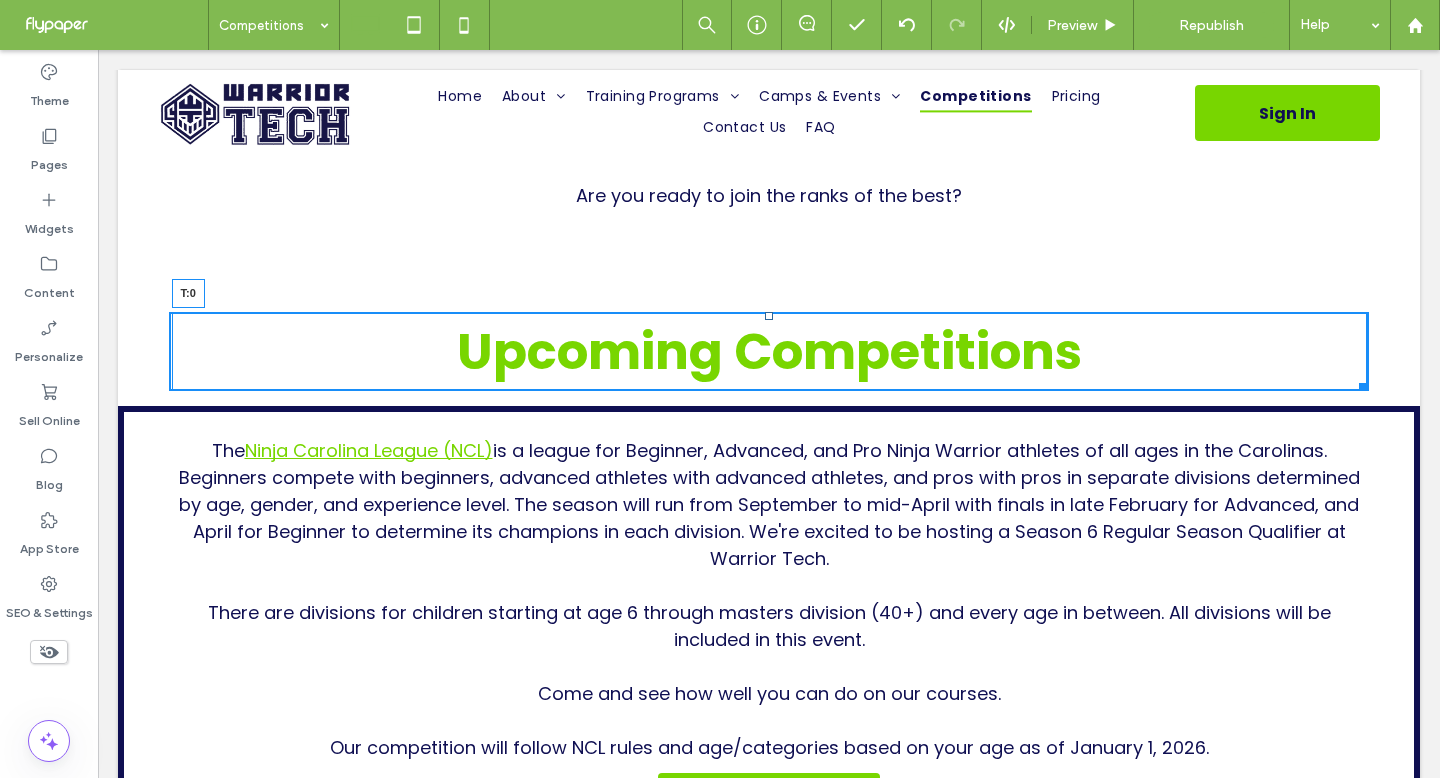 click at bounding box center (769, 316) 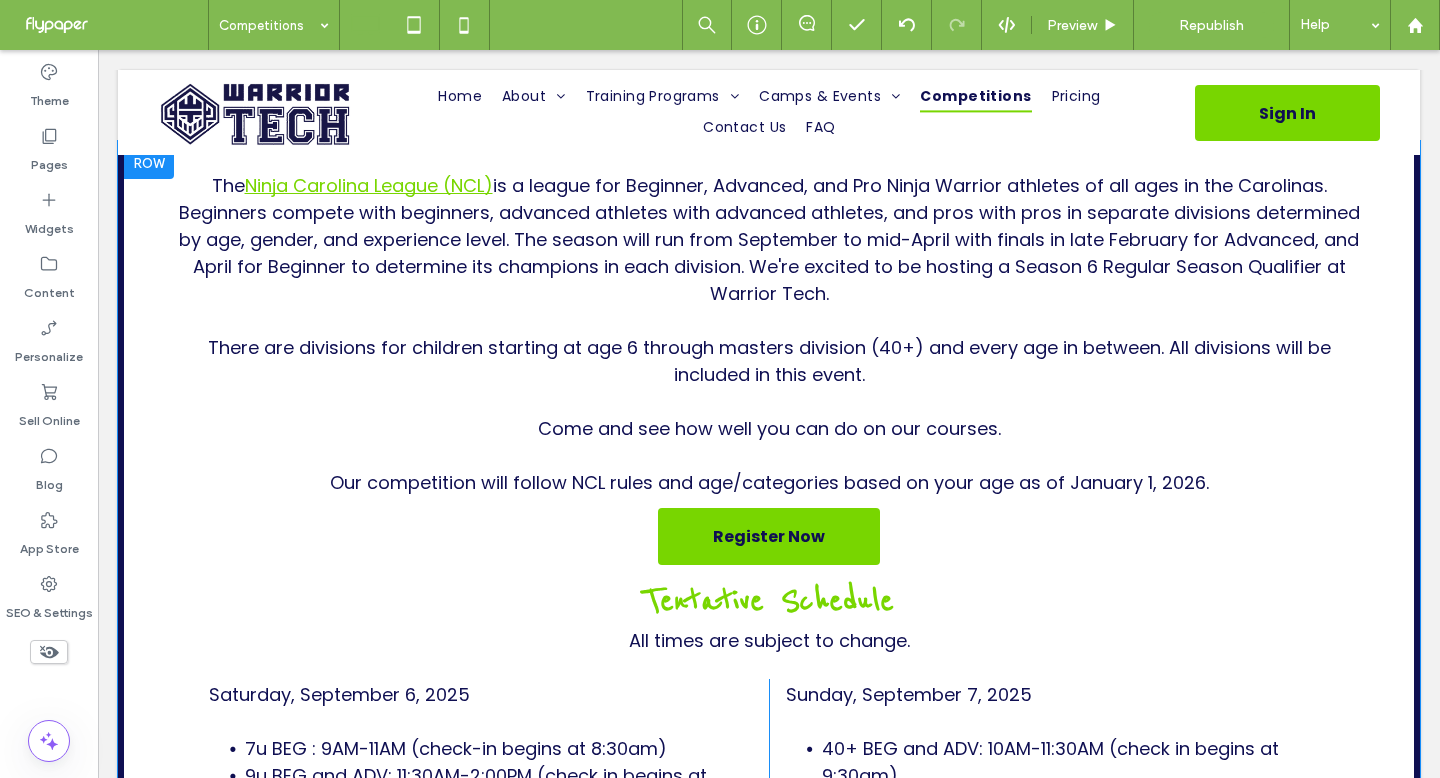 scroll, scrollTop: 1202, scrollLeft: 0, axis: vertical 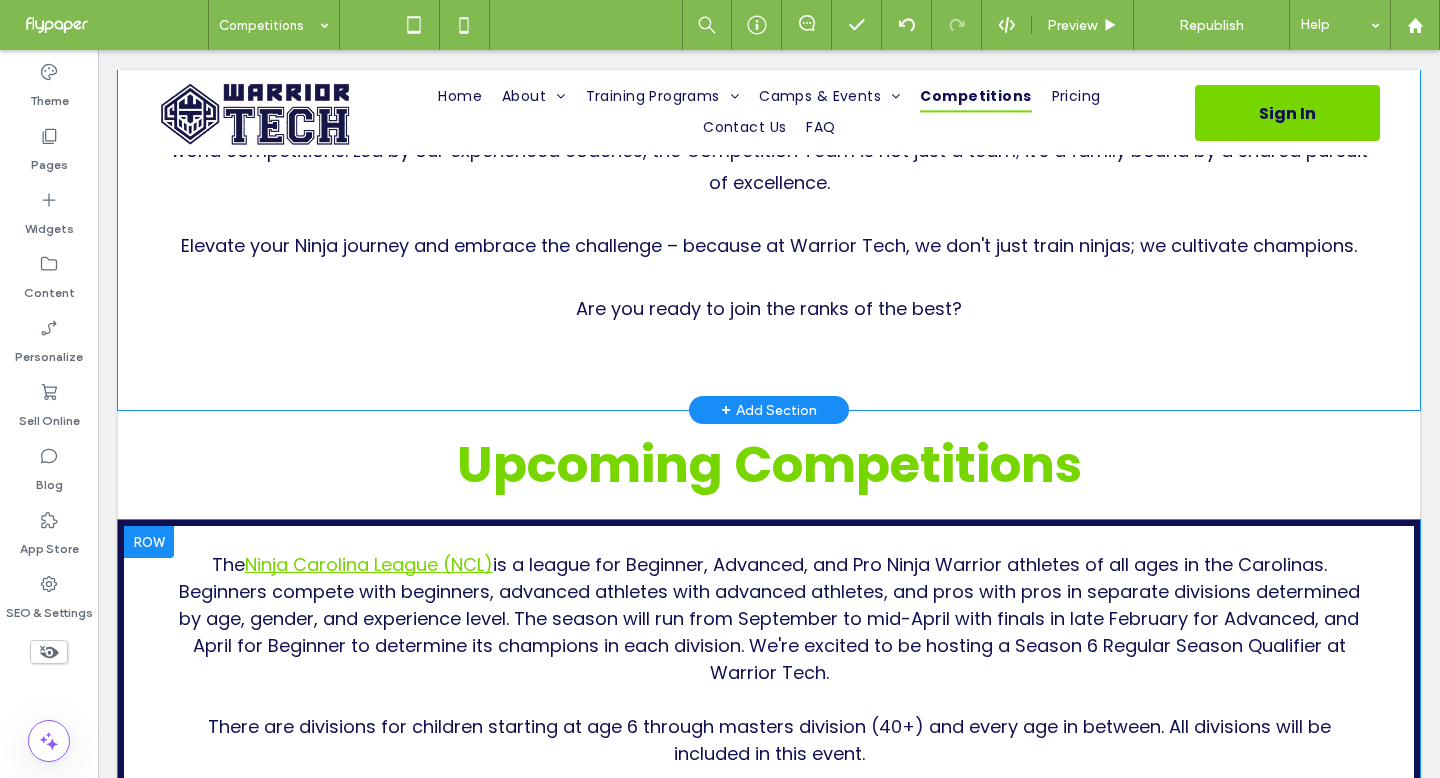click at bounding box center (149, 542) 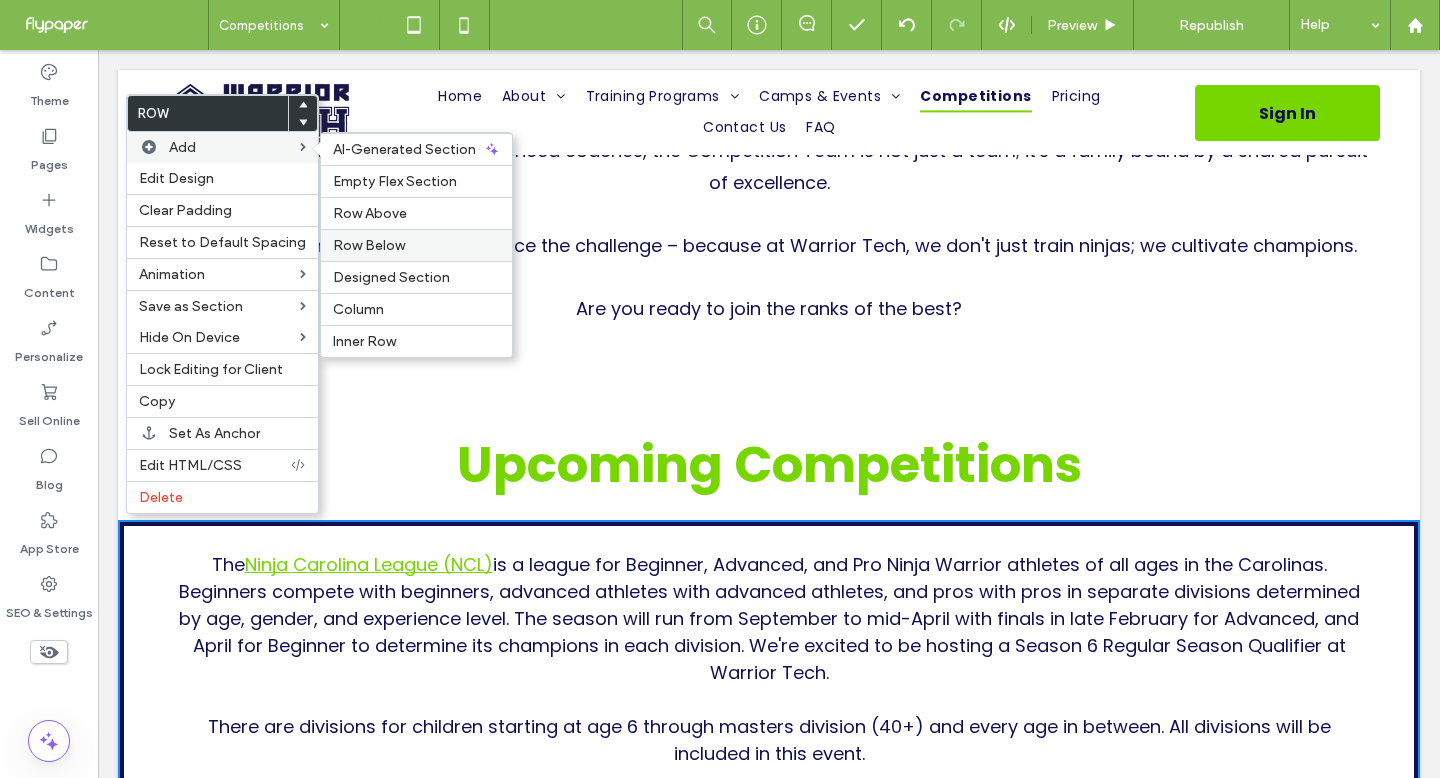 click on "Row Below" at bounding box center (416, 245) 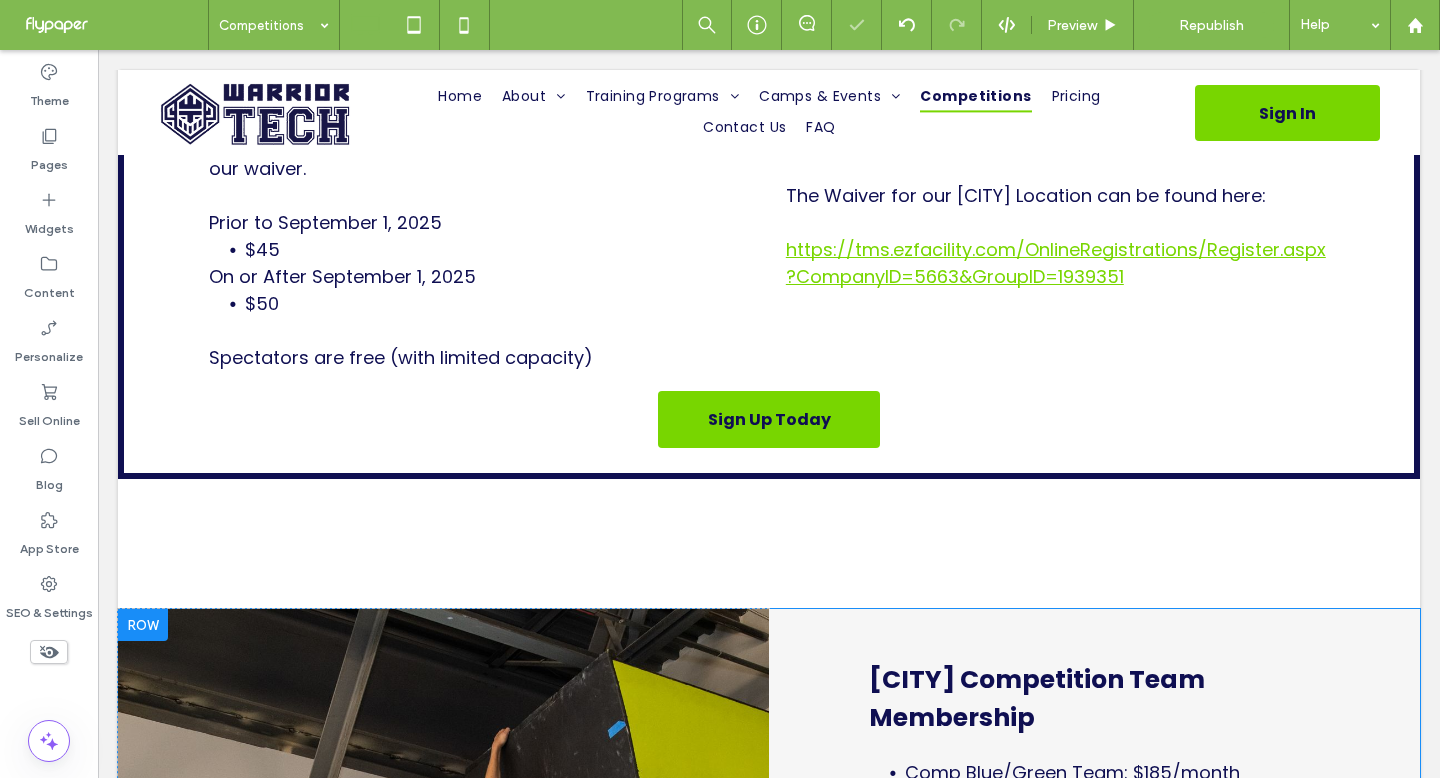 scroll, scrollTop: 2546, scrollLeft: 0, axis: vertical 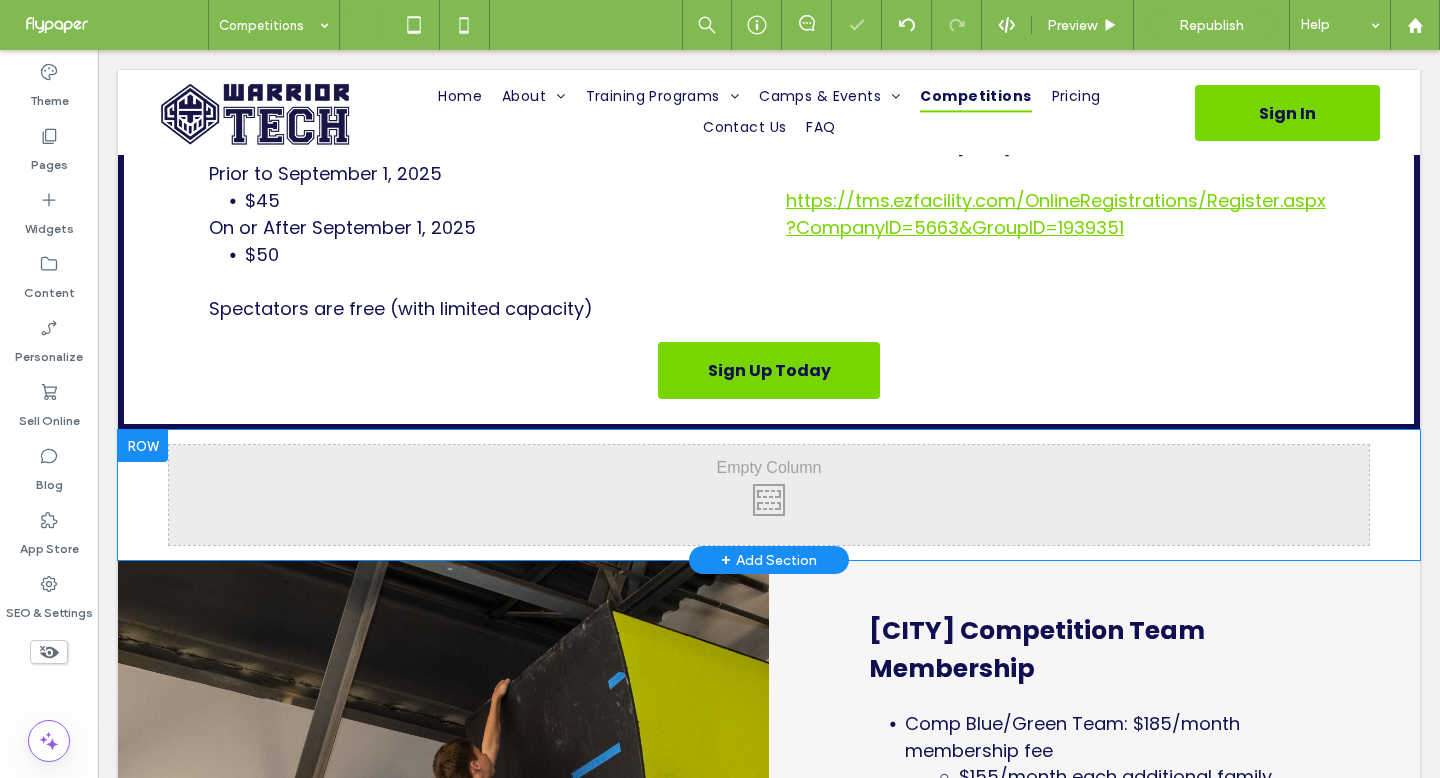 click on "Click To Paste     Click To Paste
Row + Add Section" at bounding box center (769, 495) 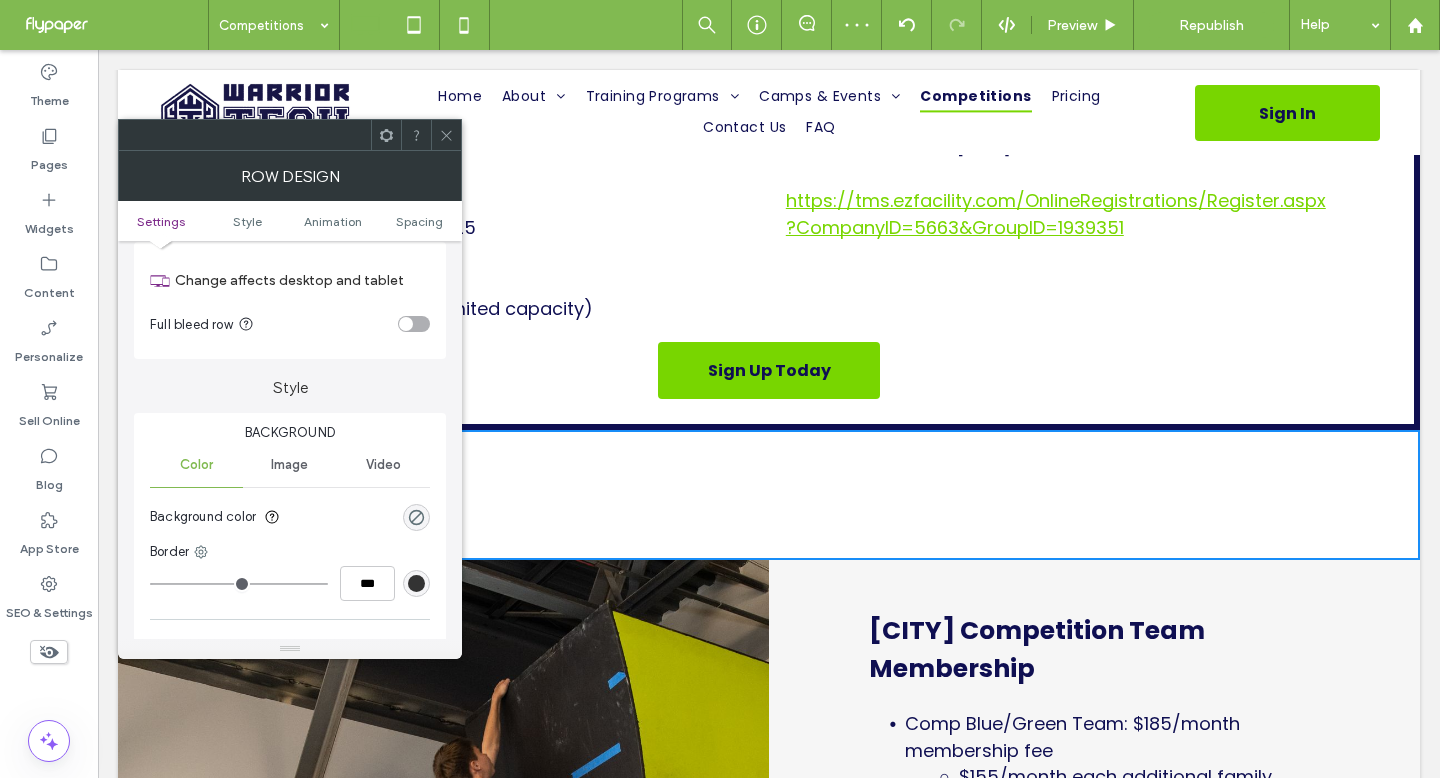 scroll, scrollTop: 76, scrollLeft: 0, axis: vertical 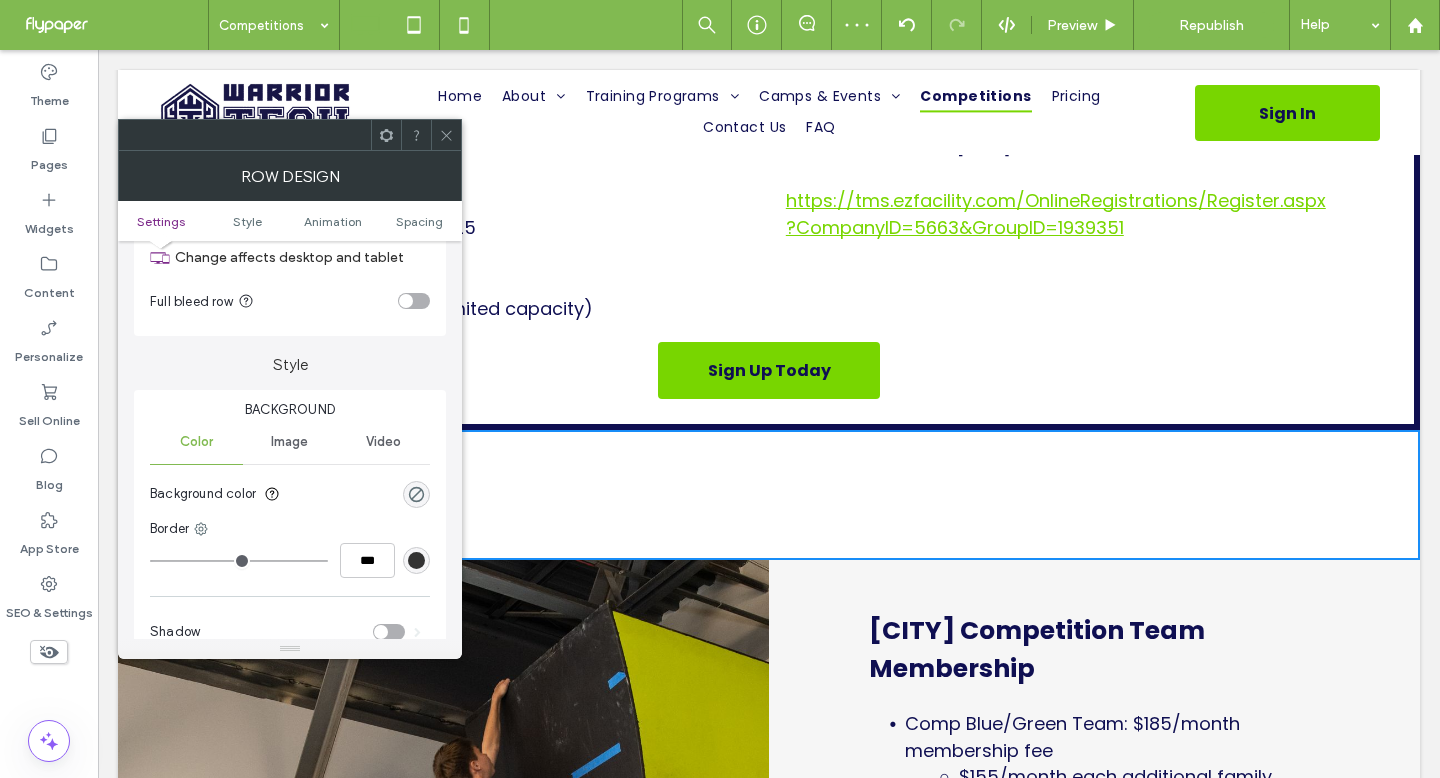 type on "*" 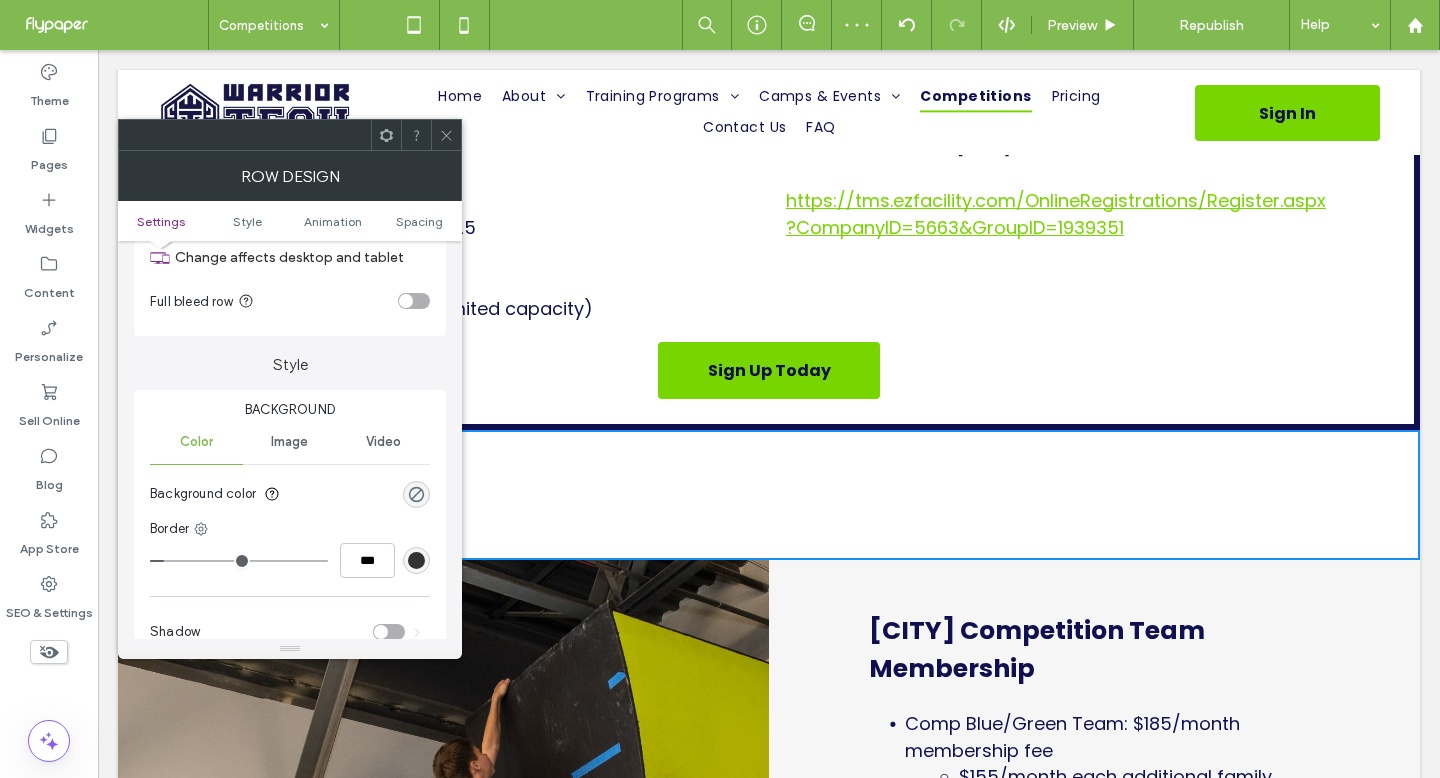 type on "*" 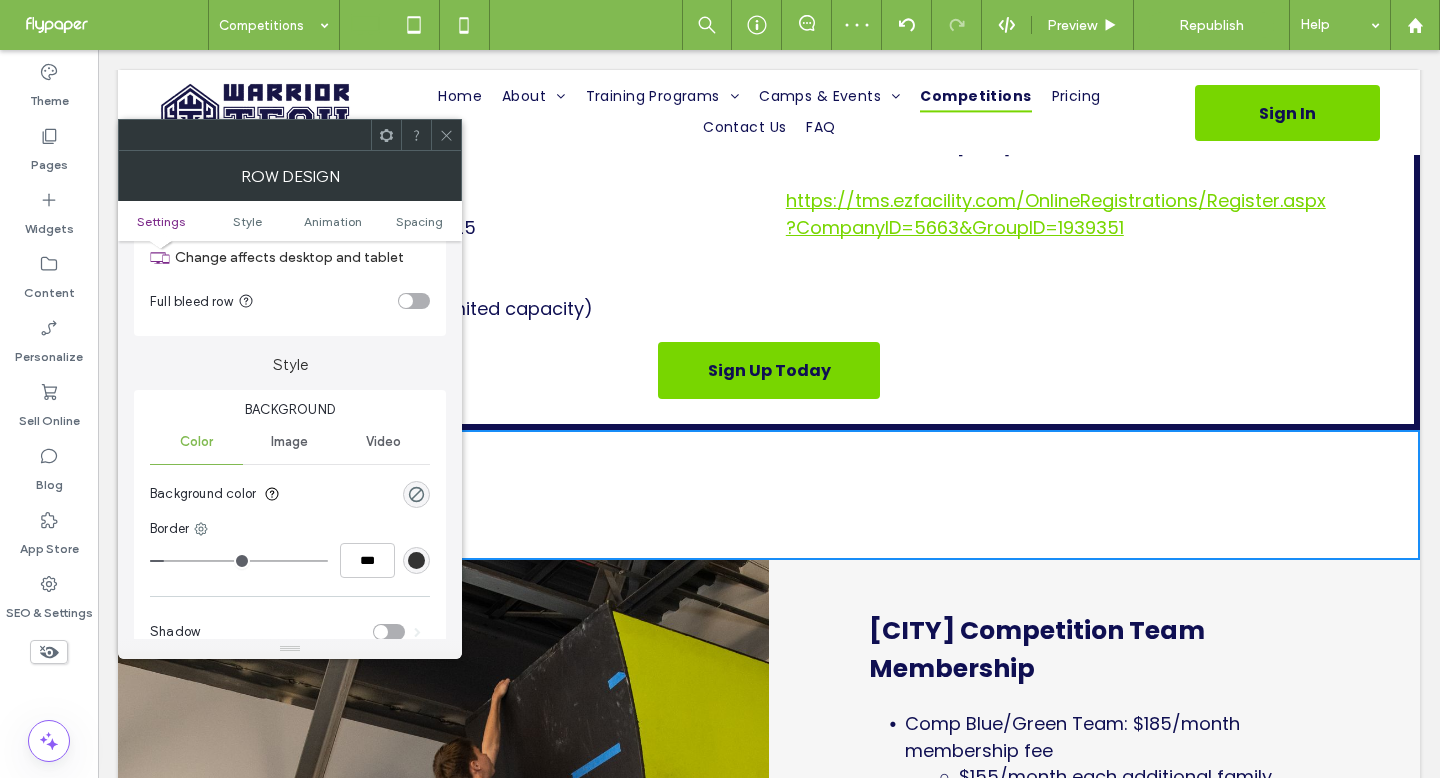 type on "***" 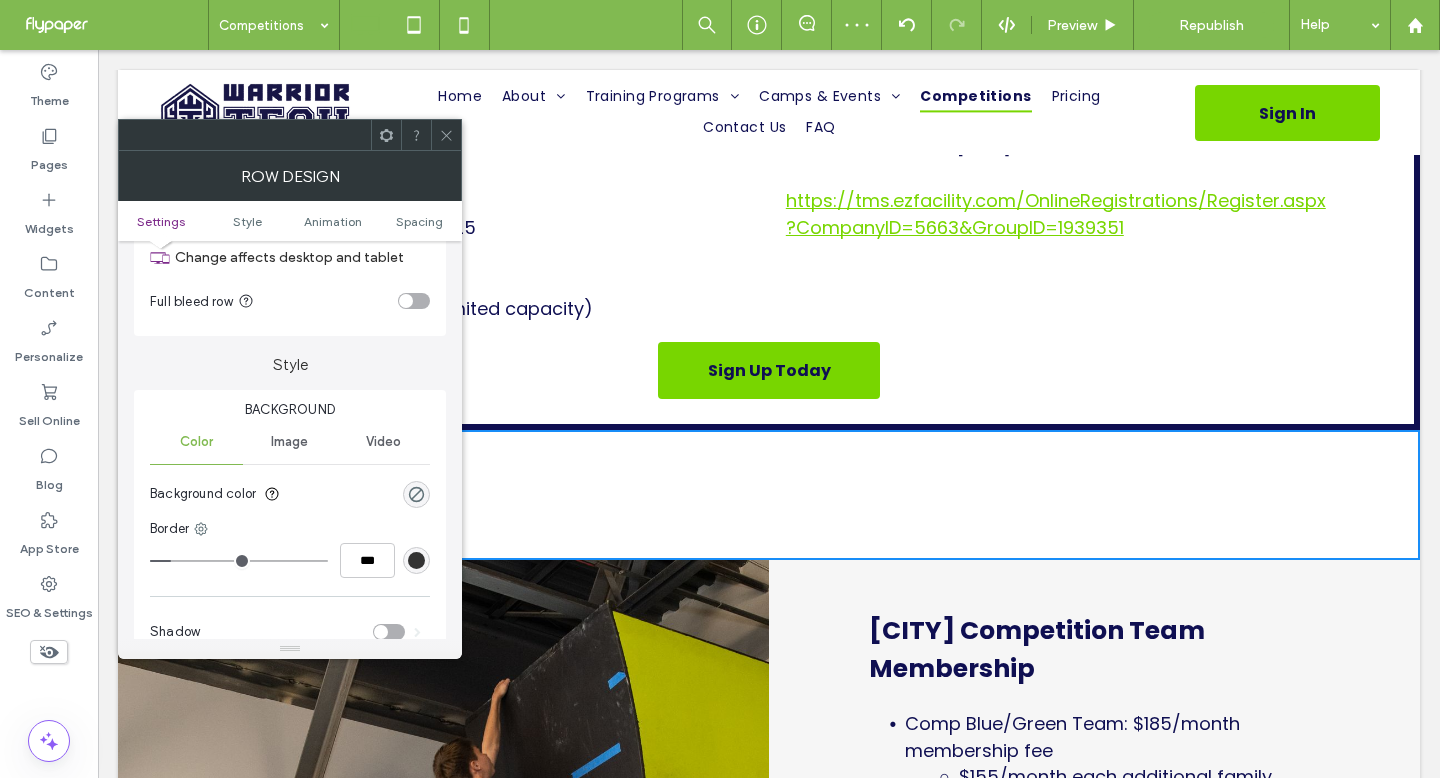 type on "*" 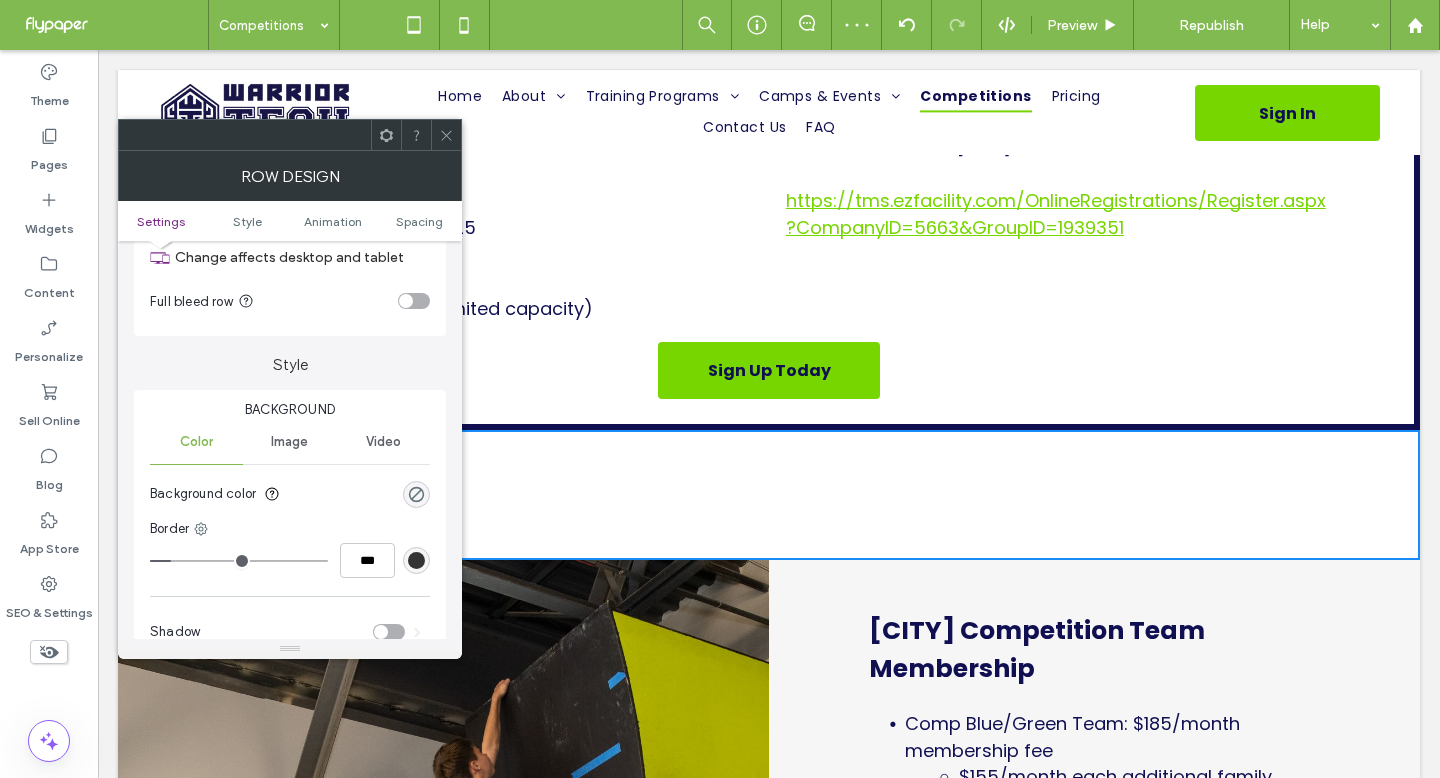 type on "***" 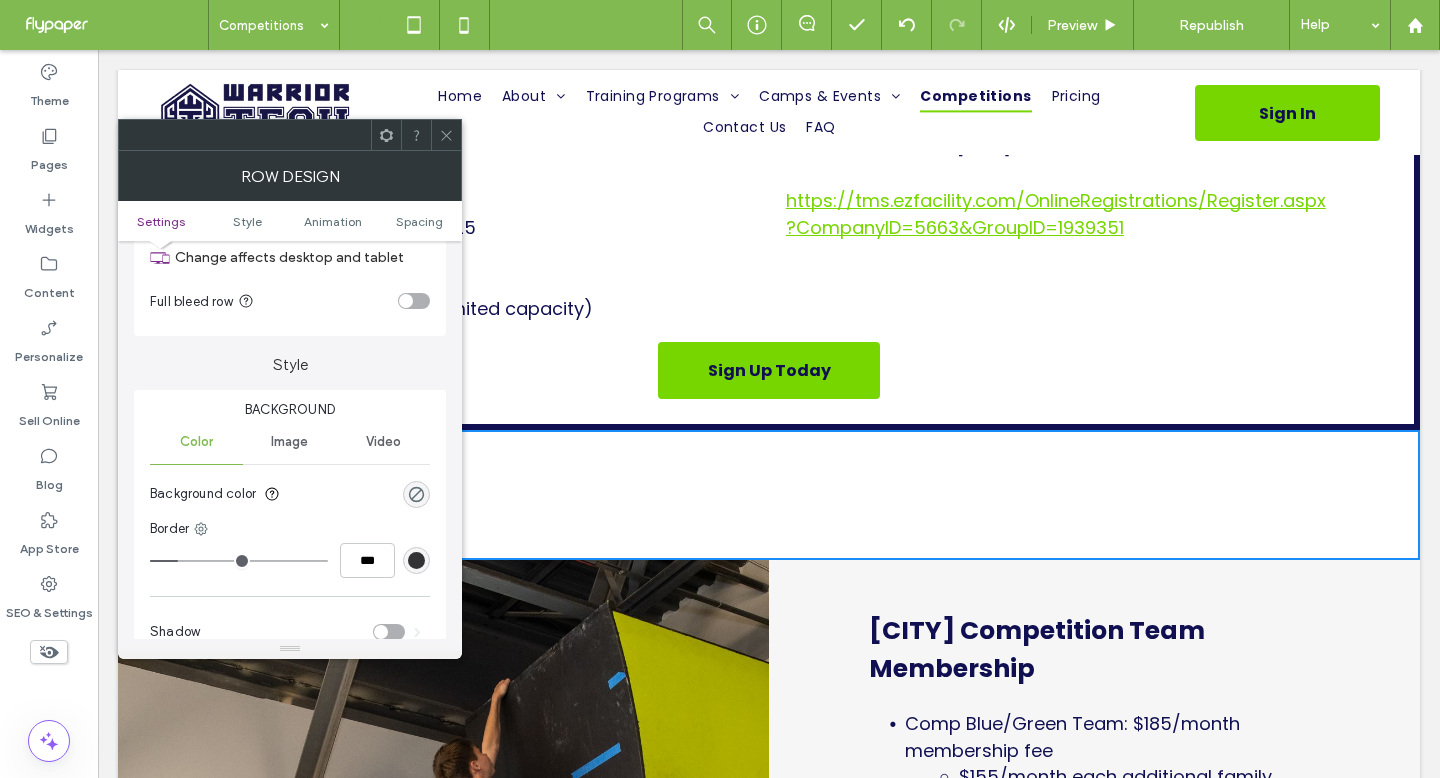 type on "*" 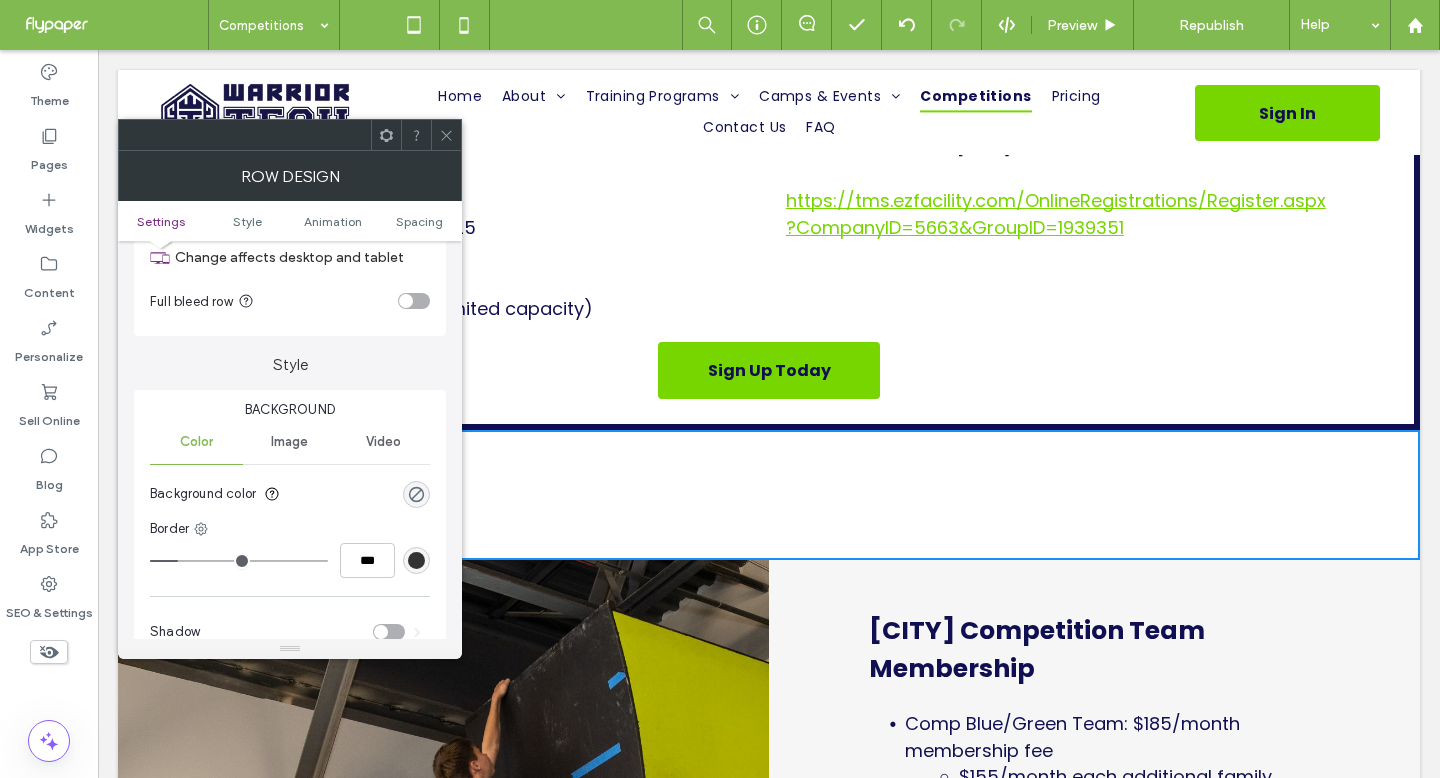 type on "***" 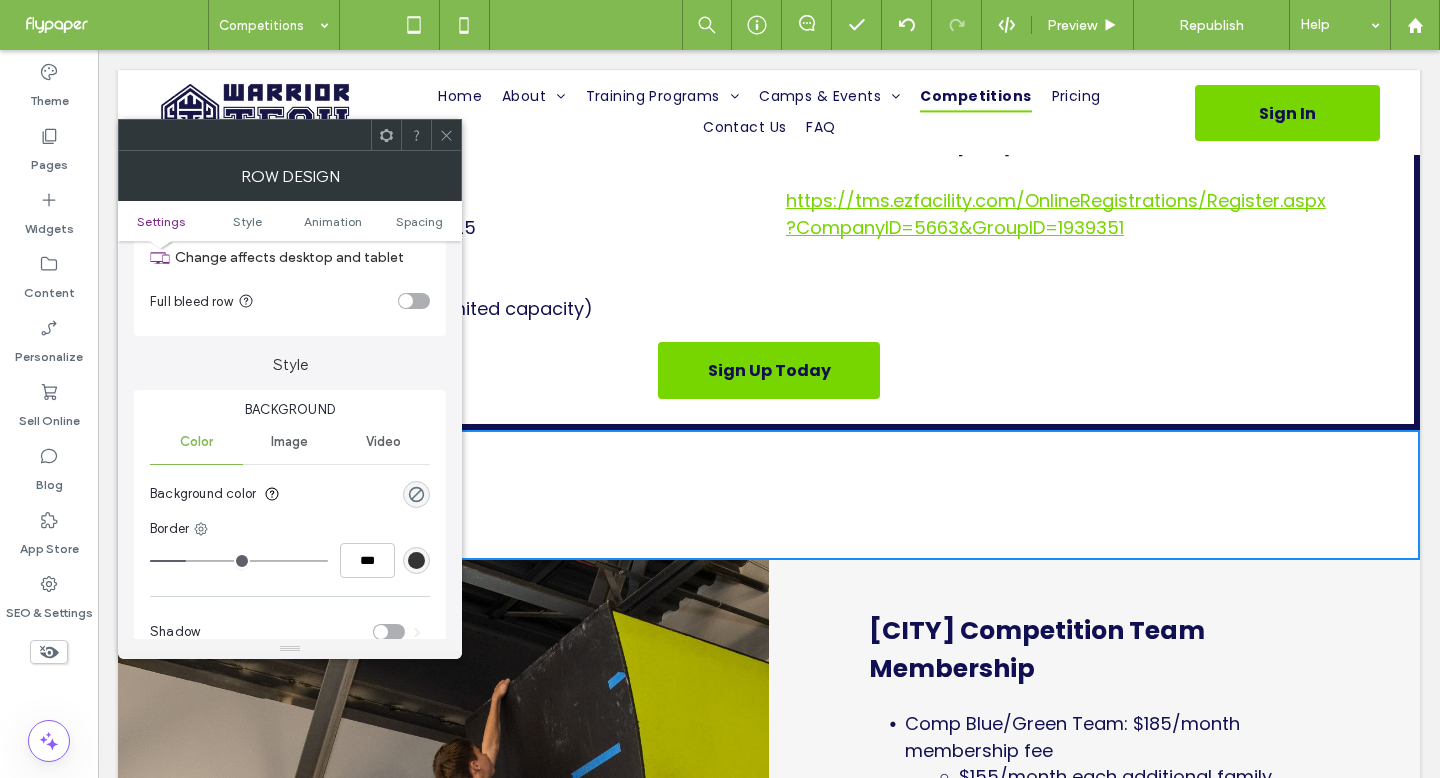 drag, startPoint x: 159, startPoint y: 560, endPoint x: 190, endPoint y: 563, distance: 31.144823 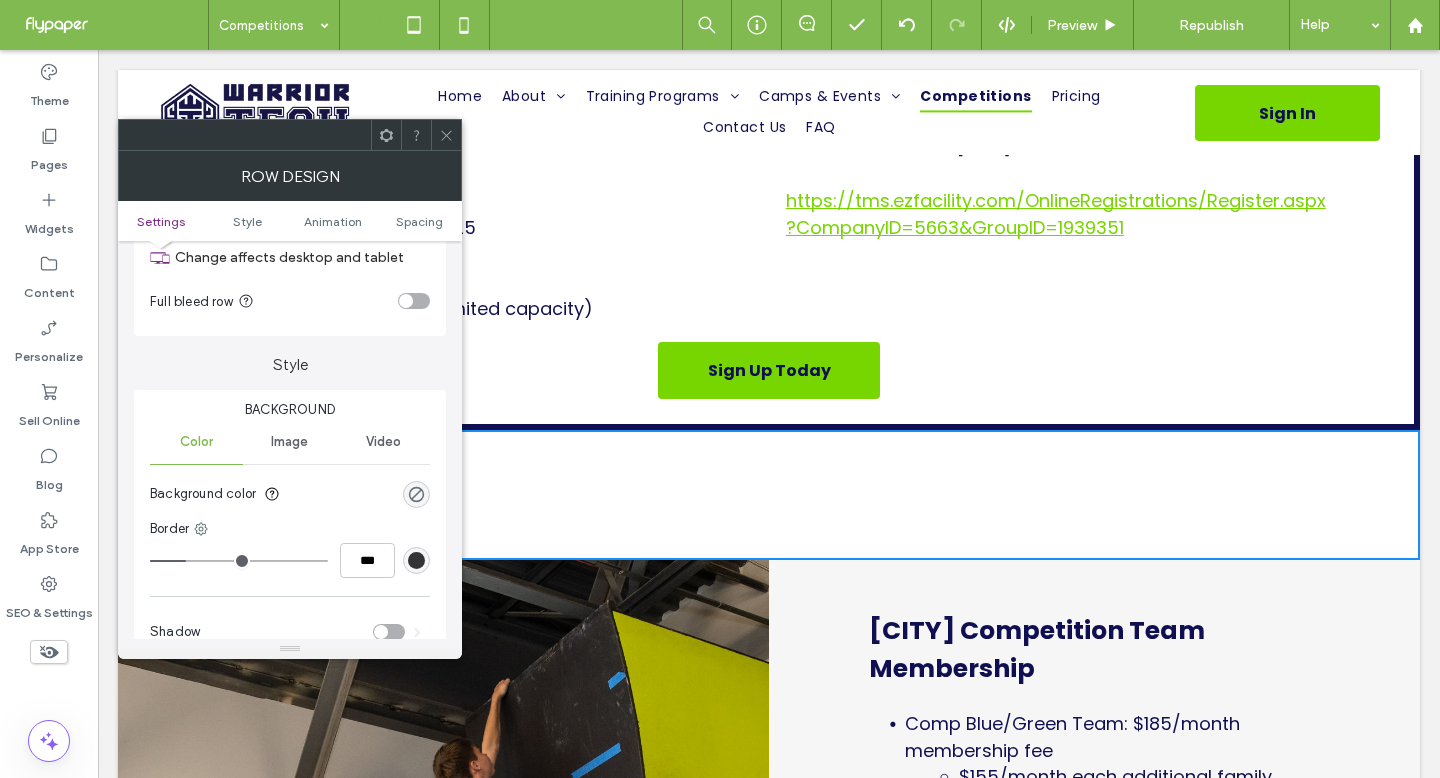 type on "*" 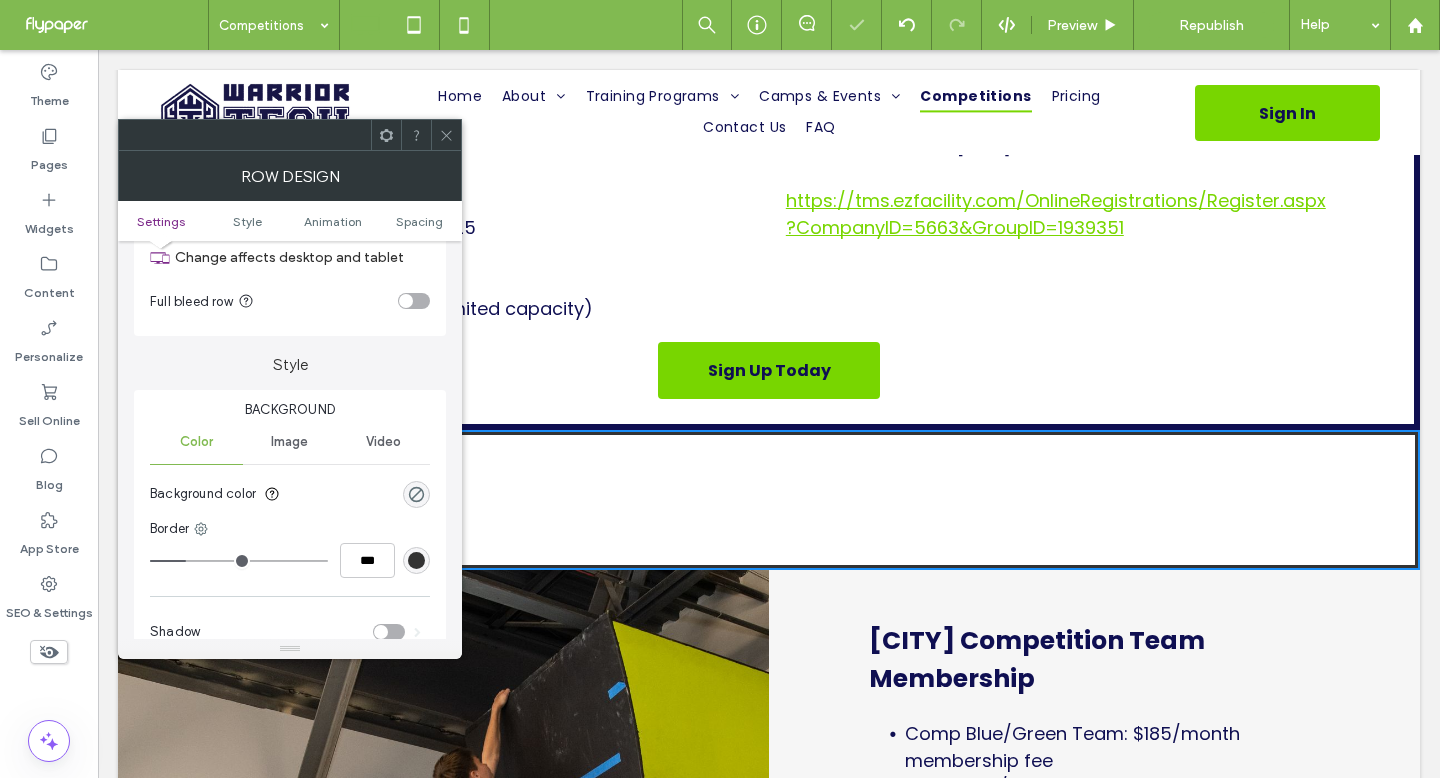 click at bounding box center (416, 560) 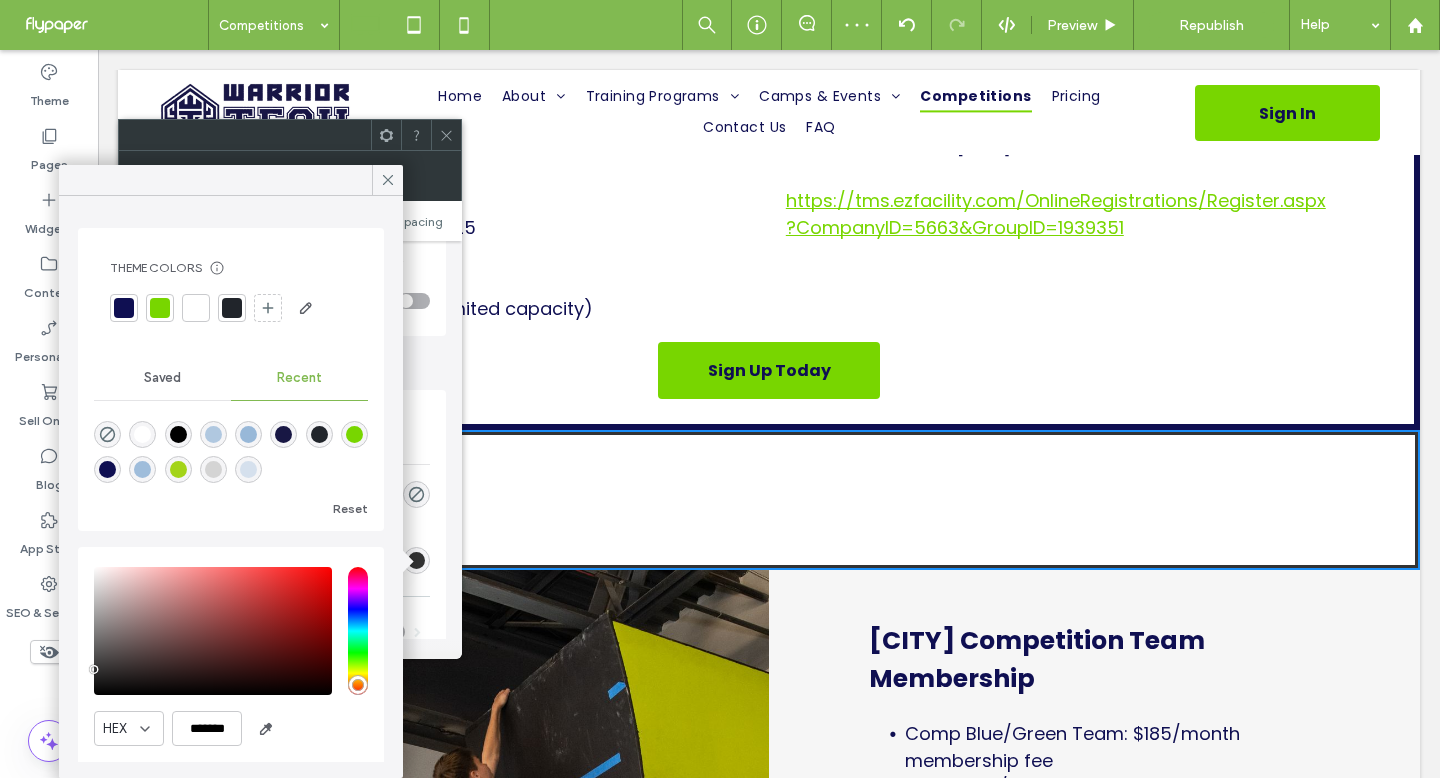 click at bounding box center (213, 434) 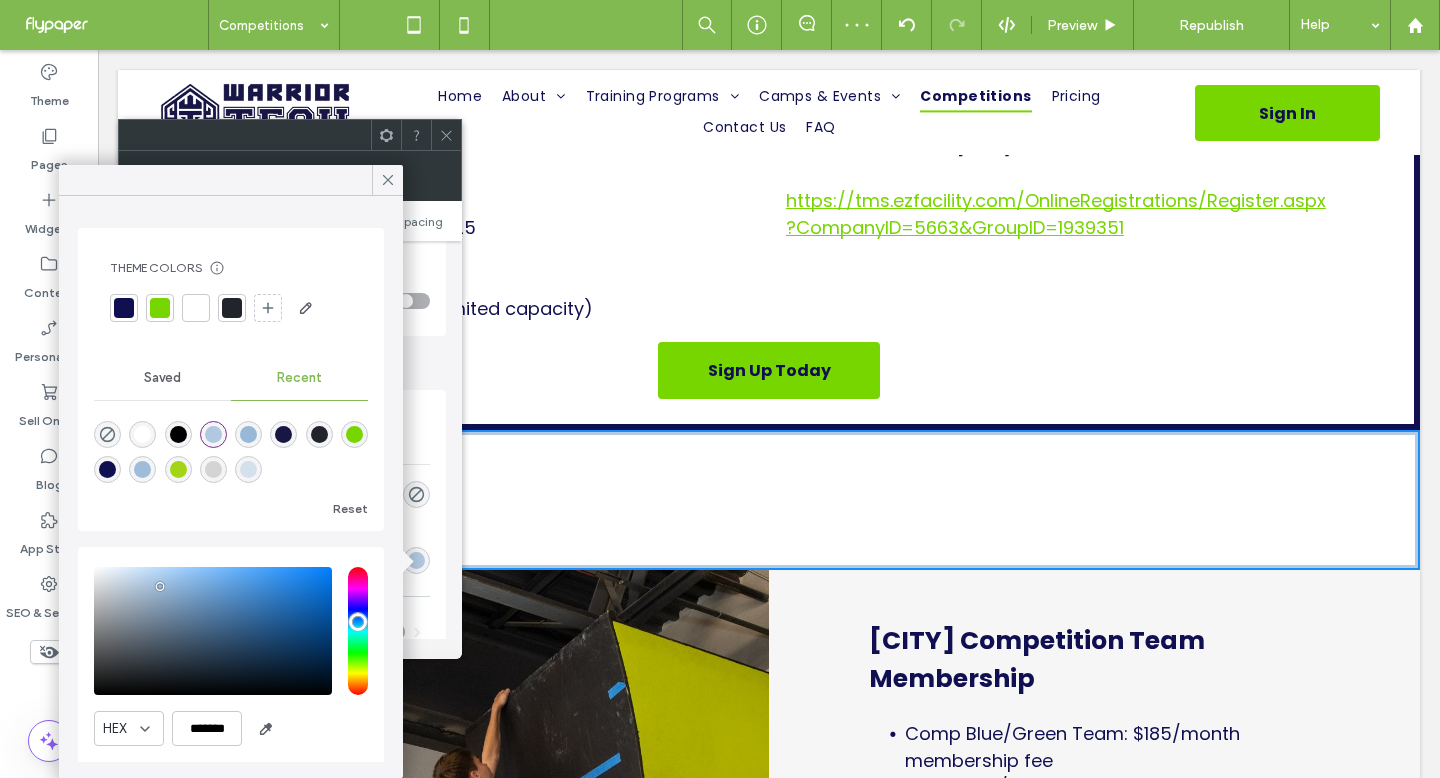 click at bounding box center [446, 135] 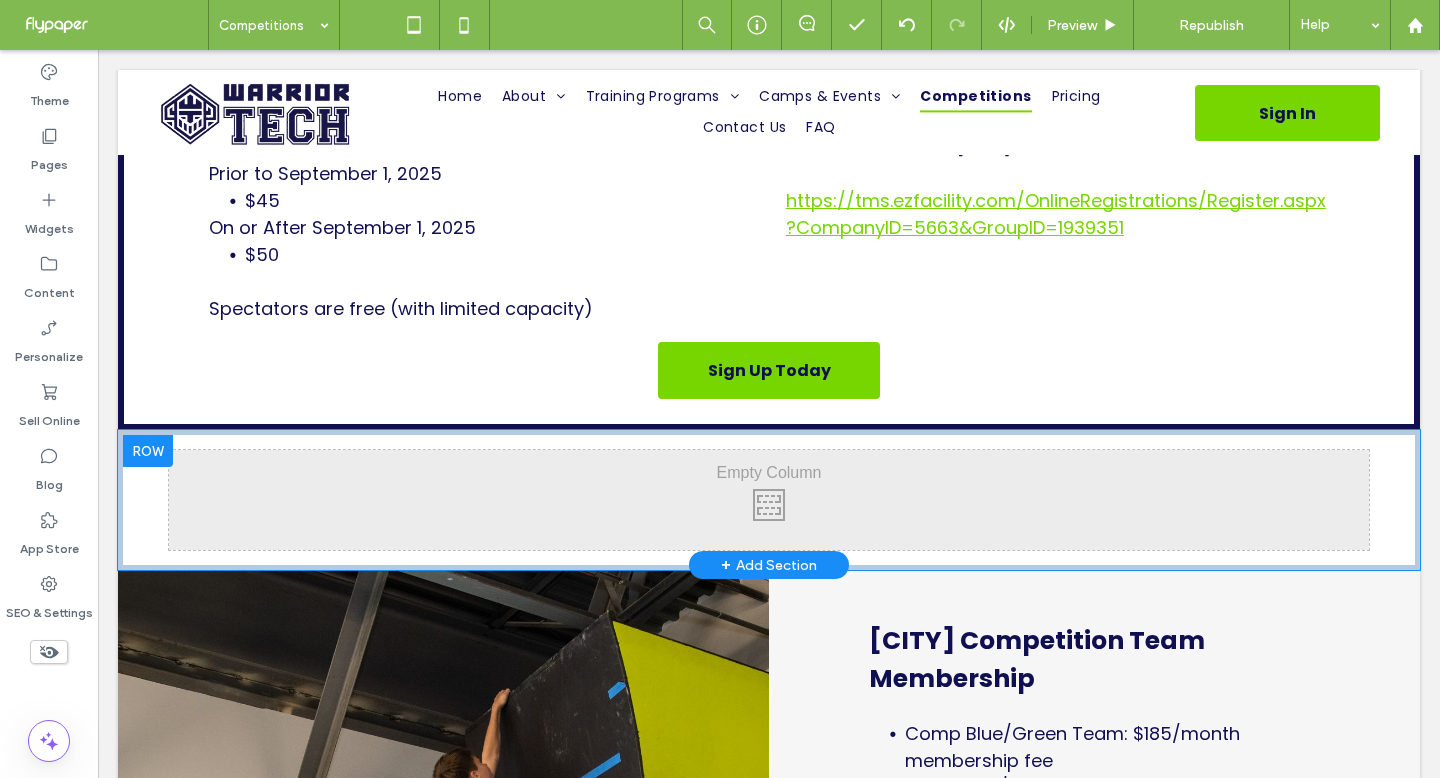 click on "Click To Paste     Click To Paste
Row + Add Section" at bounding box center [769, 500] 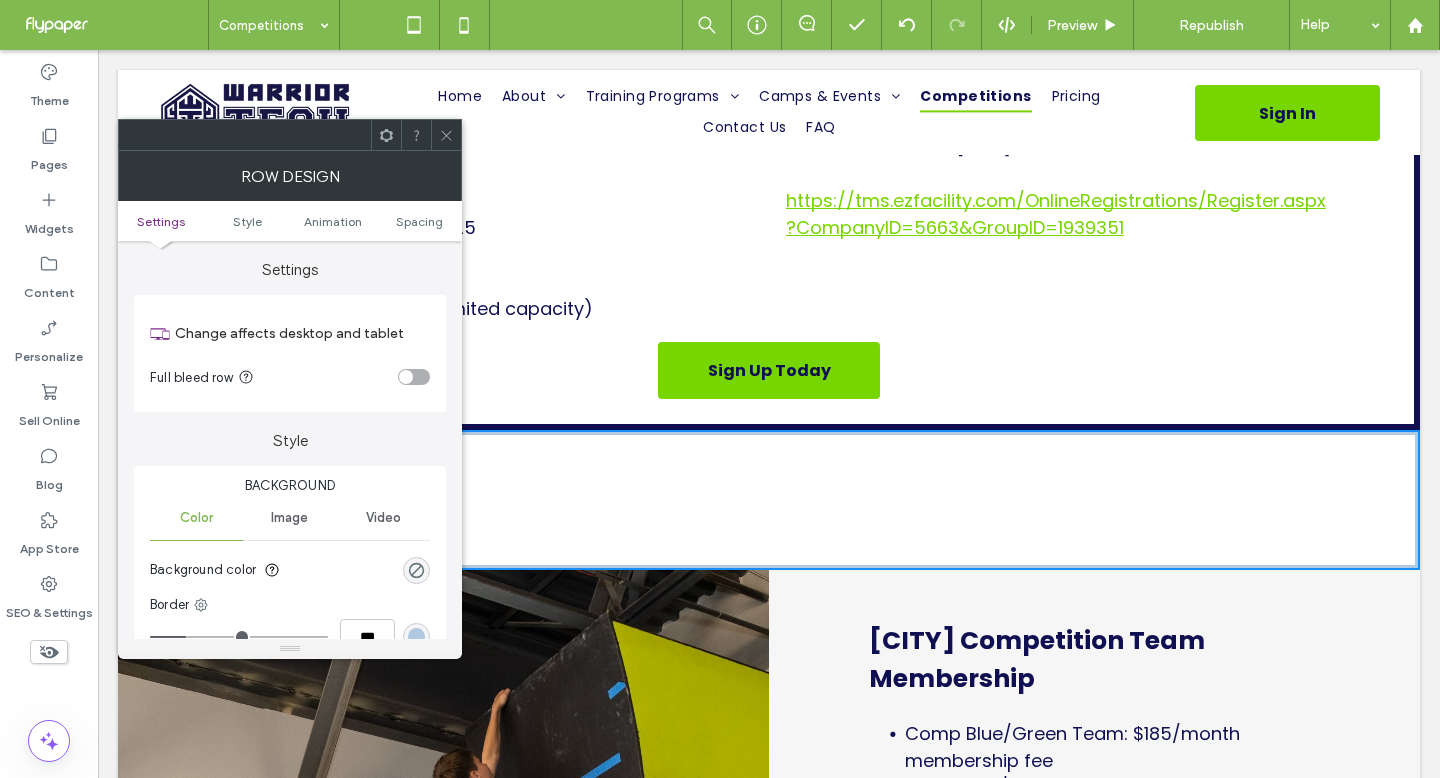click 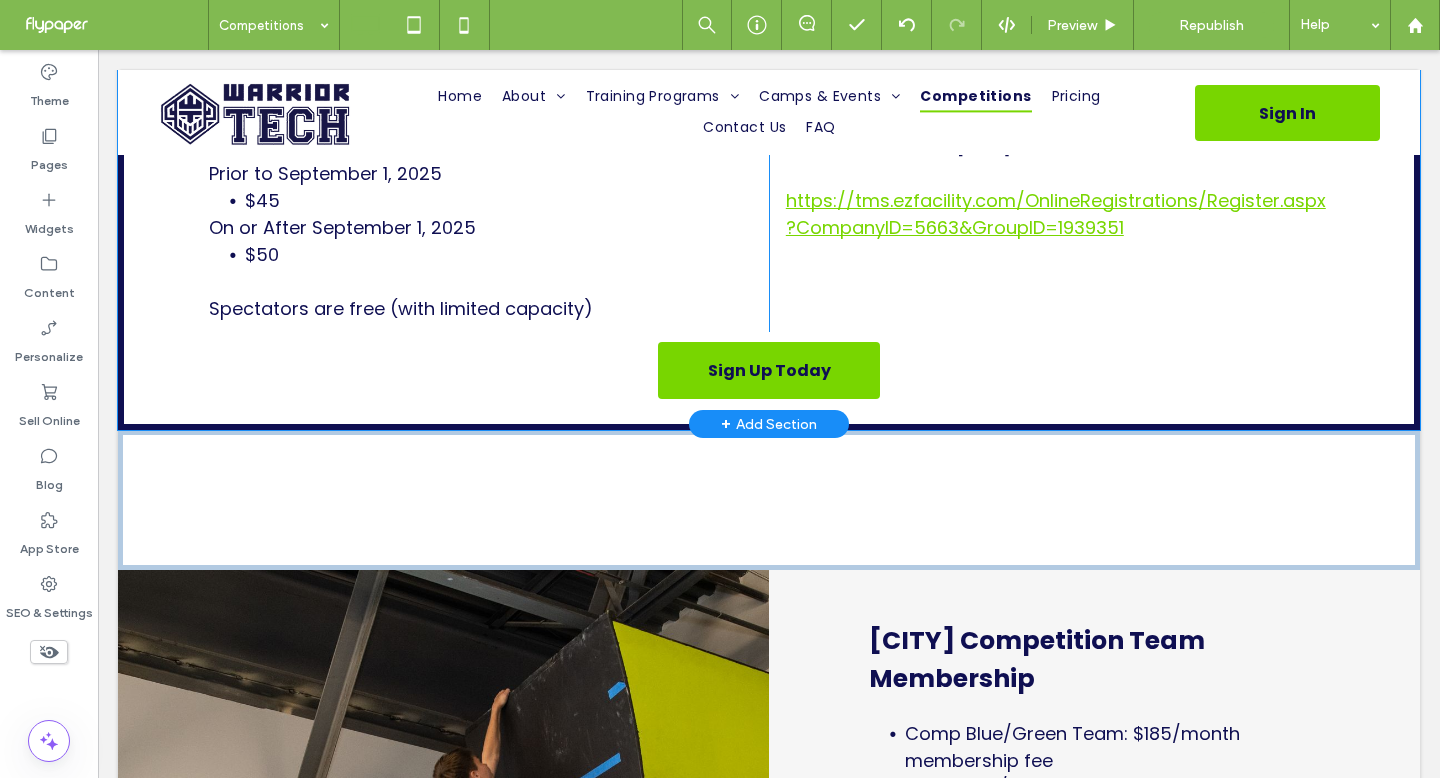click on "The  Ninja Carolina League (NCL)  is a league for Beginner, Advanced, and Pro Ninja Warrior athletes of all ages in the Carolinas. Beginners compete with beginners, advanced athletes with advanced athletes, and pros with pros in separate divisions determined by age, gender, and experience level. The season will run from September to mid-April with finals in late February for Advanced, and April for Beginner to determine its champions in each division. We're excited to be hosting a Season 6 Regular Season Qualifier at Warrior Tech.  There are divisions for children starting at age 6 through masters division (40+) and every age in between. All divisions will be included in this event.  Come and see how well you can do on our courses.  Our competition will follow NCL rules and age/categories based on your age as of January 1, 2026.
Register Now
Tentative Schedule
All times are subject to change.         Saturday, September 6, 2025
Click To Paste" at bounding box center (769, -197) 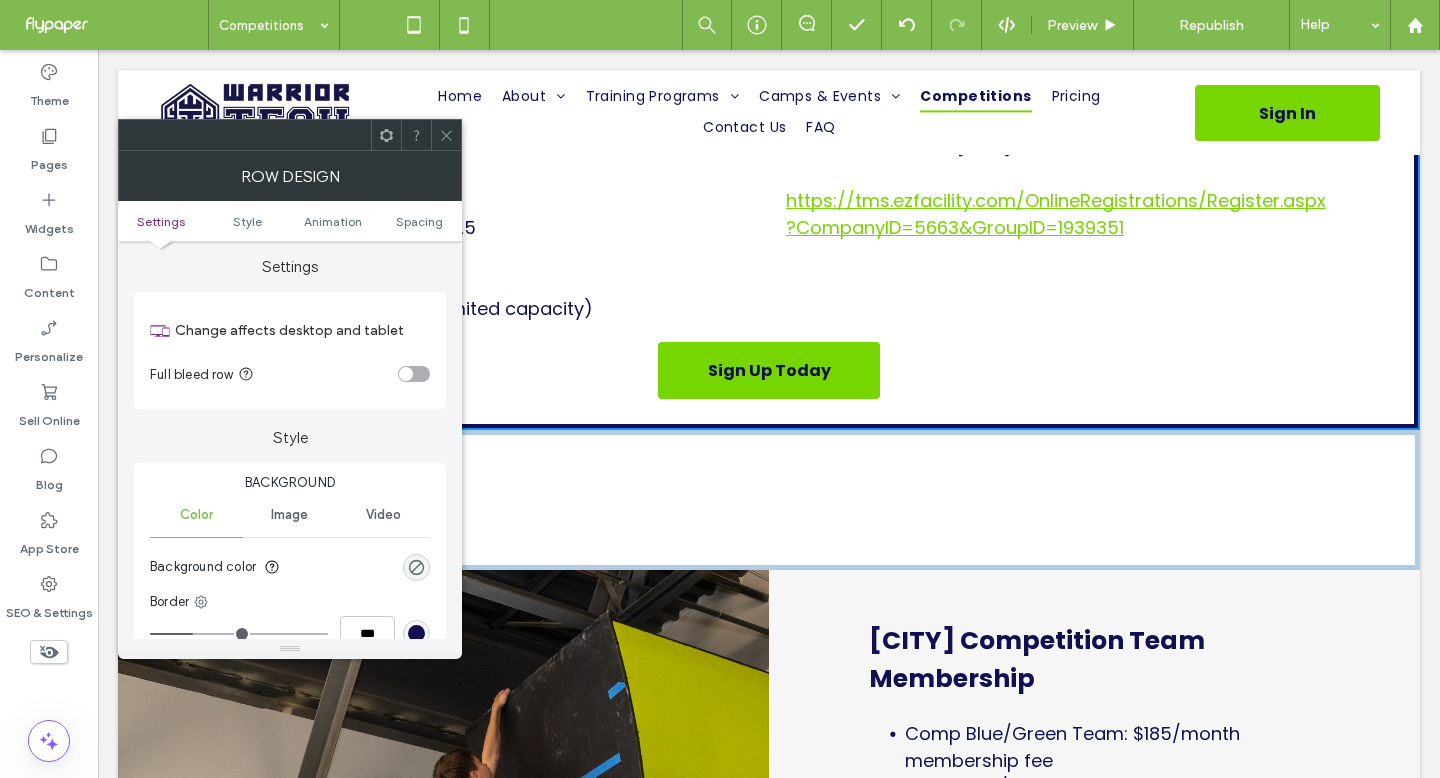 scroll, scrollTop: 4, scrollLeft: 0, axis: vertical 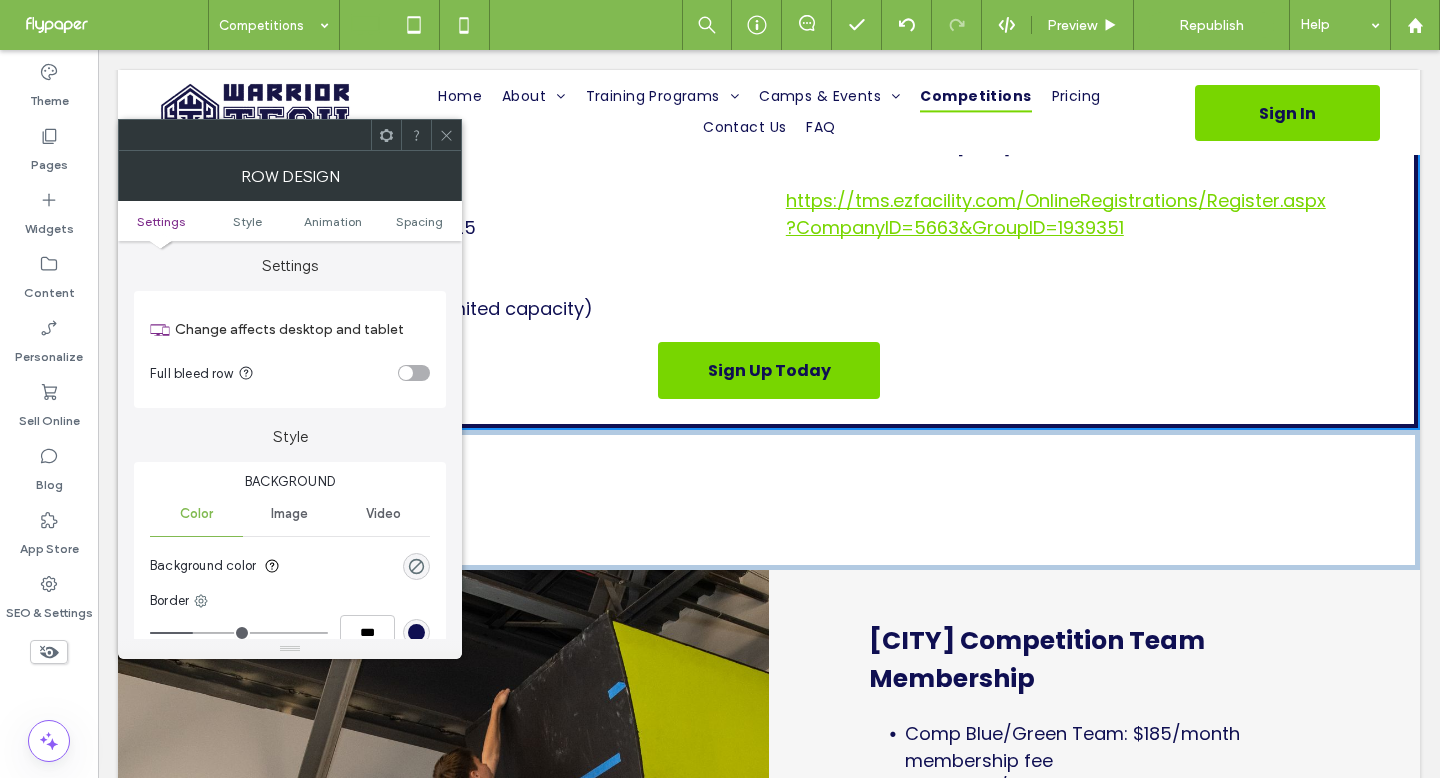 click at bounding box center (446, 135) 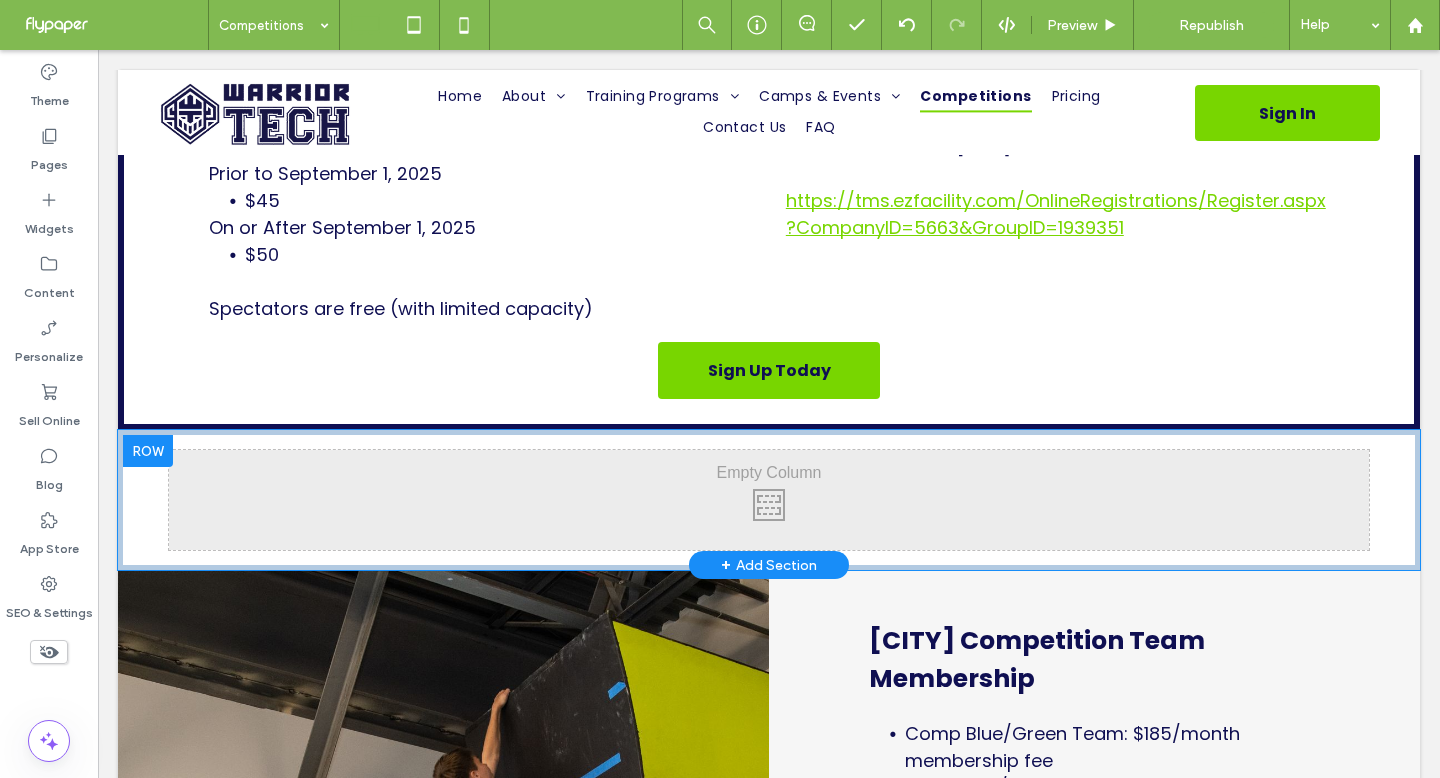 click on "Click To Paste     Click To Paste" at bounding box center (769, 500) 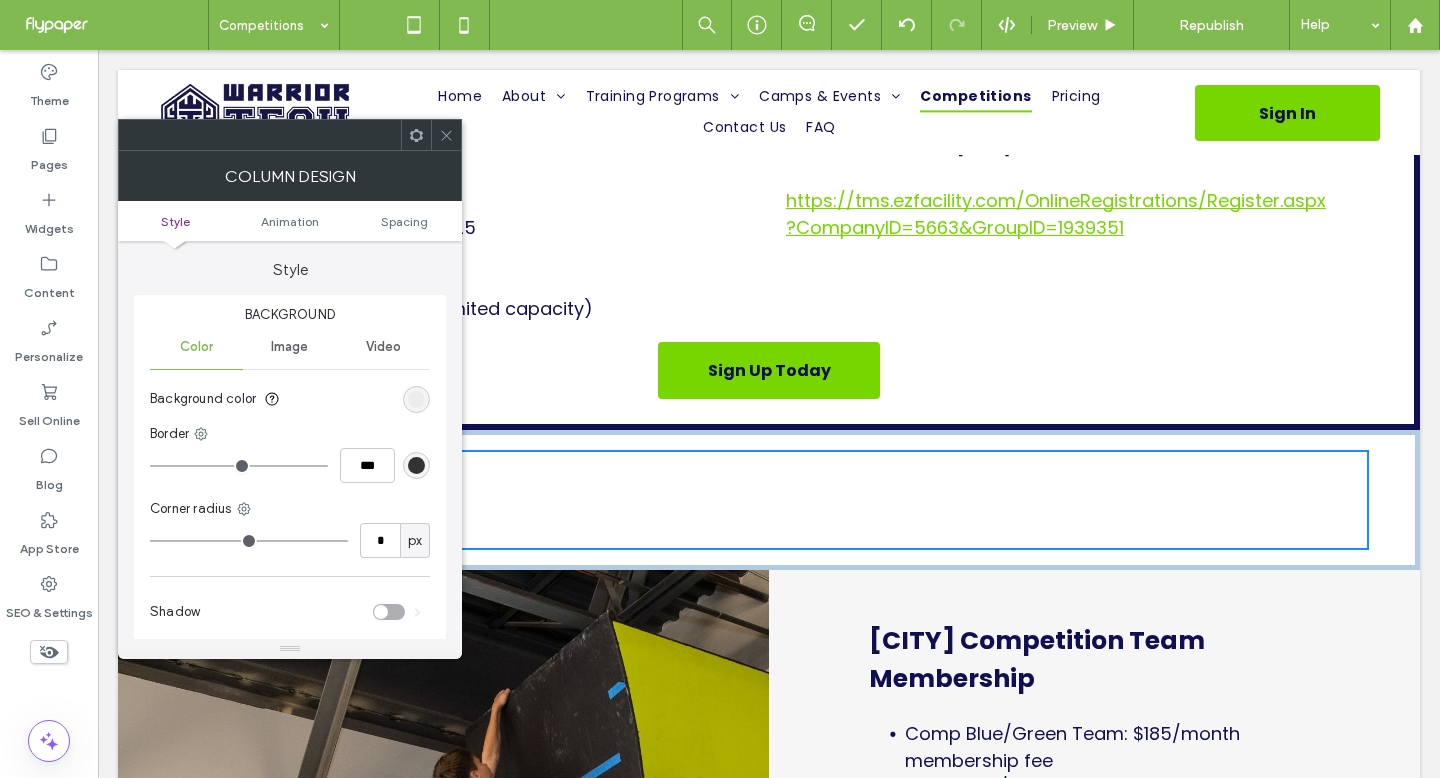 click on "Click To Paste" at bounding box center (443, 923) 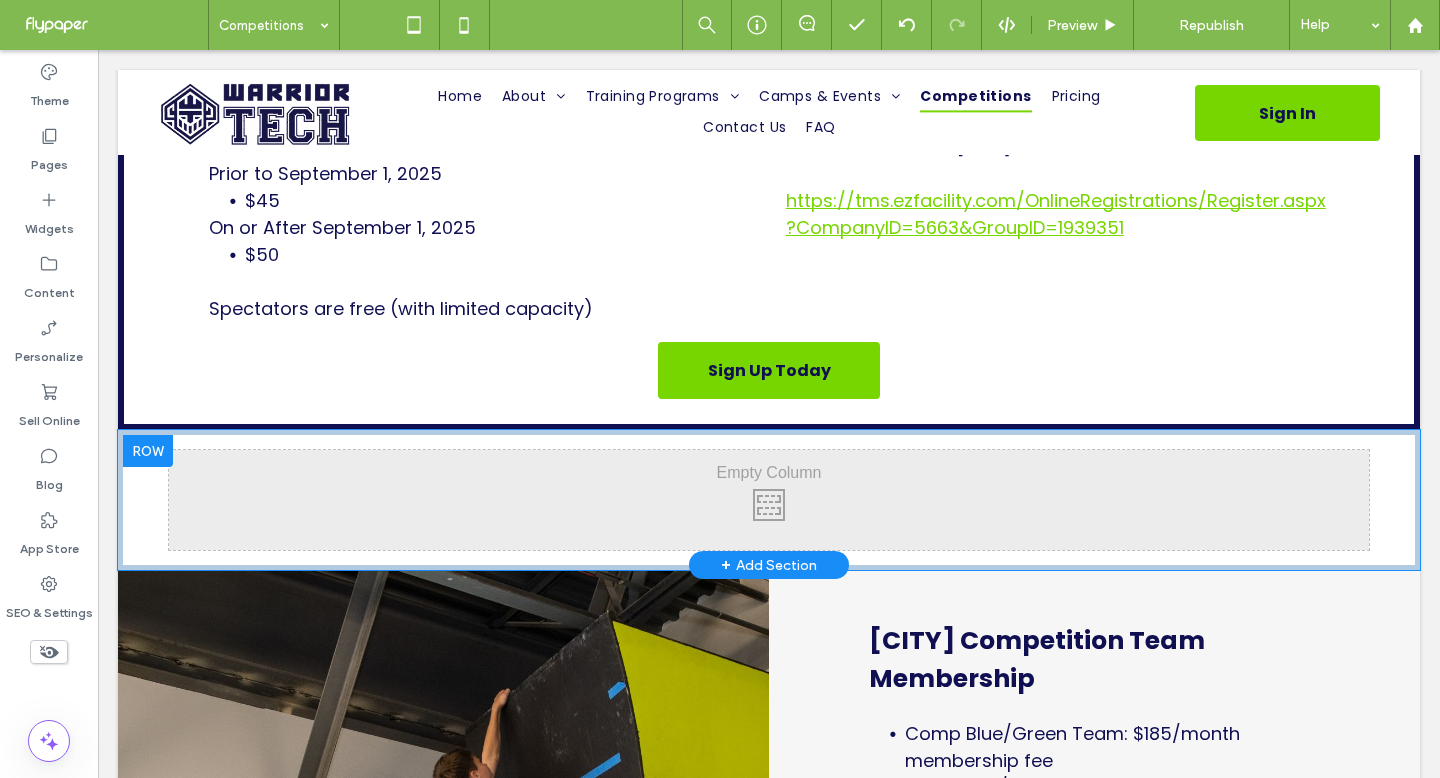 click on "Click To Paste     Click To Paste
Row + Add Section" at bounding box center [769, 500] 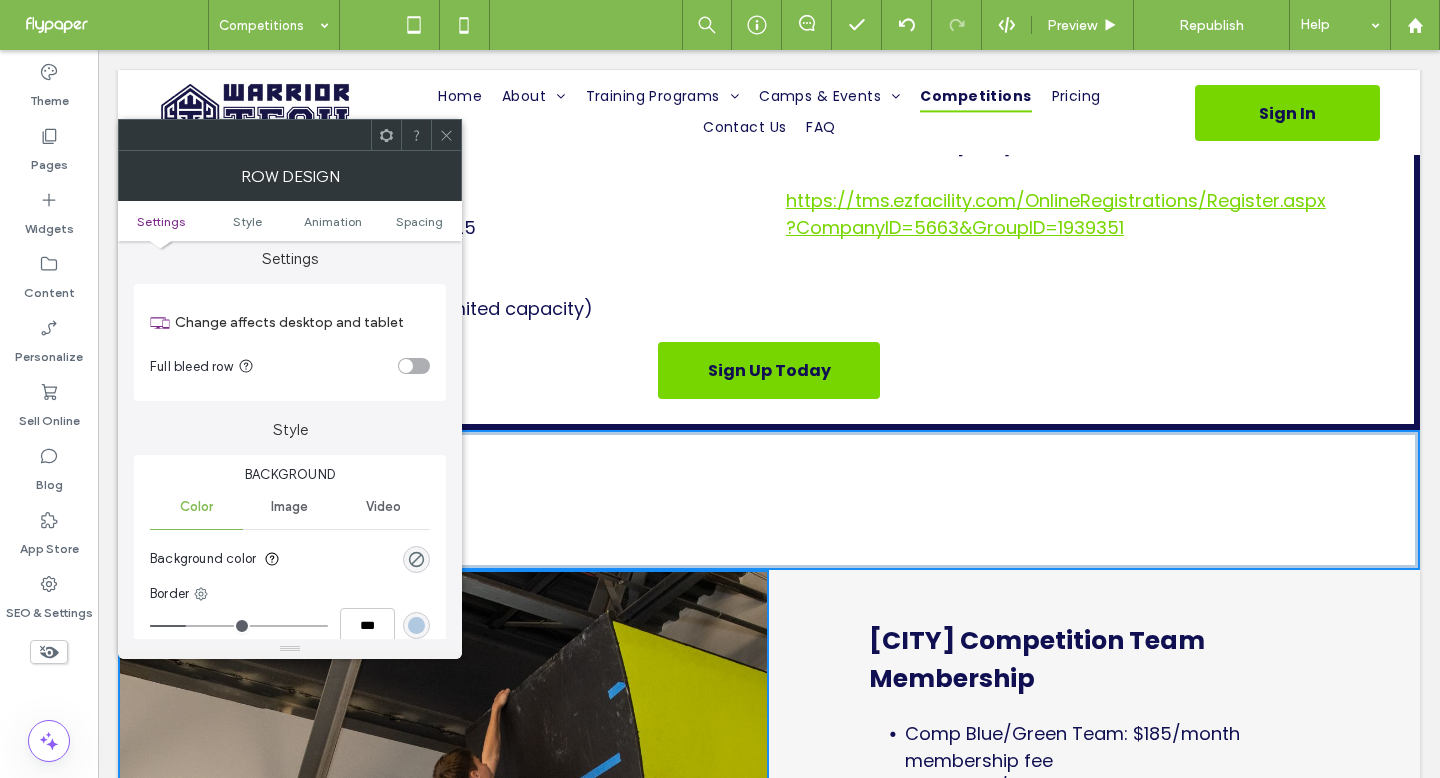 scroll, scrollTop: 33, scrollLeft: 0, axis: vertical 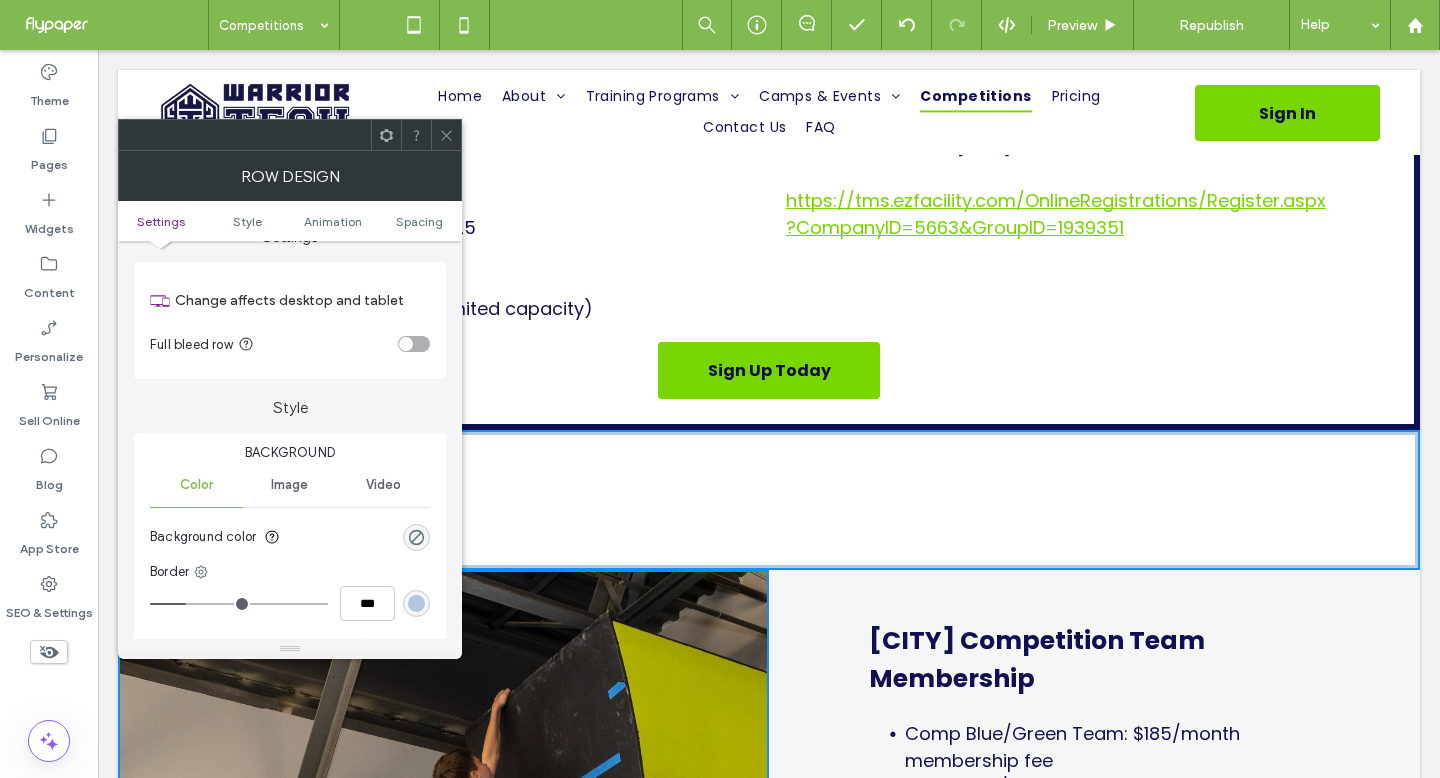 type on "*" 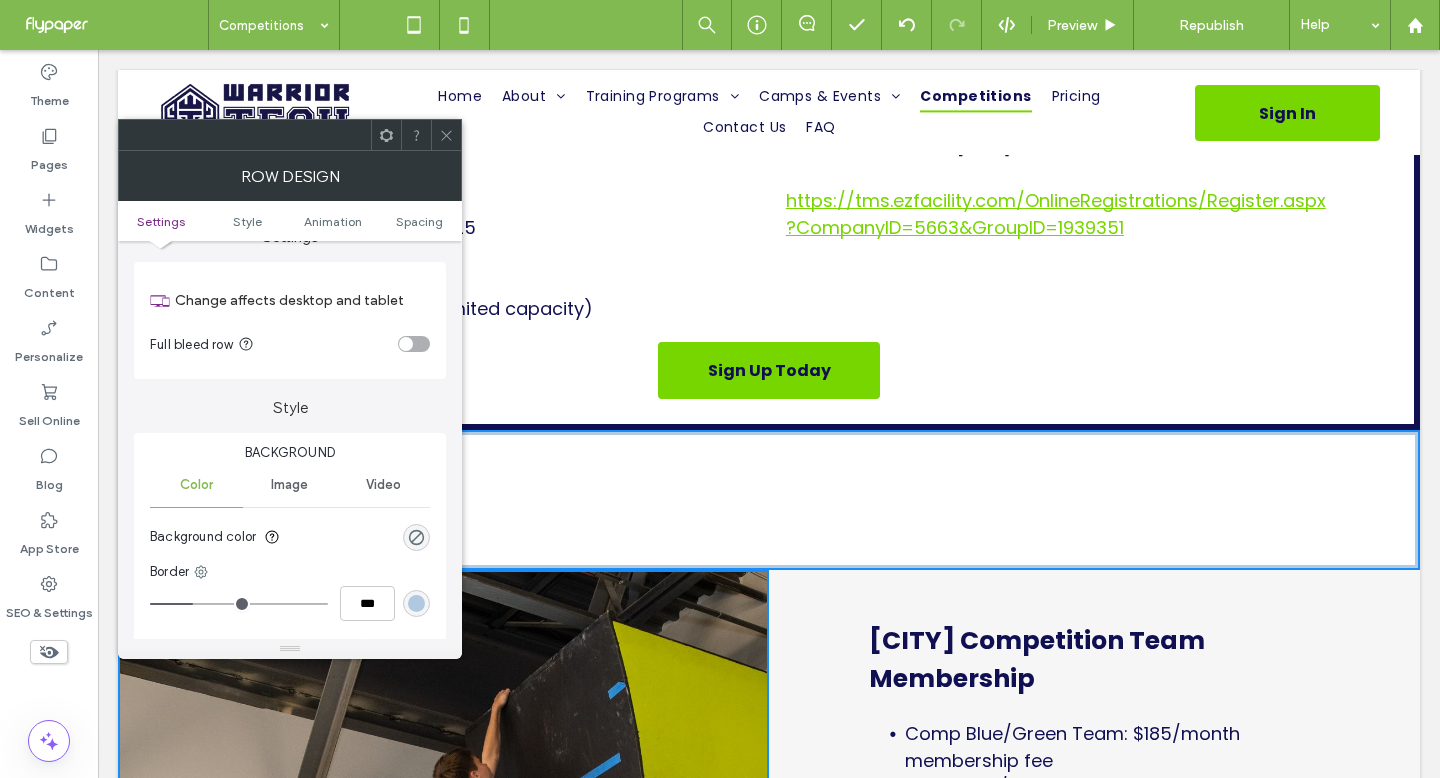 type on "*" 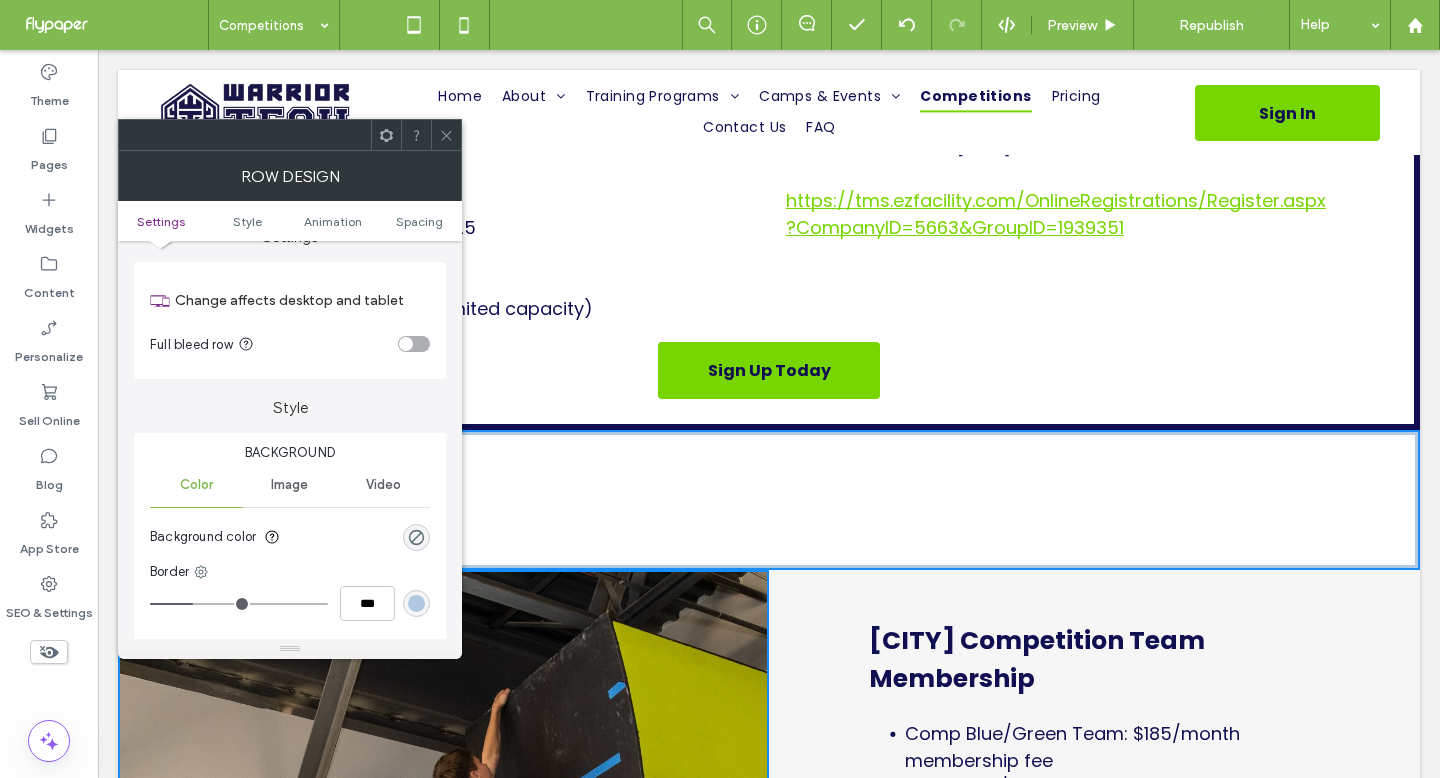 click at bounding box center (239, 604) 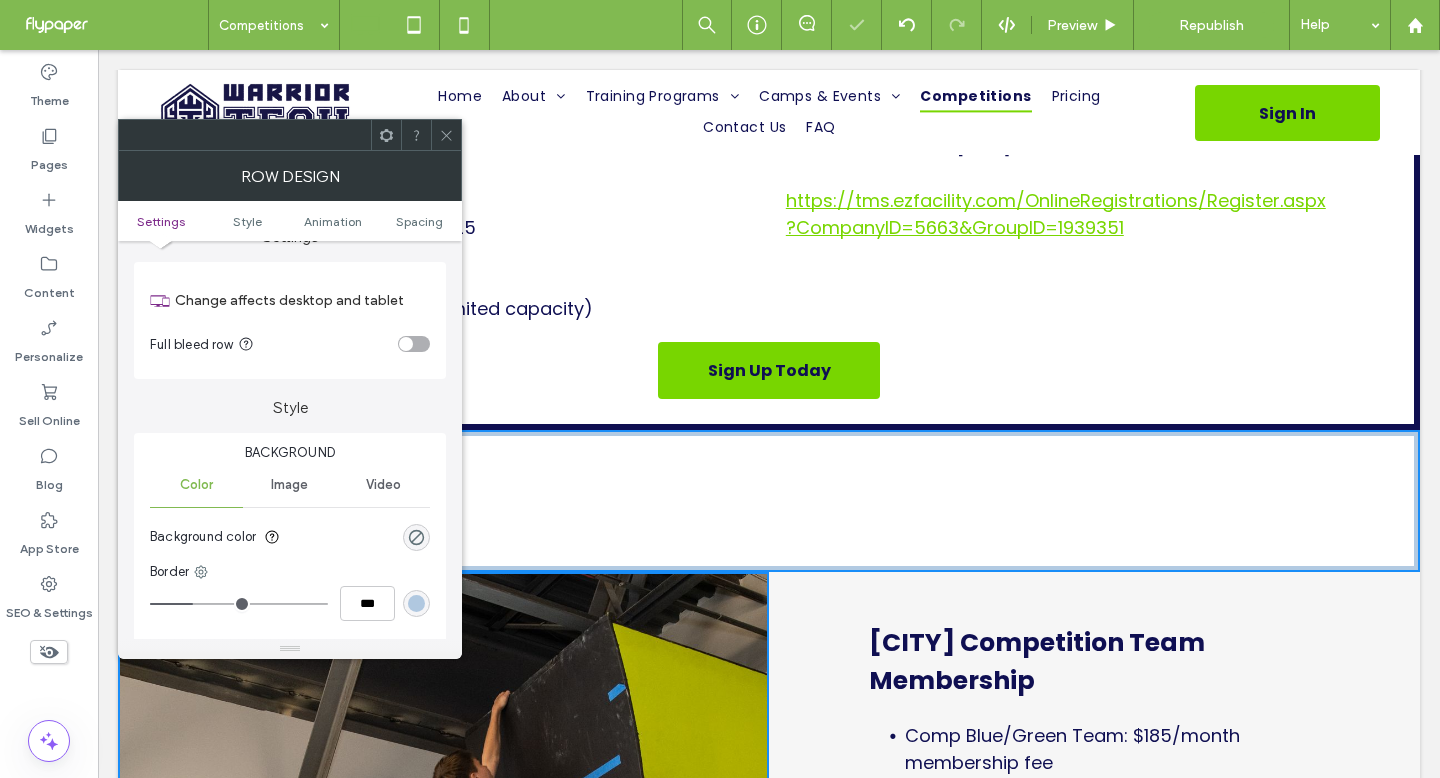 click at bounding box center (446, 135) 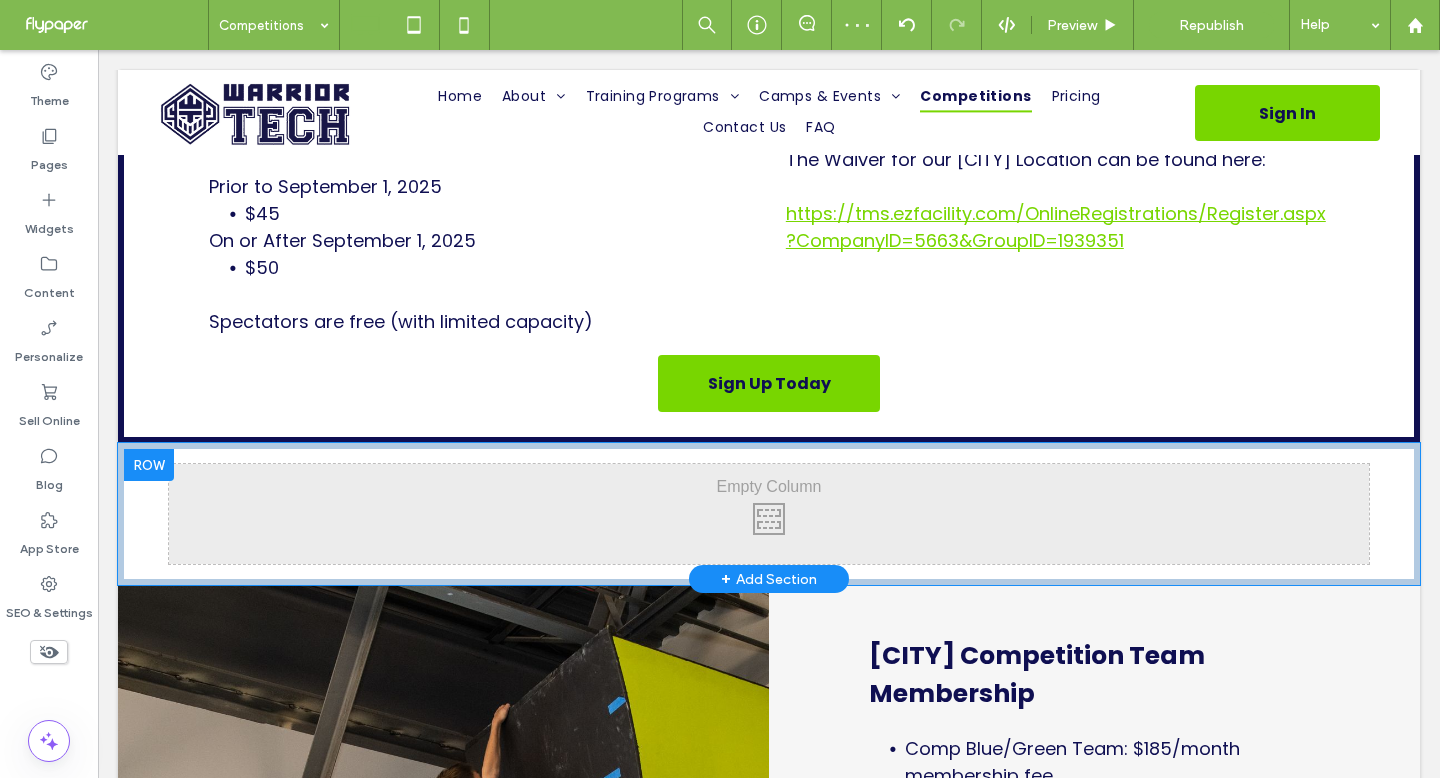 scroll, scrollTop: 2600, scrollLeft: 0, axis: vertical 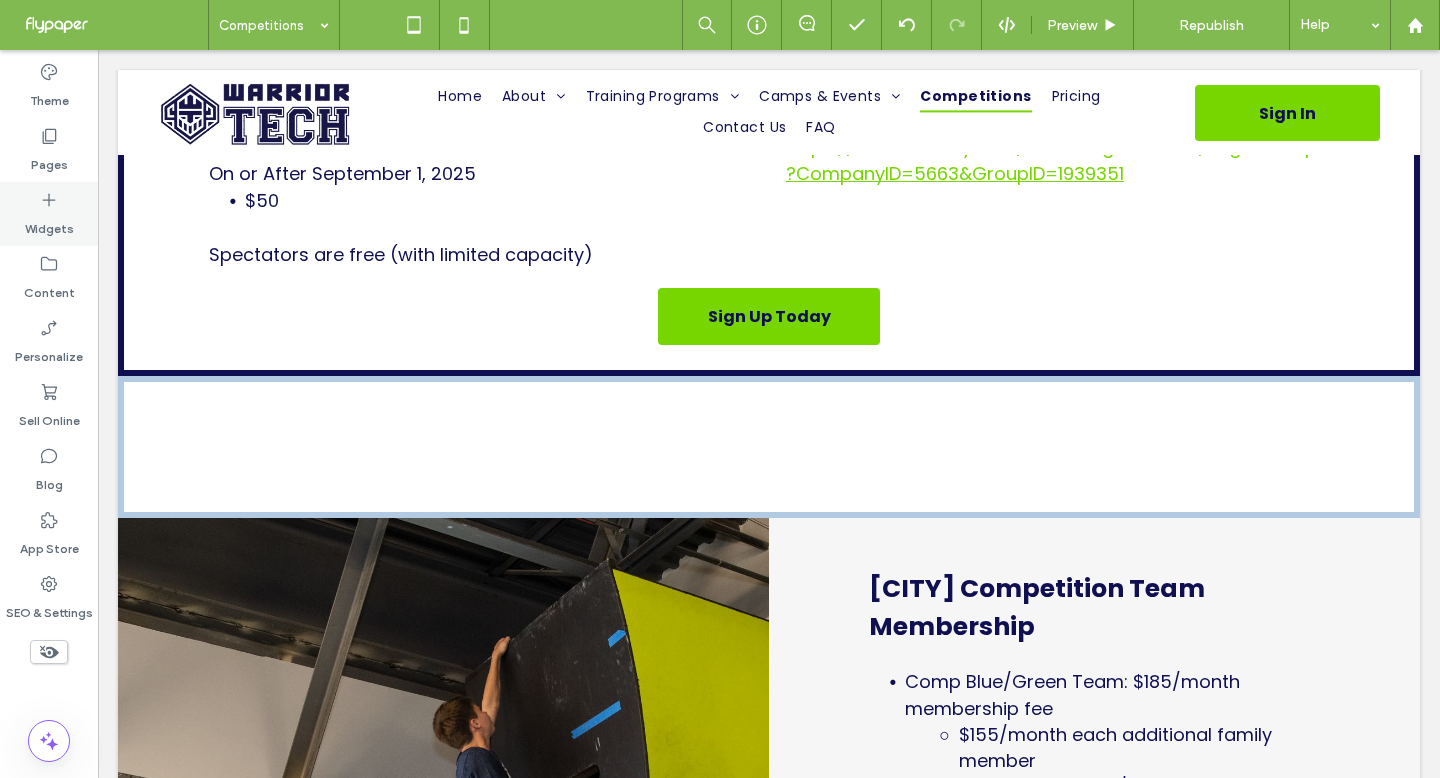 click on "Widgets" at bounding box center (49, 214) 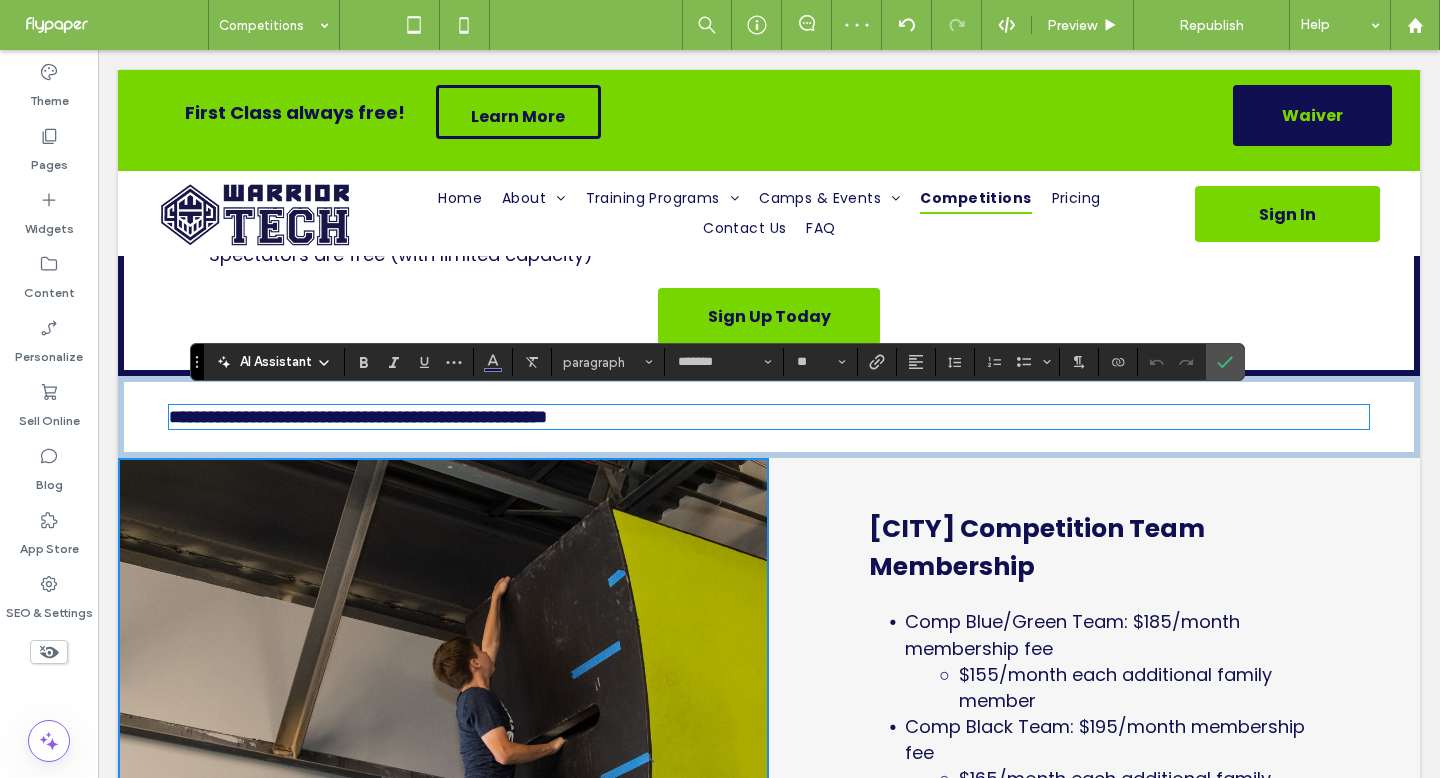 scroll, scrollTop: 0, scrollLeft: 0, axis: both 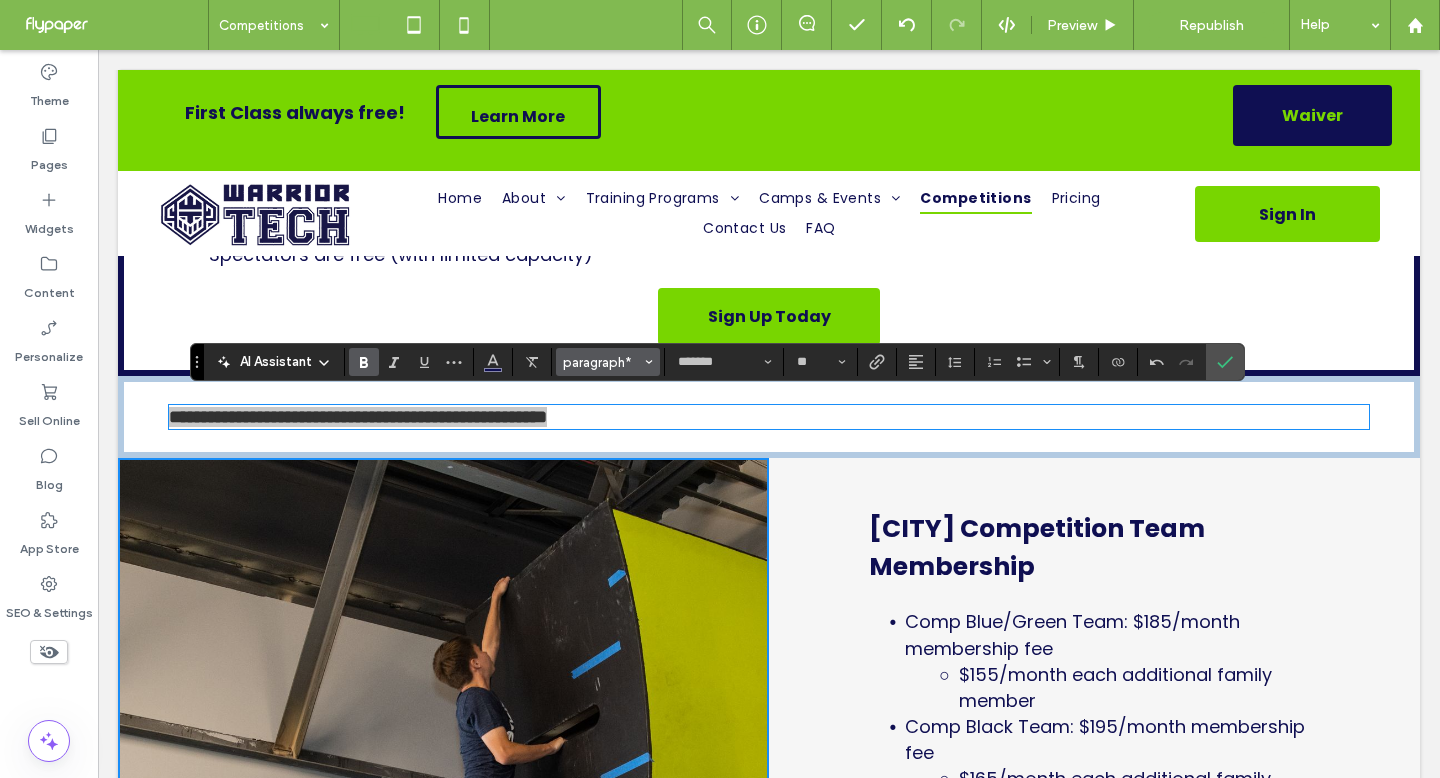 click on "paragraph*" at bounding box center (602, 362) 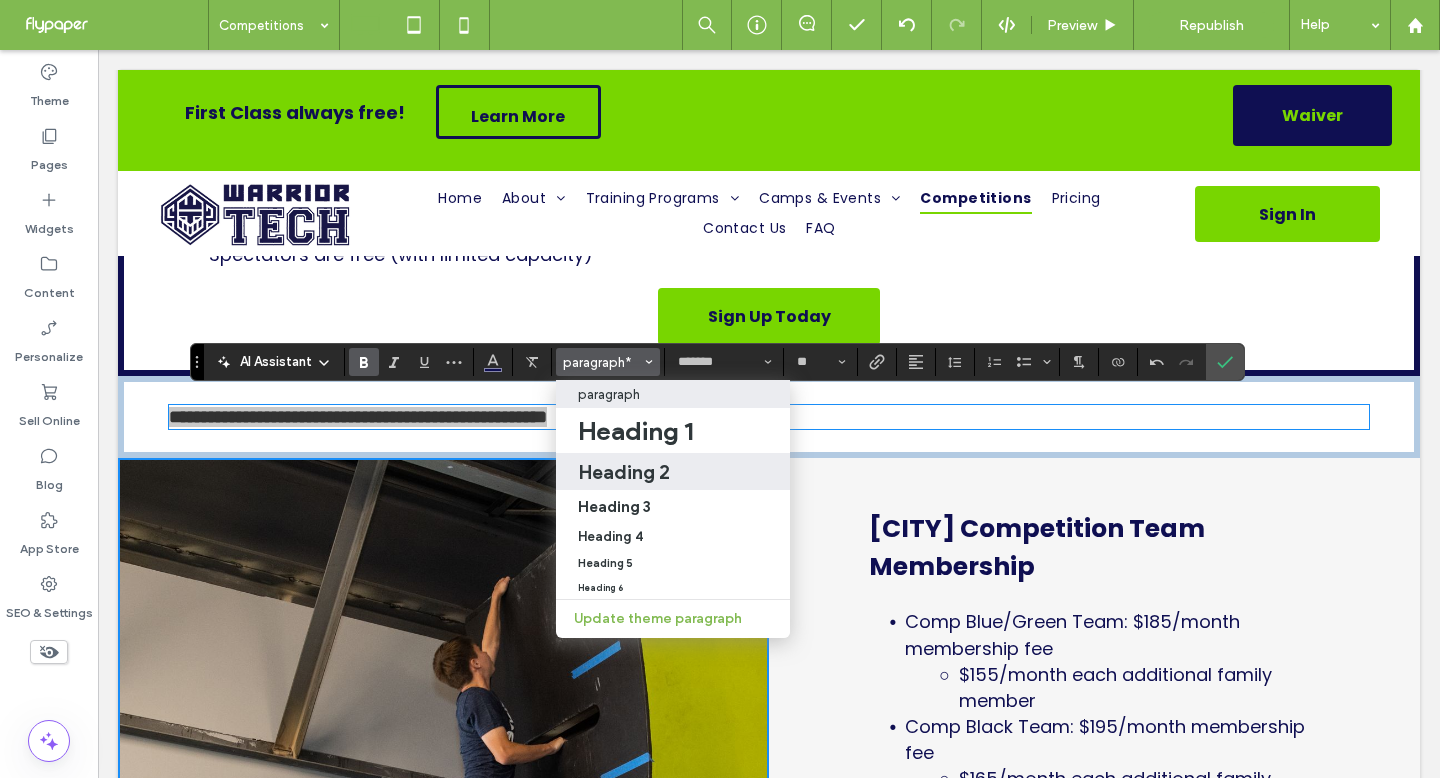 click on "Heading 2" at bounding box center (673, 471) 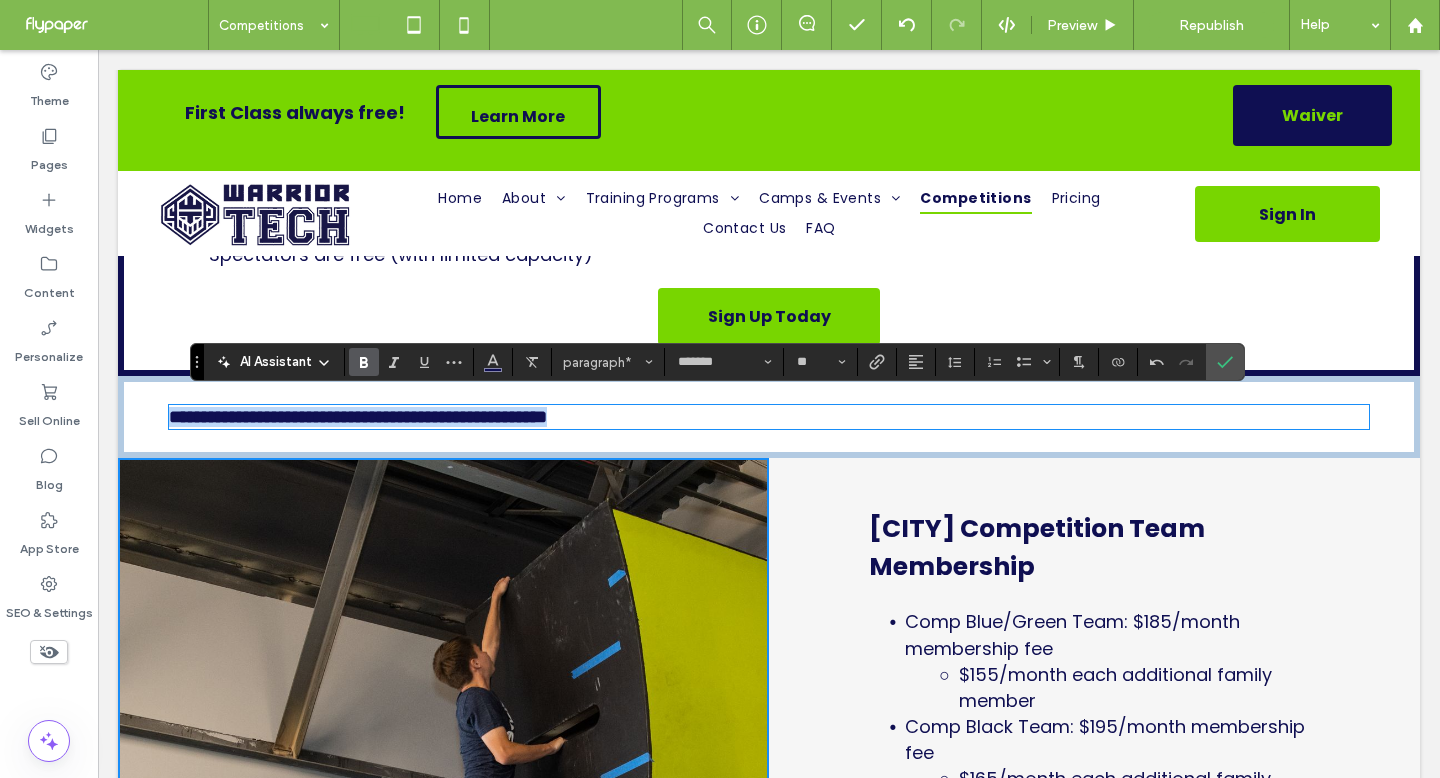 type on "**" 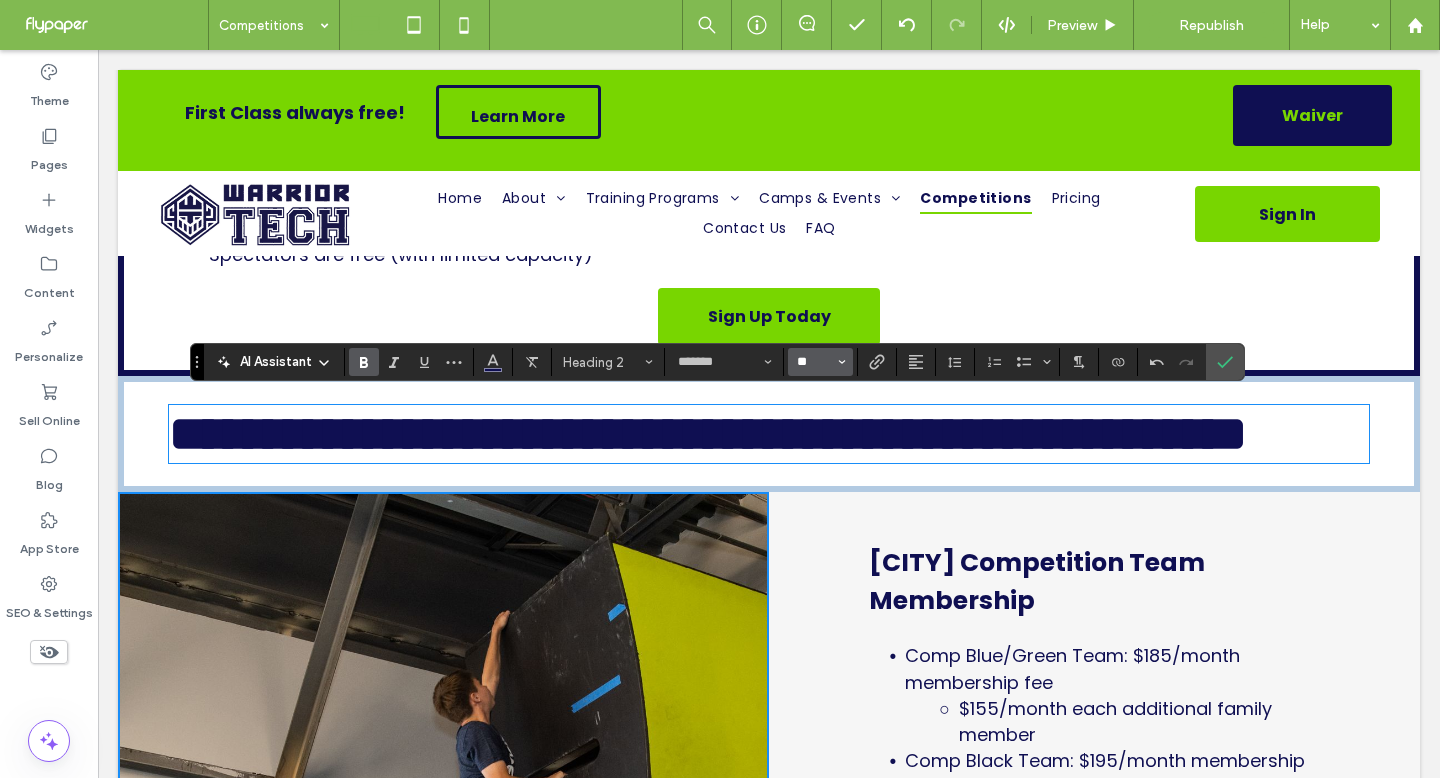 click on "**" at bounding box center (814, 362) 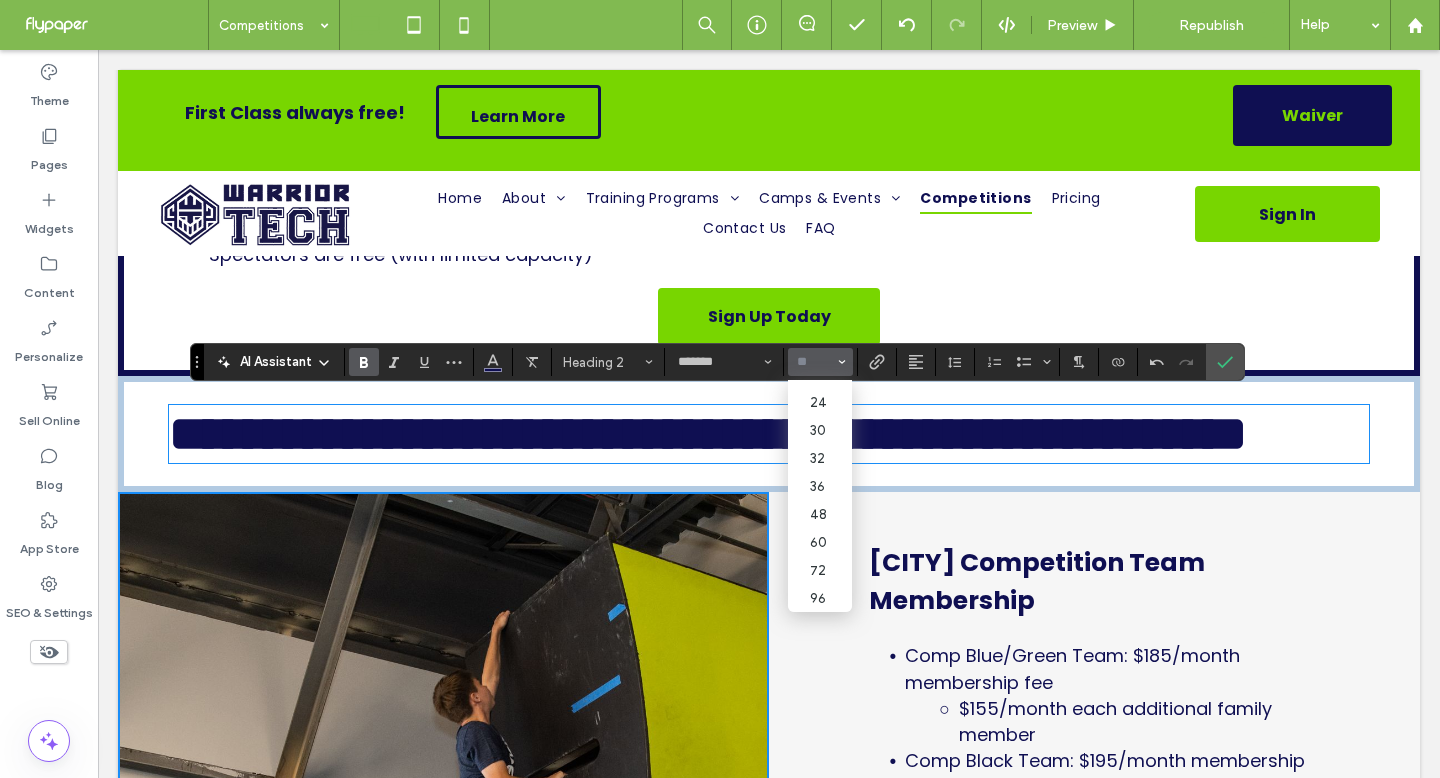 scroll, scrollTop: 247, scrollLeft: 0, axis: vertical 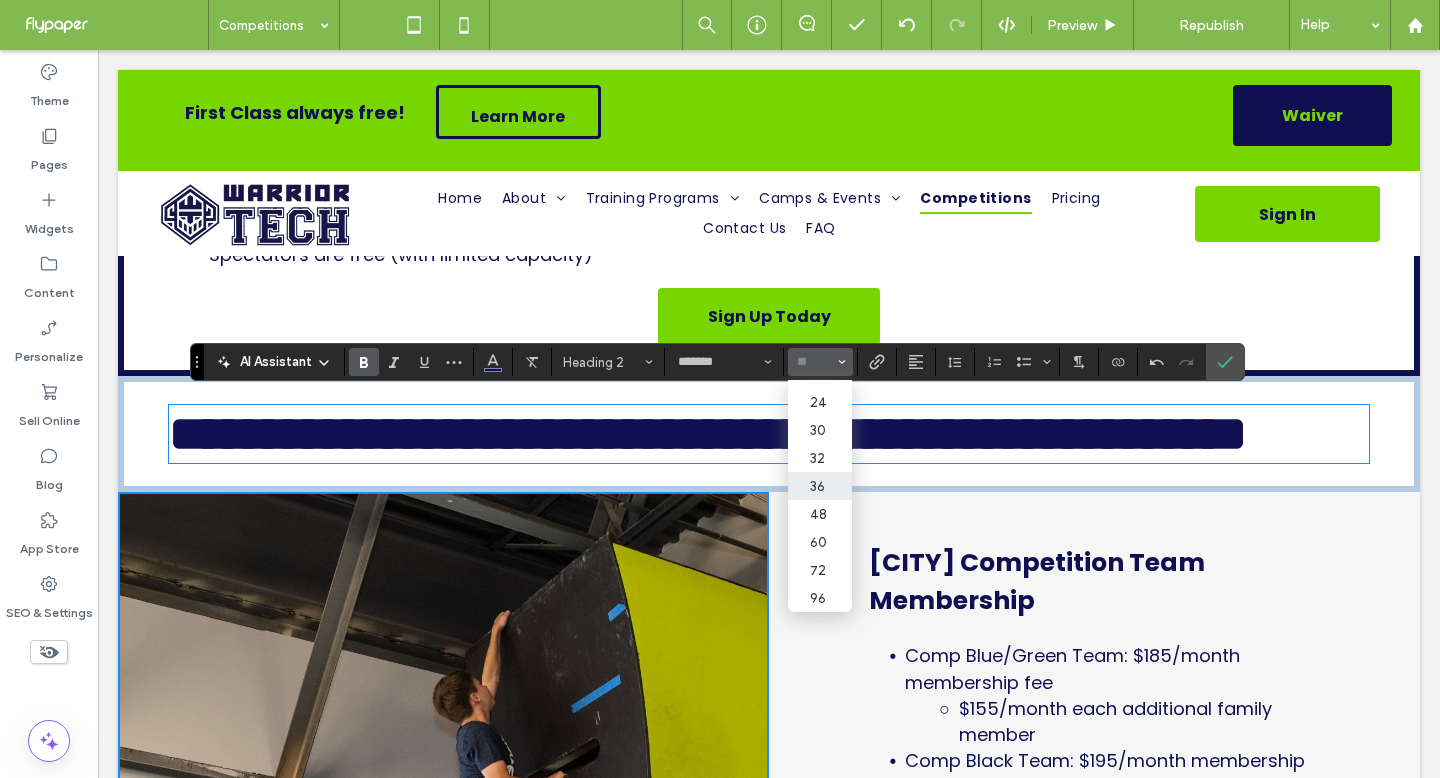 click on "36" at bounding box center [820, 486] 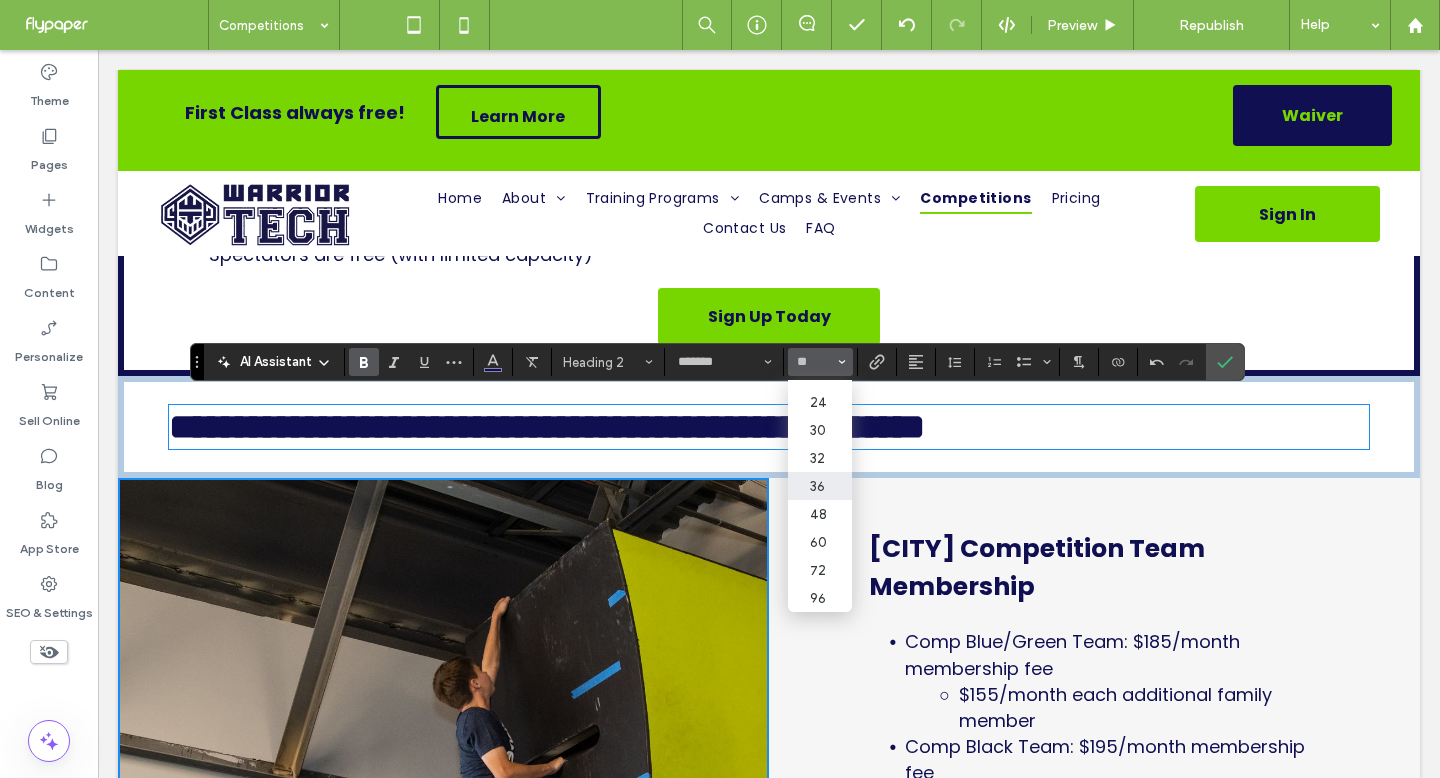 type on "**" 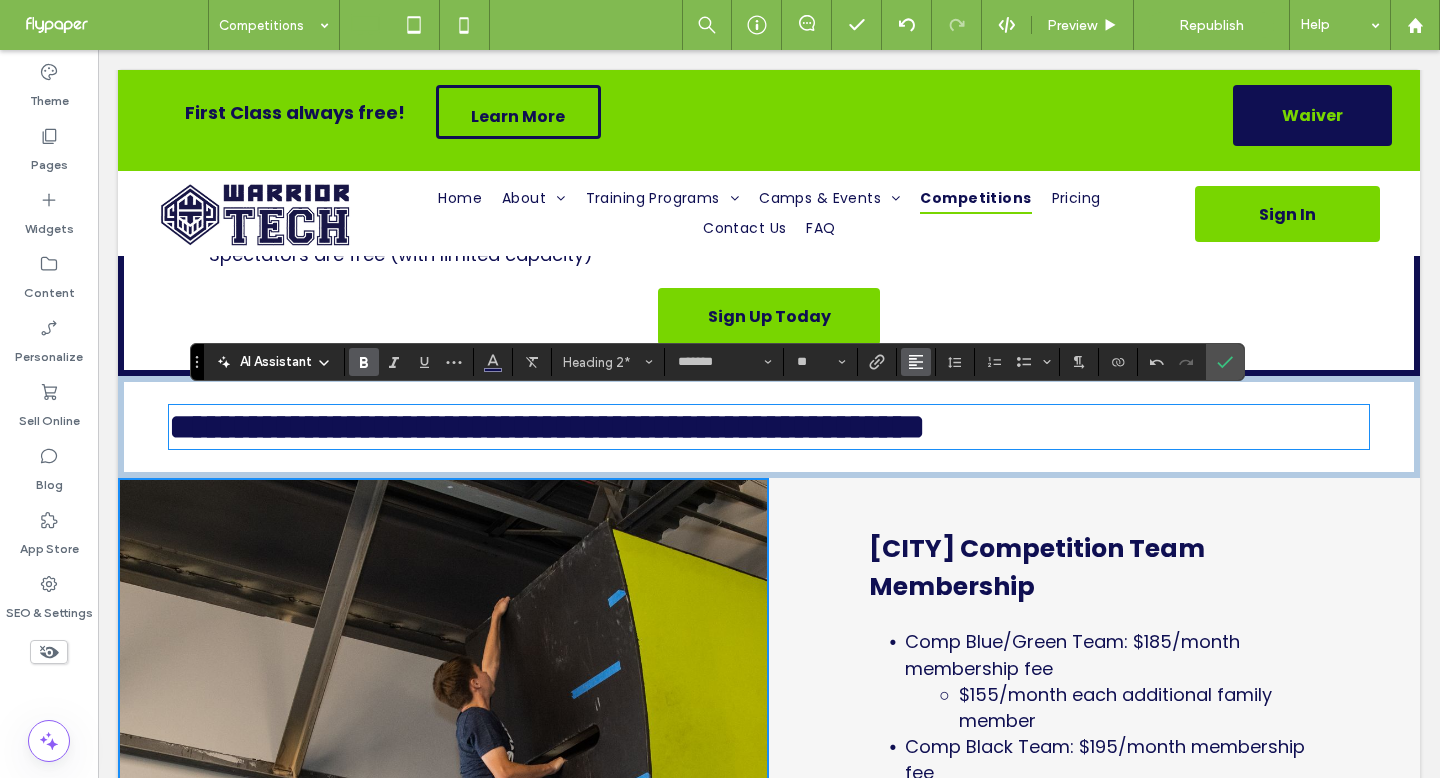 click 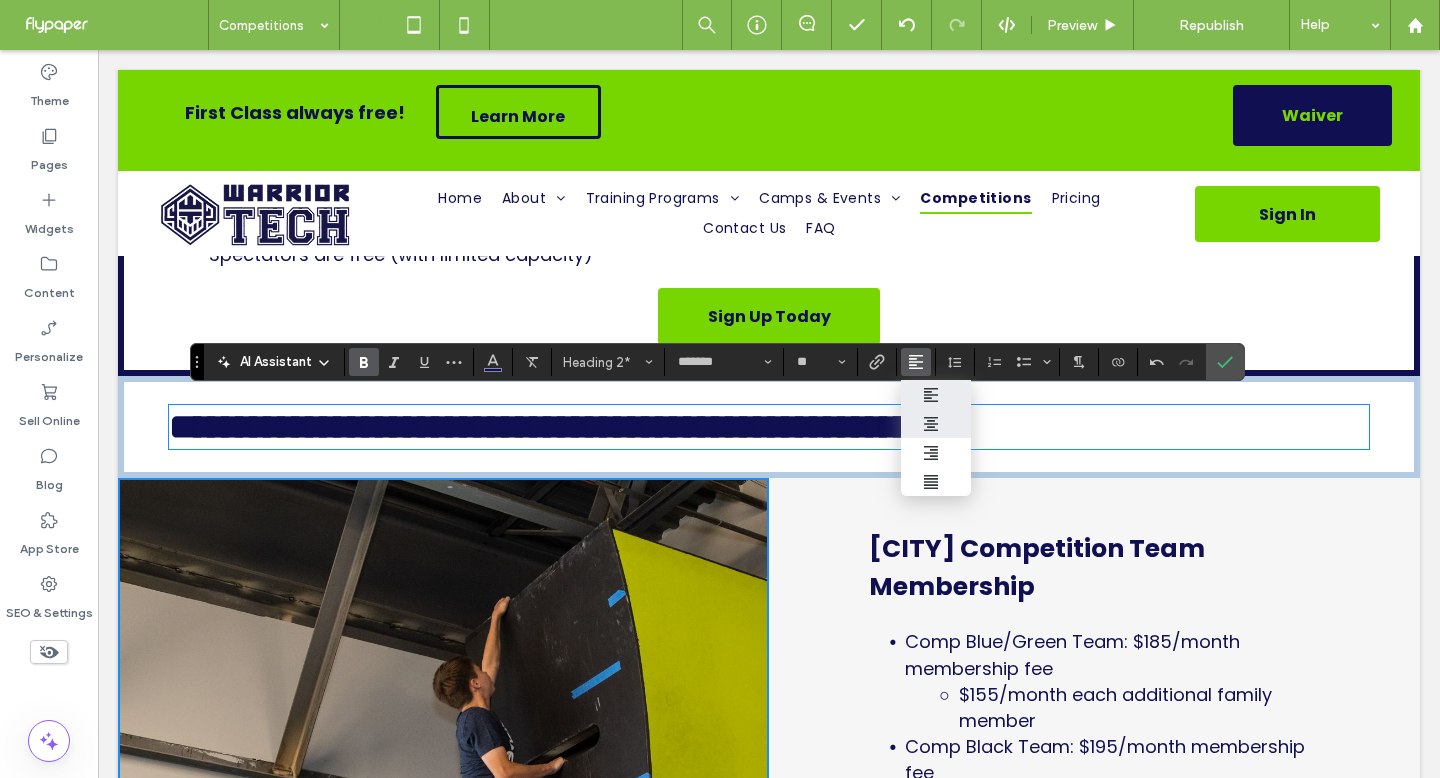 click at bounding box center (936, 423) 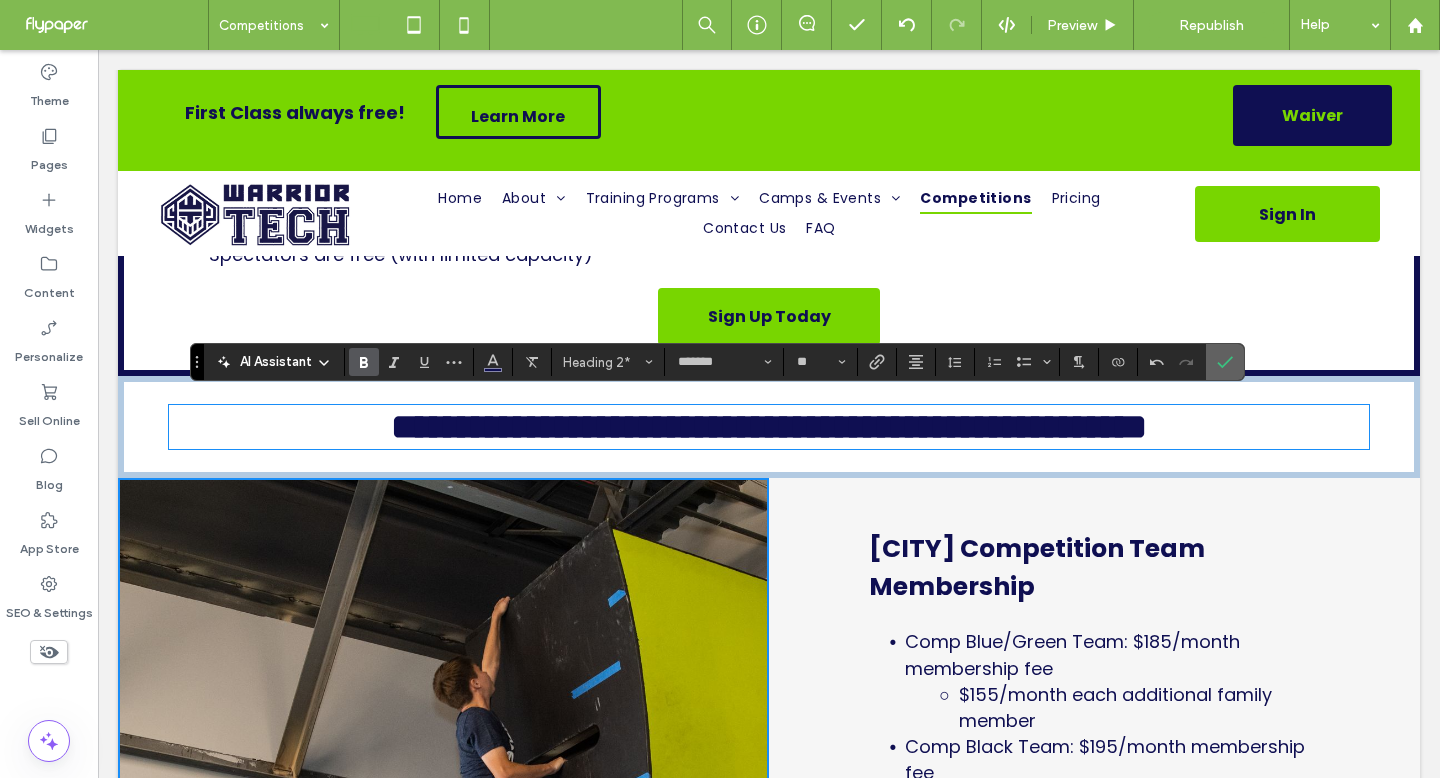 drag, startPoint x: 1221, startPoint y: 360, endPoint x: 1100, endPoint y: 328, distance: 125.1599 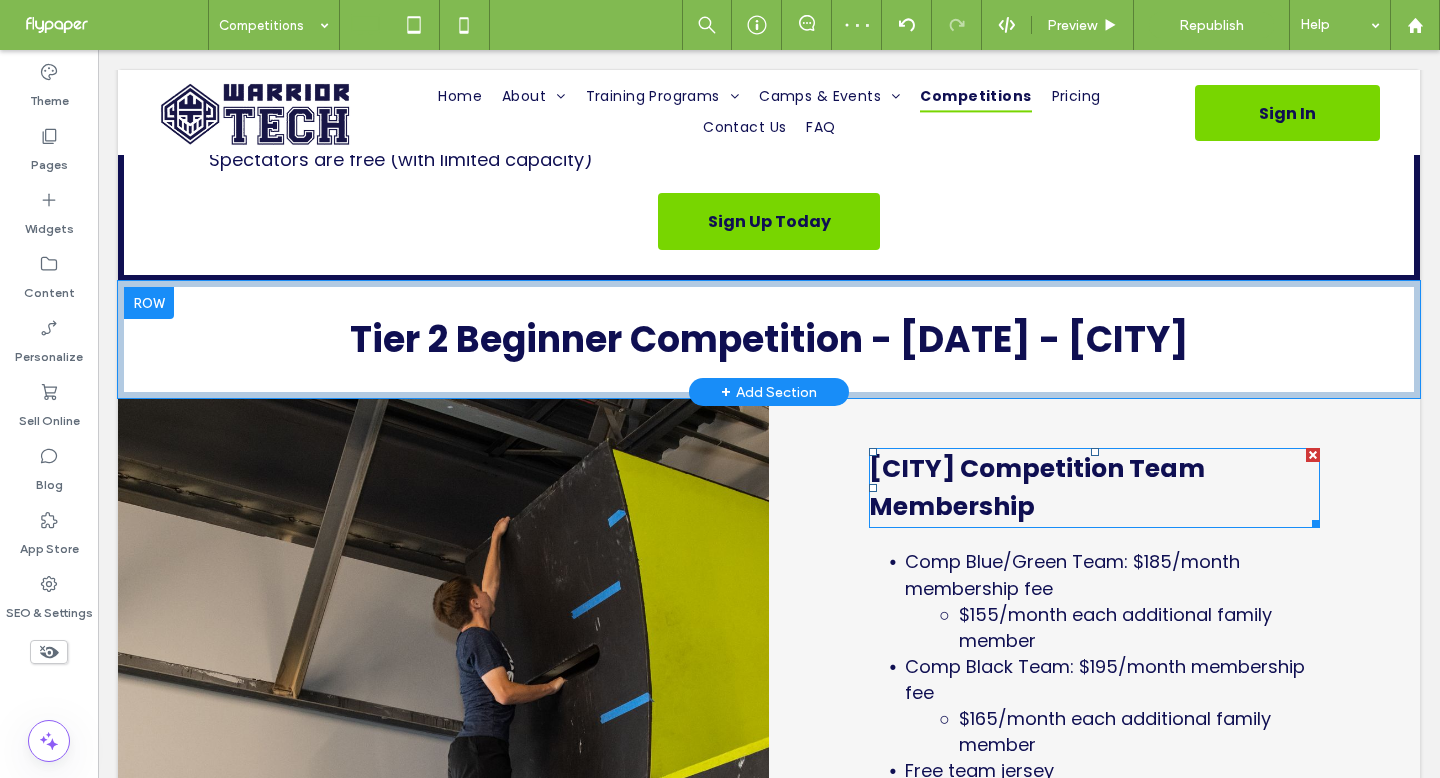 scroll, scrollTop: 2694, scrollLeft: 0, axis: vertical 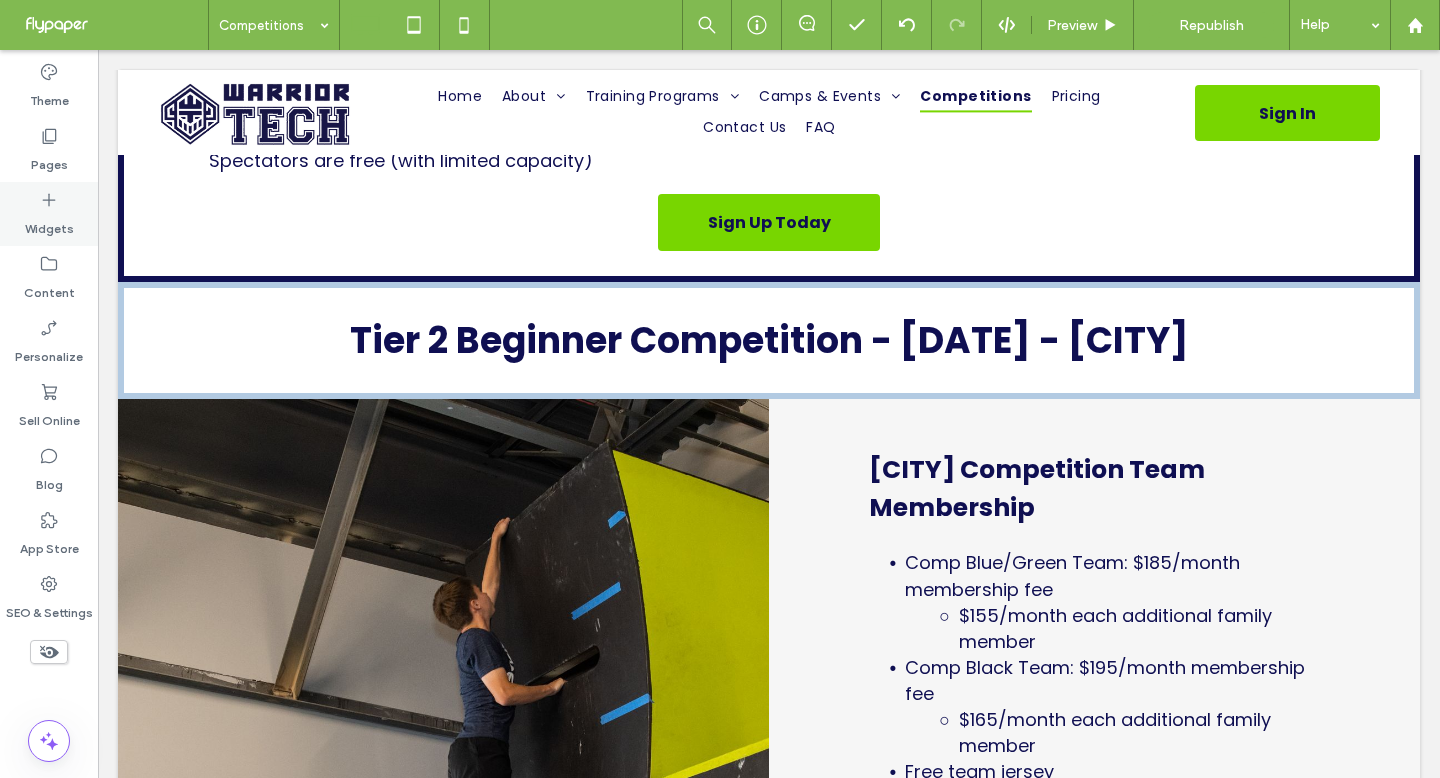click 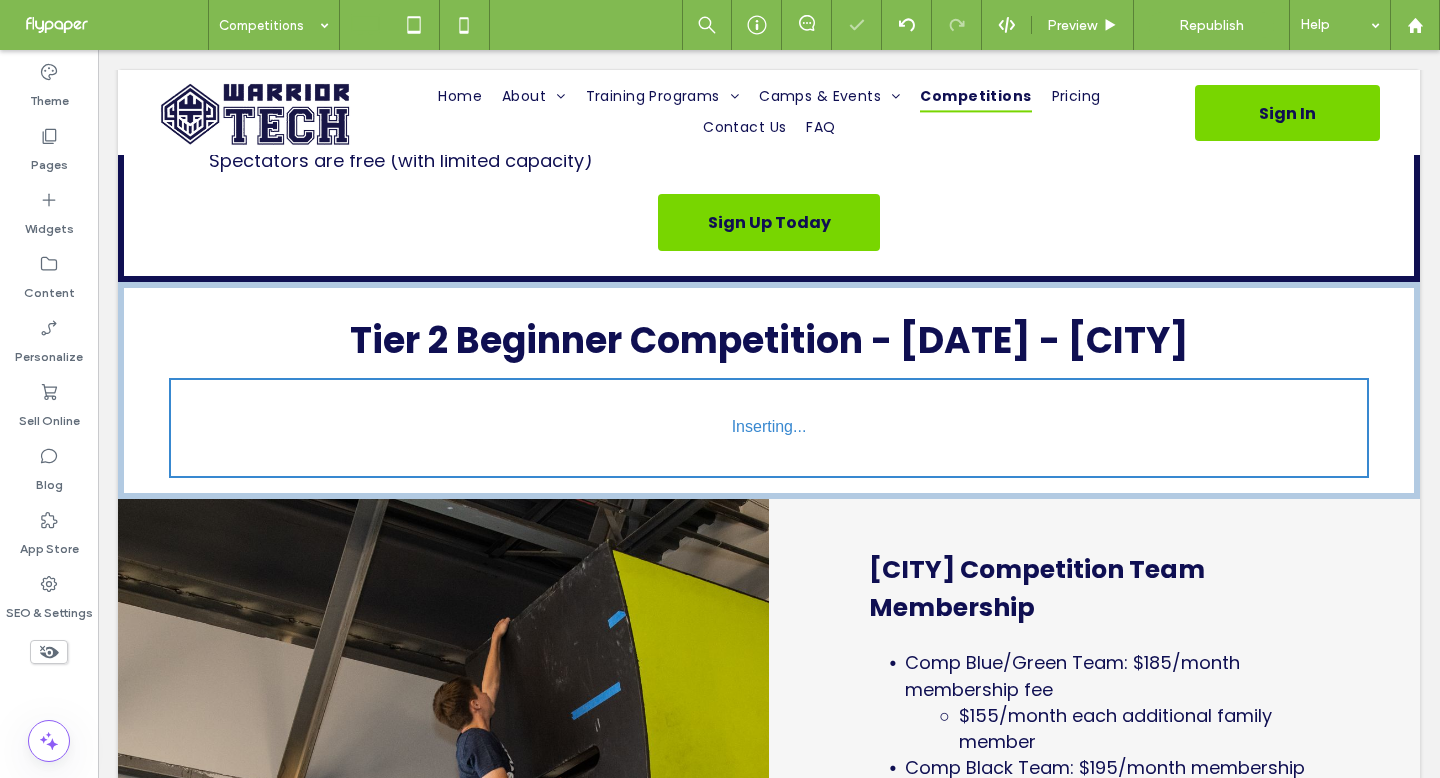 type on "*******" 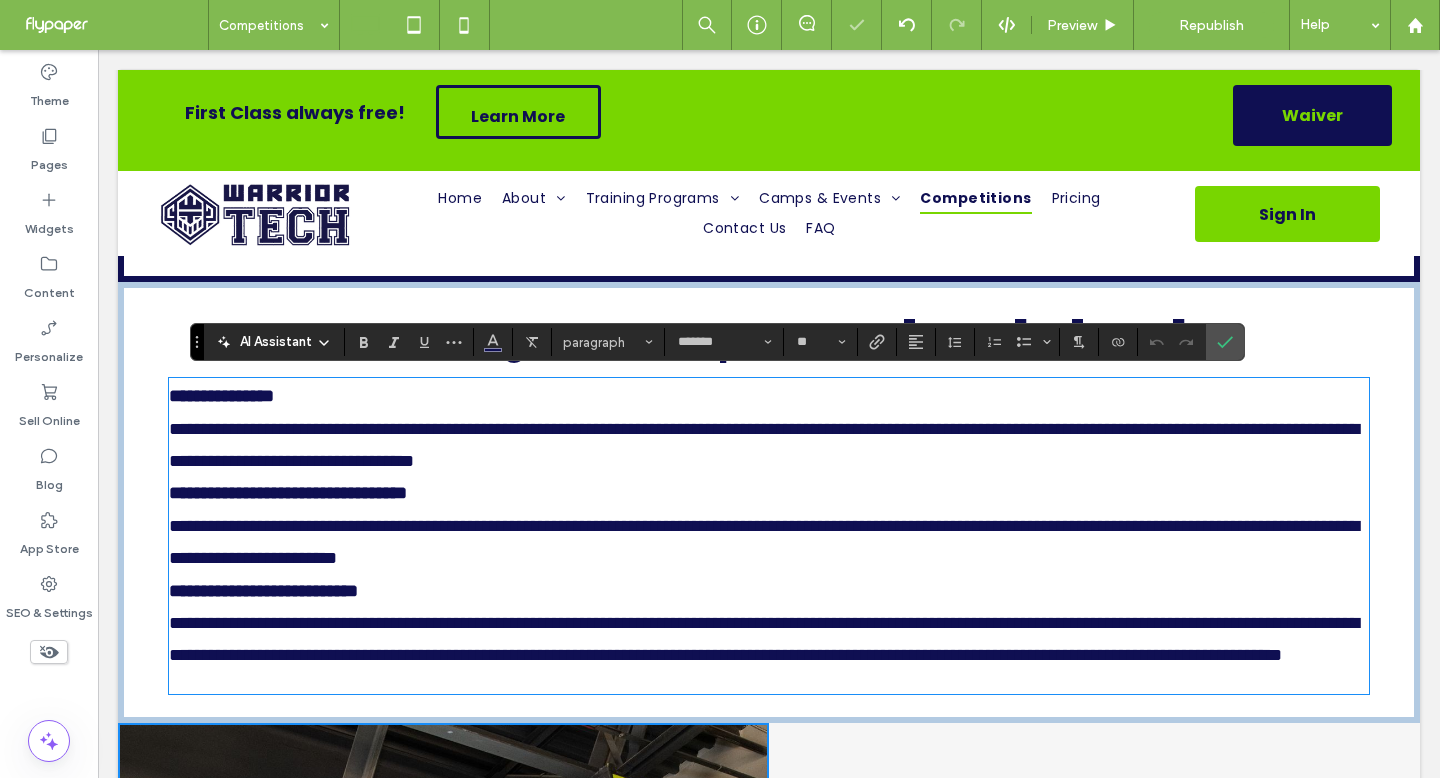 scroll, scrollTop: 0, scrollLeft: 0, axis: both 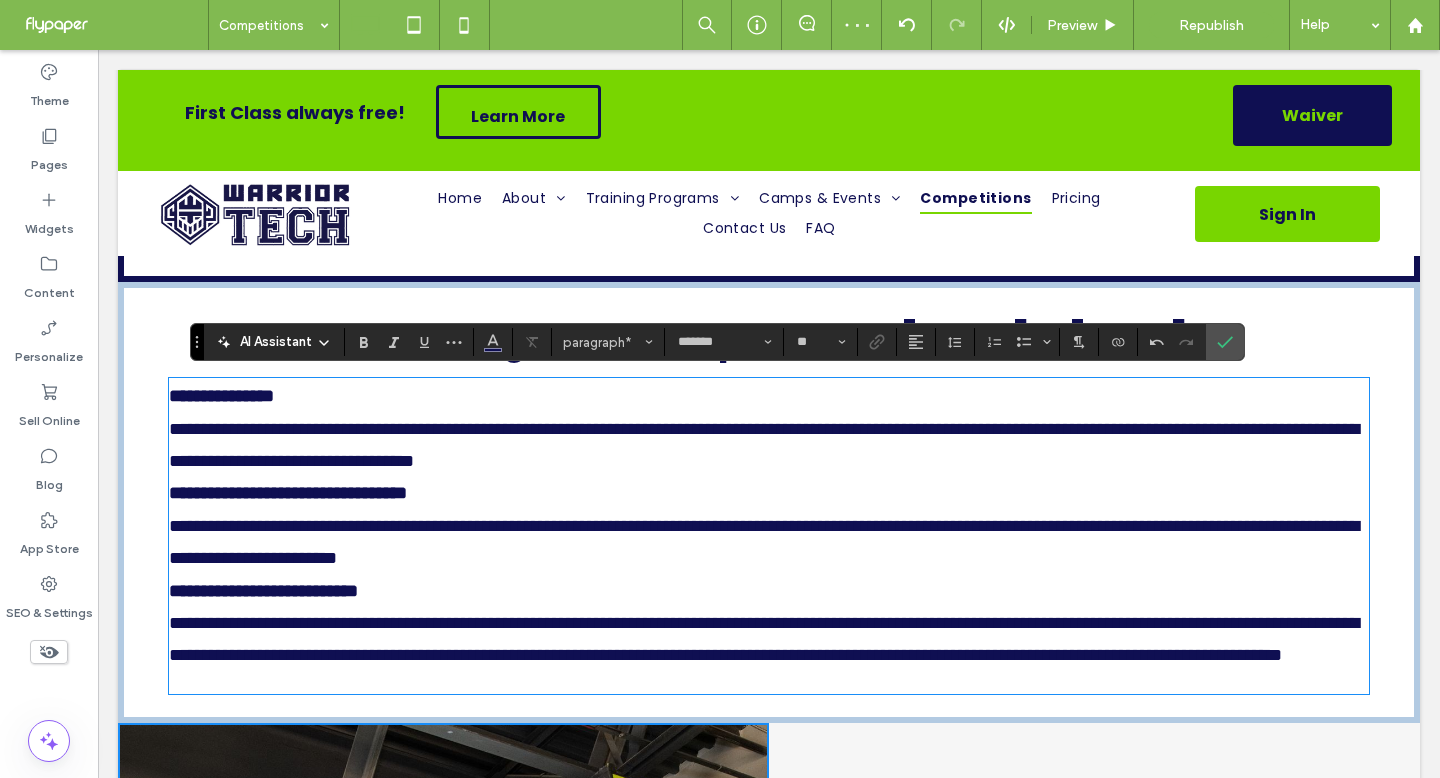 click on "**********" at bounding box center [769, 445] 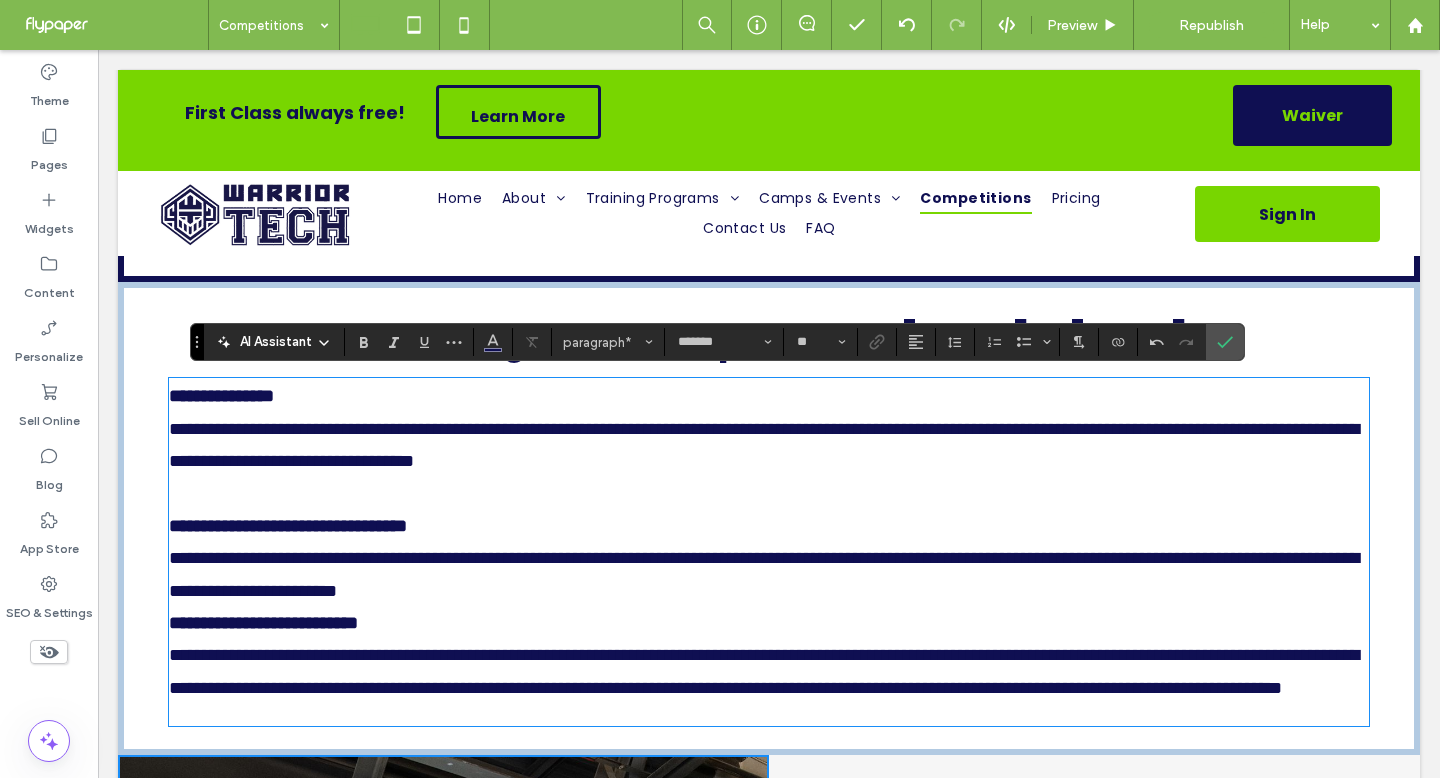 click on "**********" at bounding box center (769, 574) 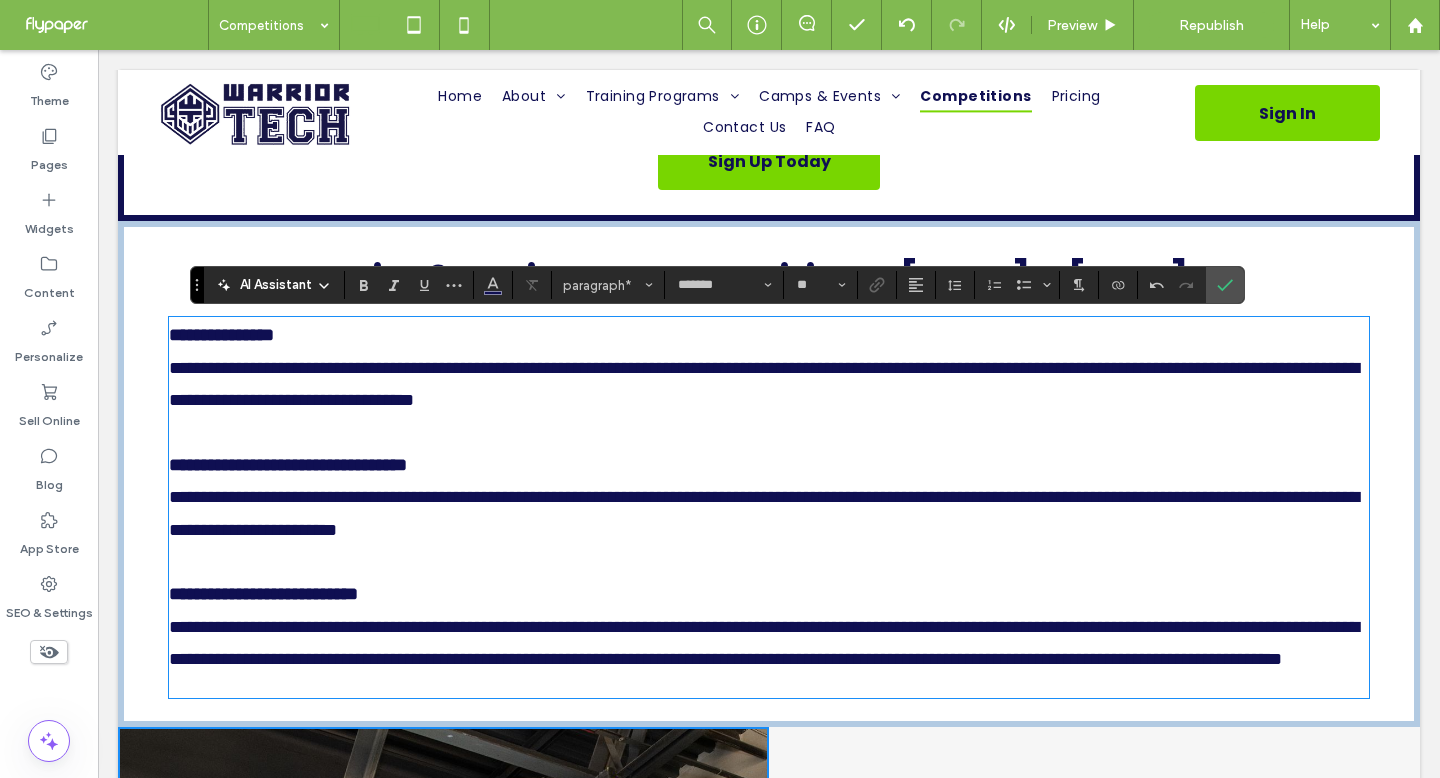 scroll, scrollTop: 2756, scrollLeft: 0, axis: vertical 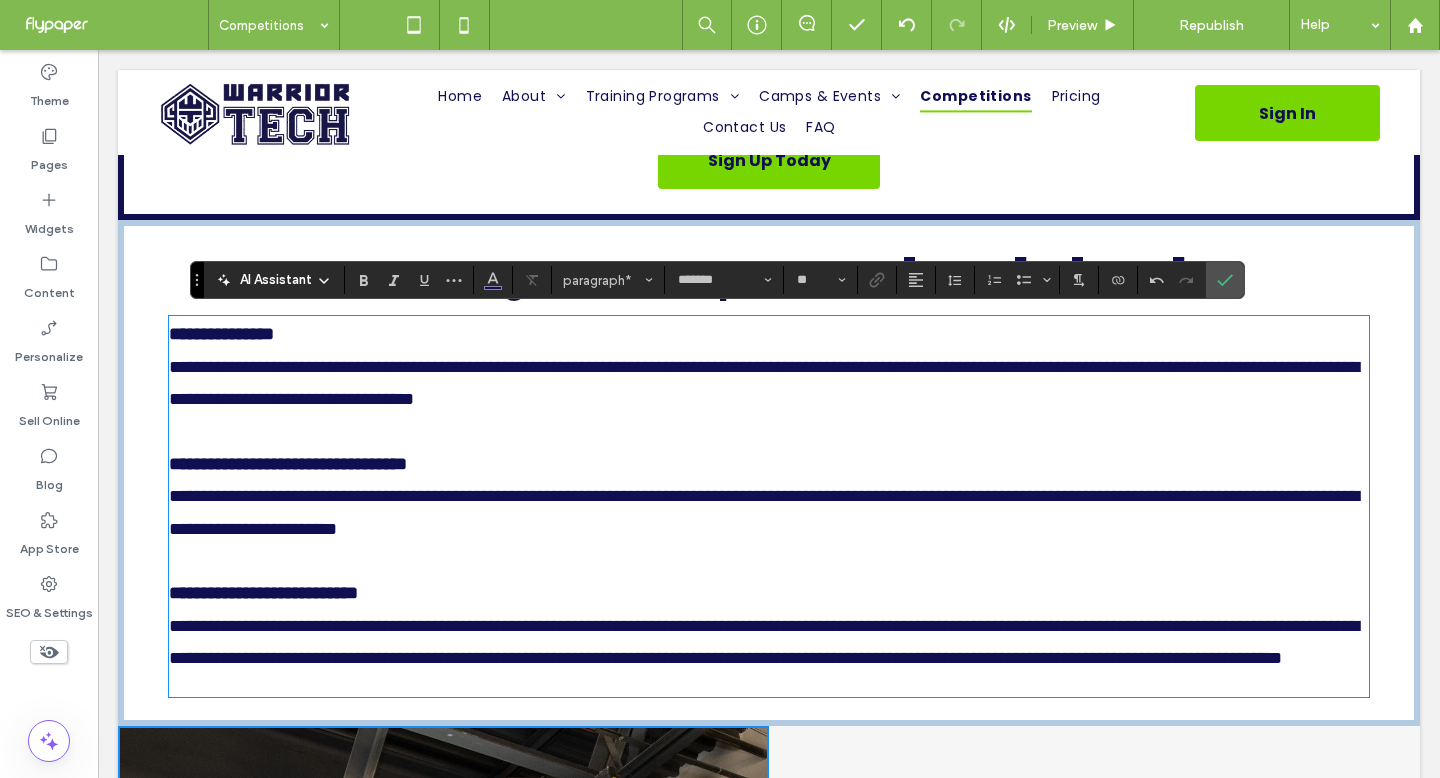 click at bounding box center (769, 685) 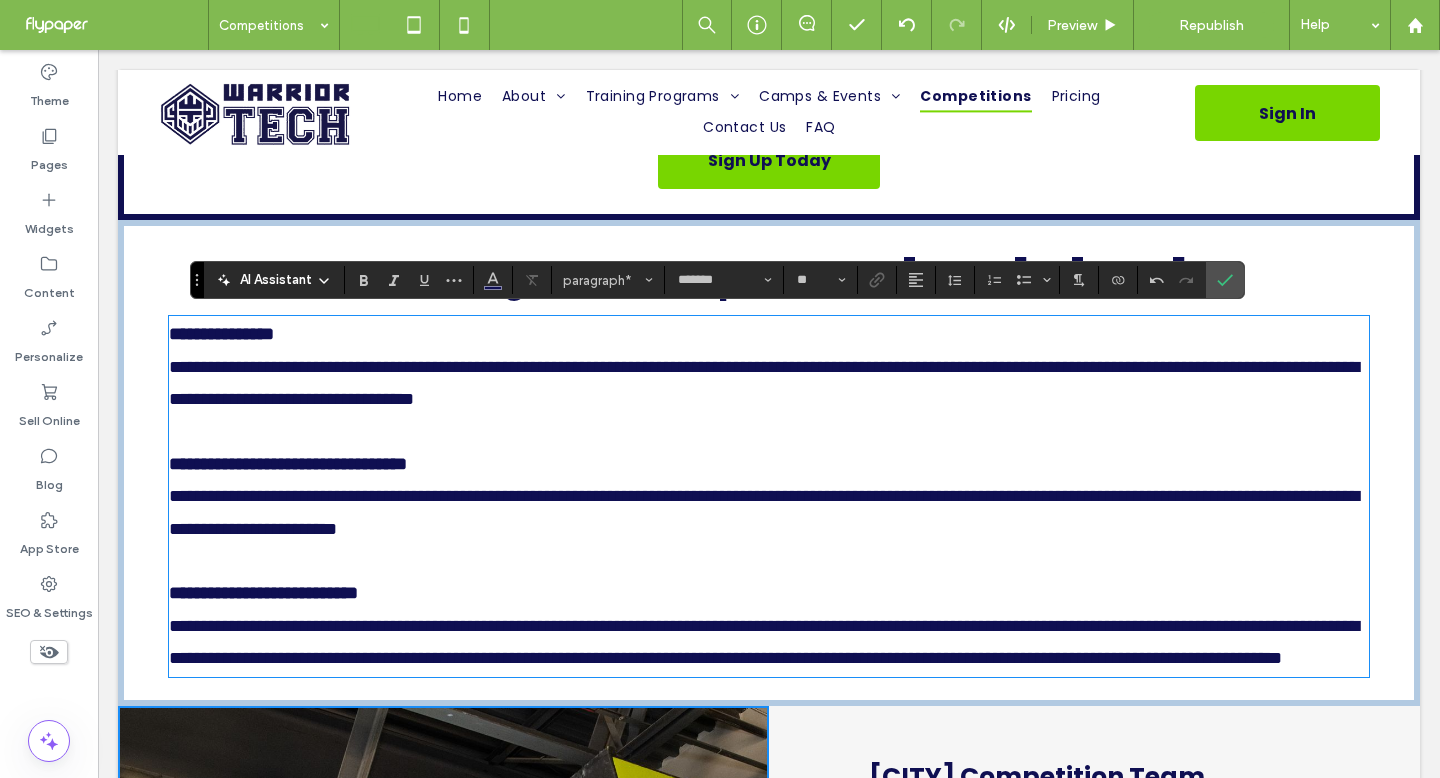 click on "**********" at bounding box center [769, 462] 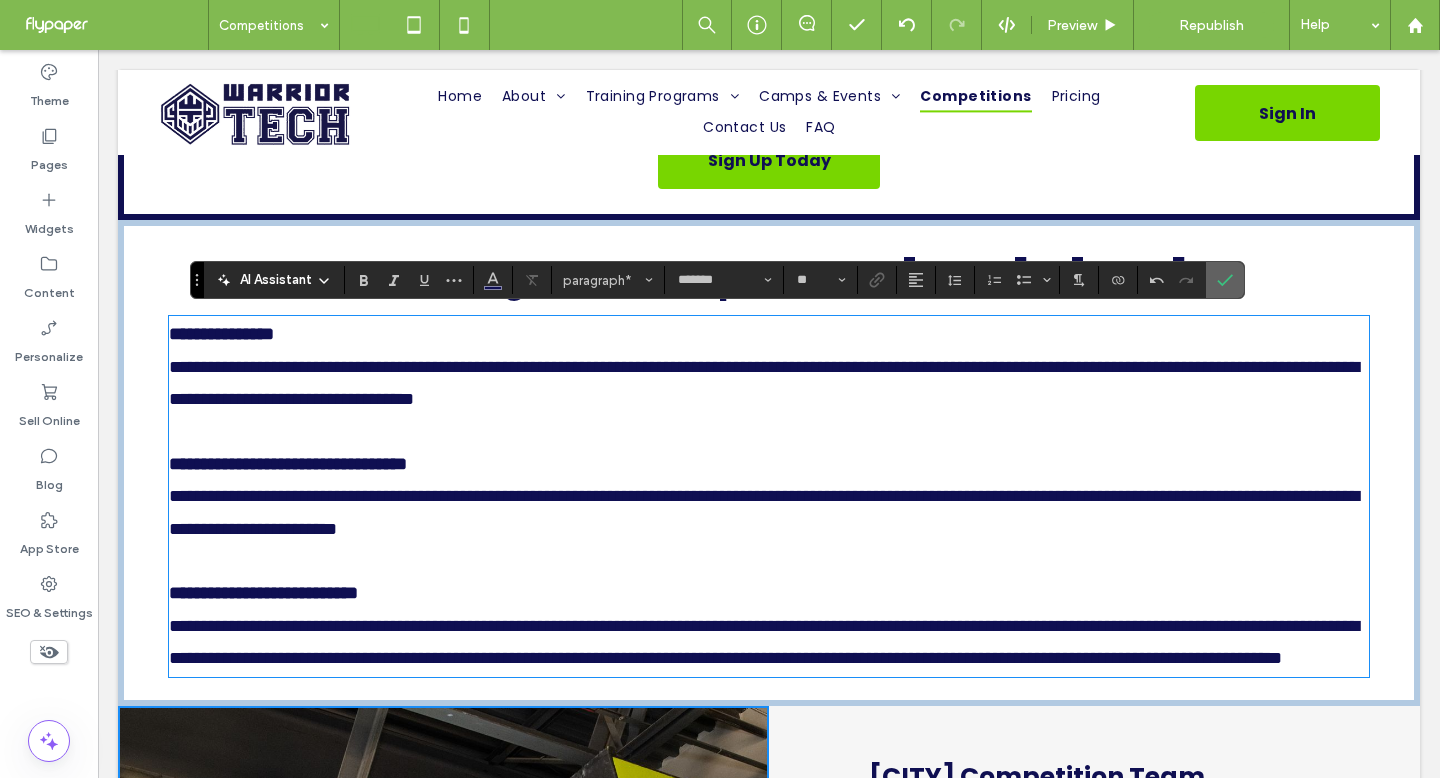 click 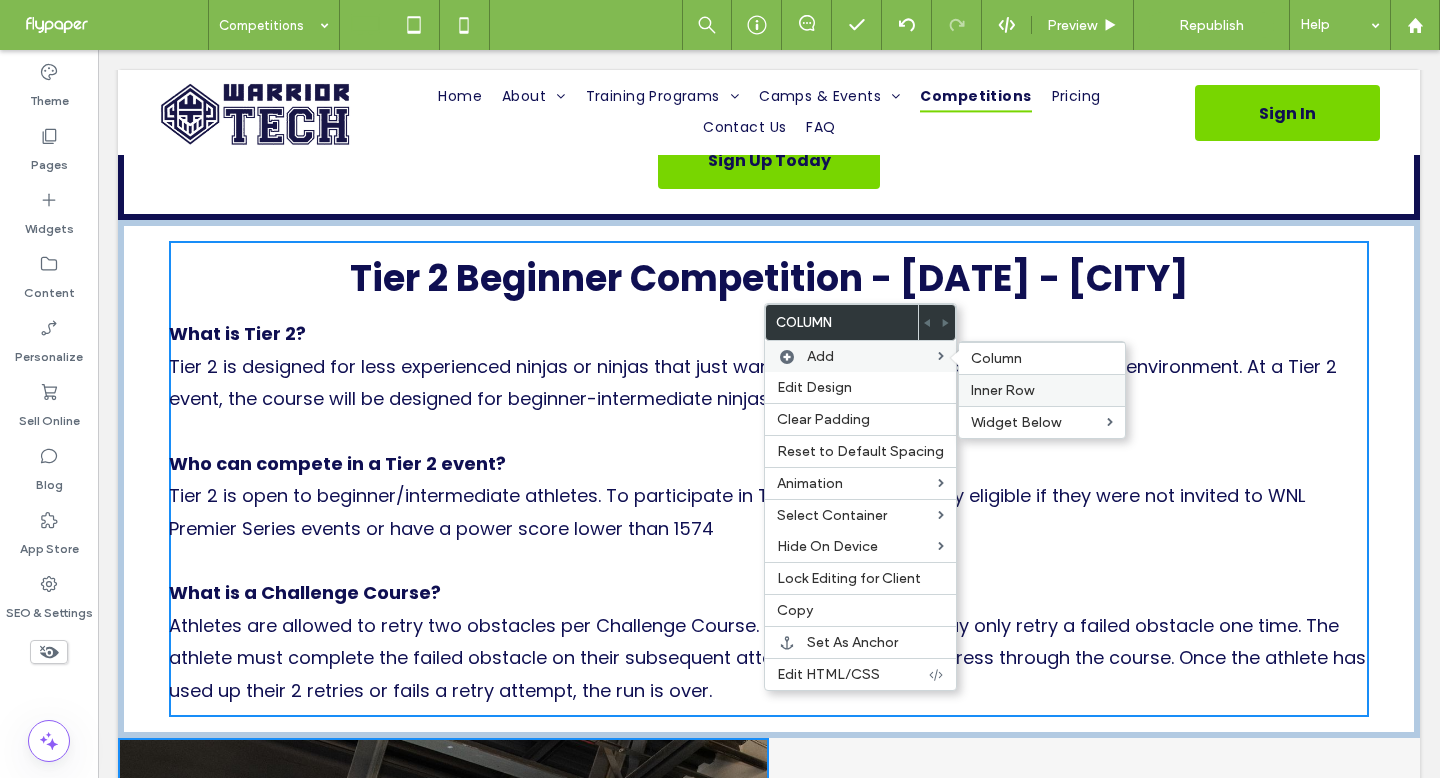 click on "Inner Row" at bounding box center [1042, 390] 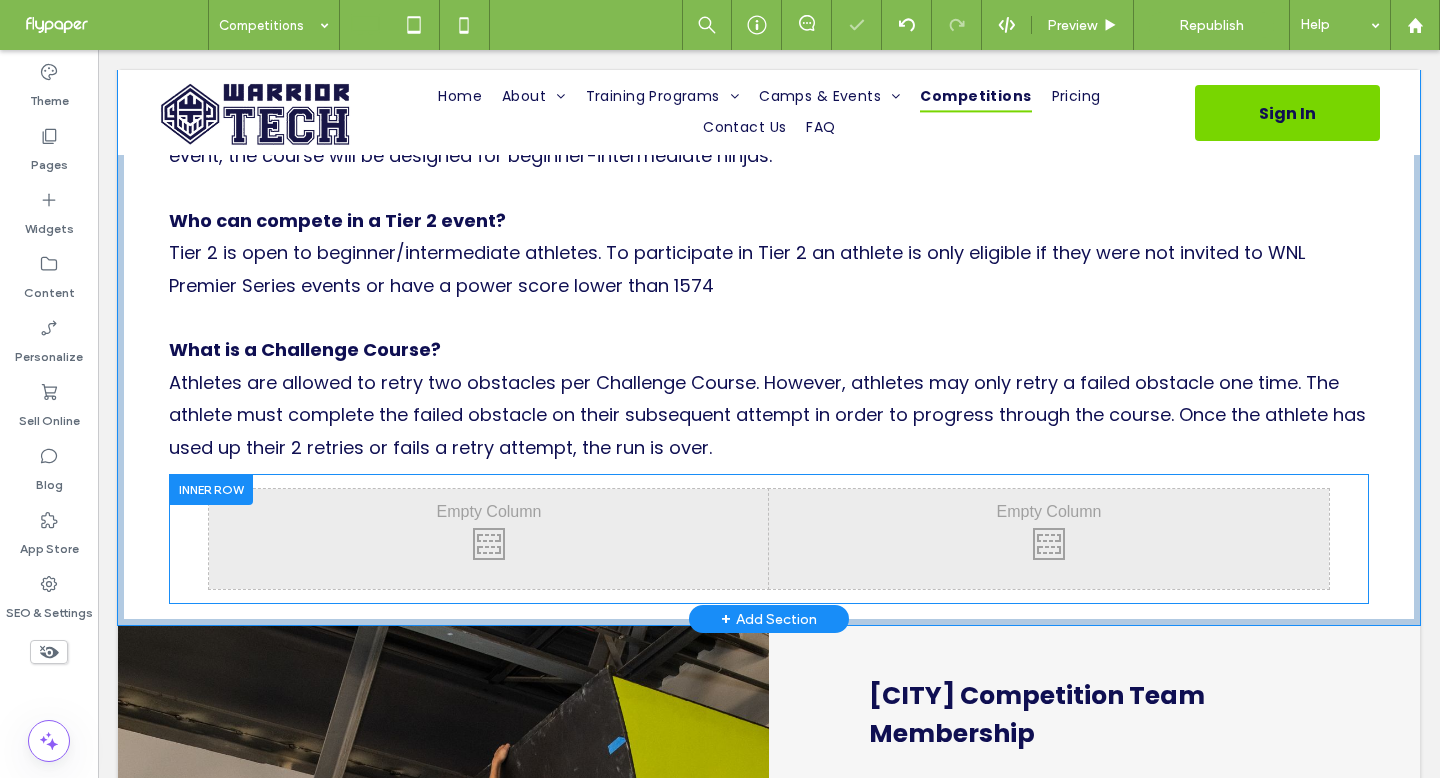 scroll, scrollTop: 3018, scrollLeft: 0, axis: vertical 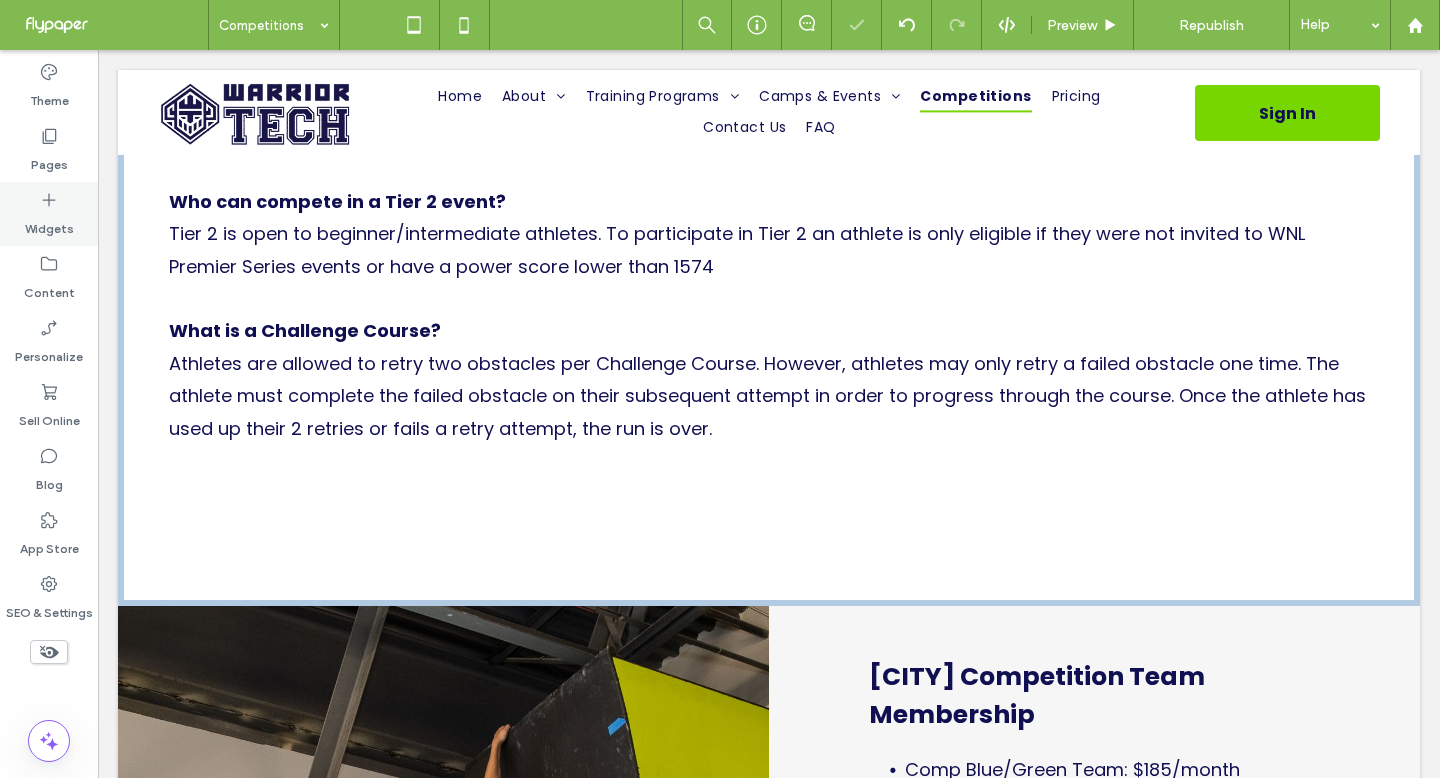 click on "Widgets" at bounding box center (49, 214) 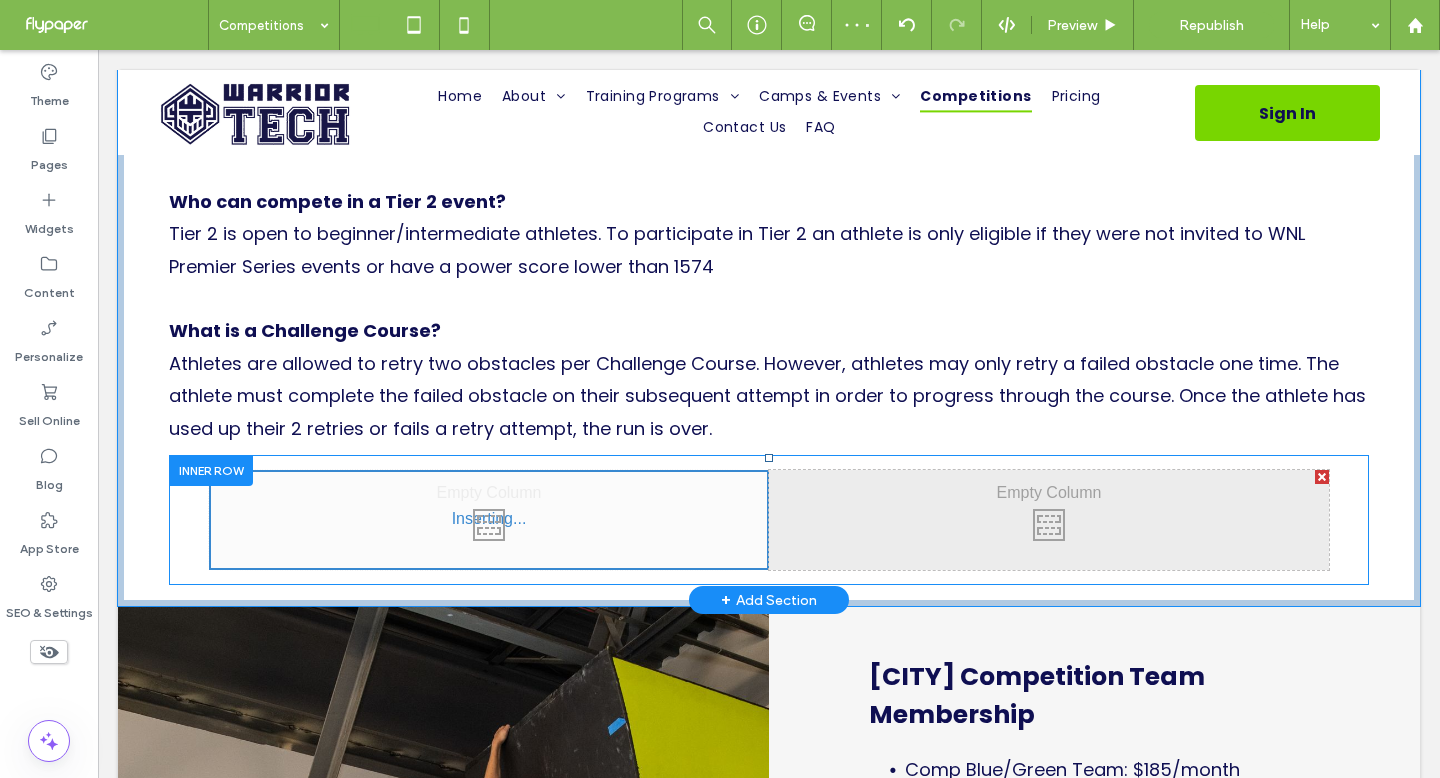 type on "*******" 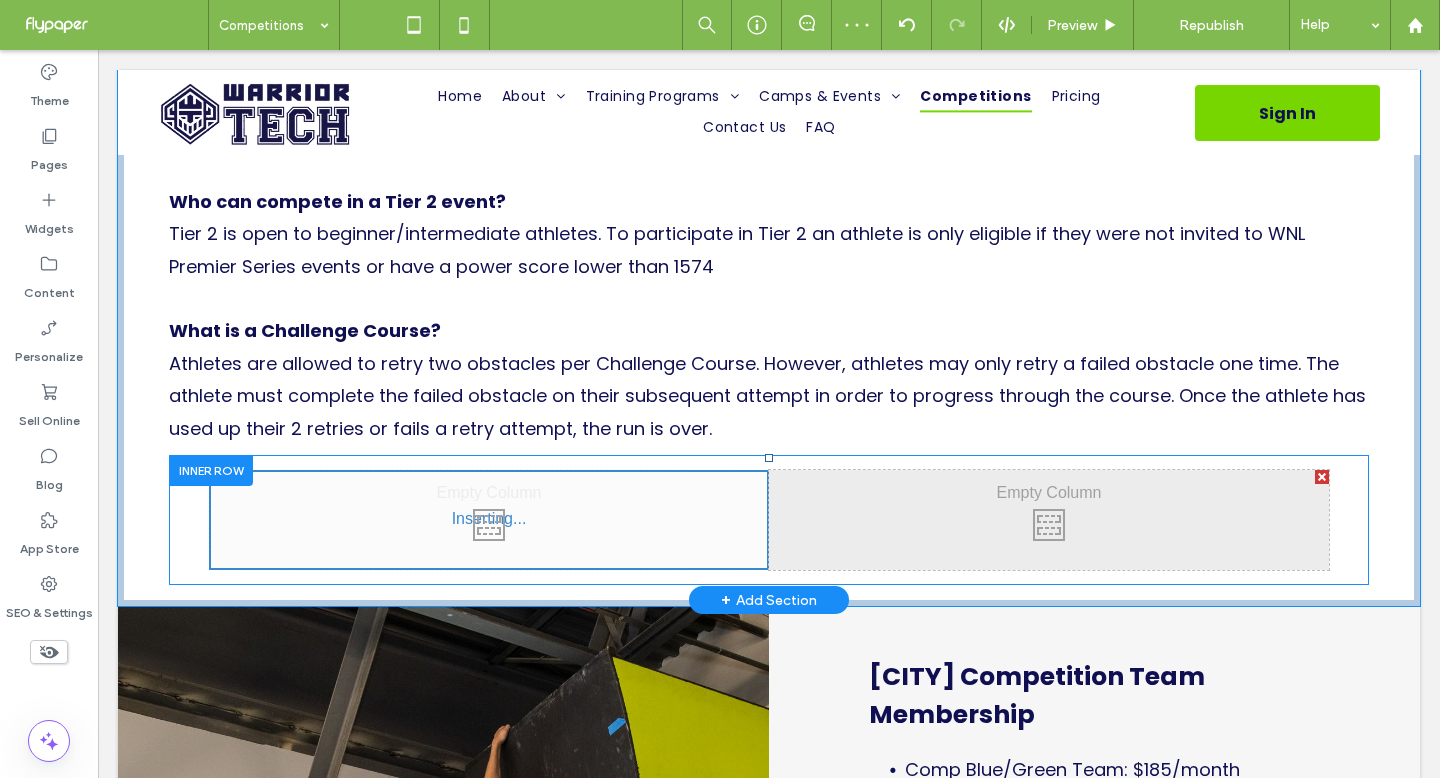 type on "**" 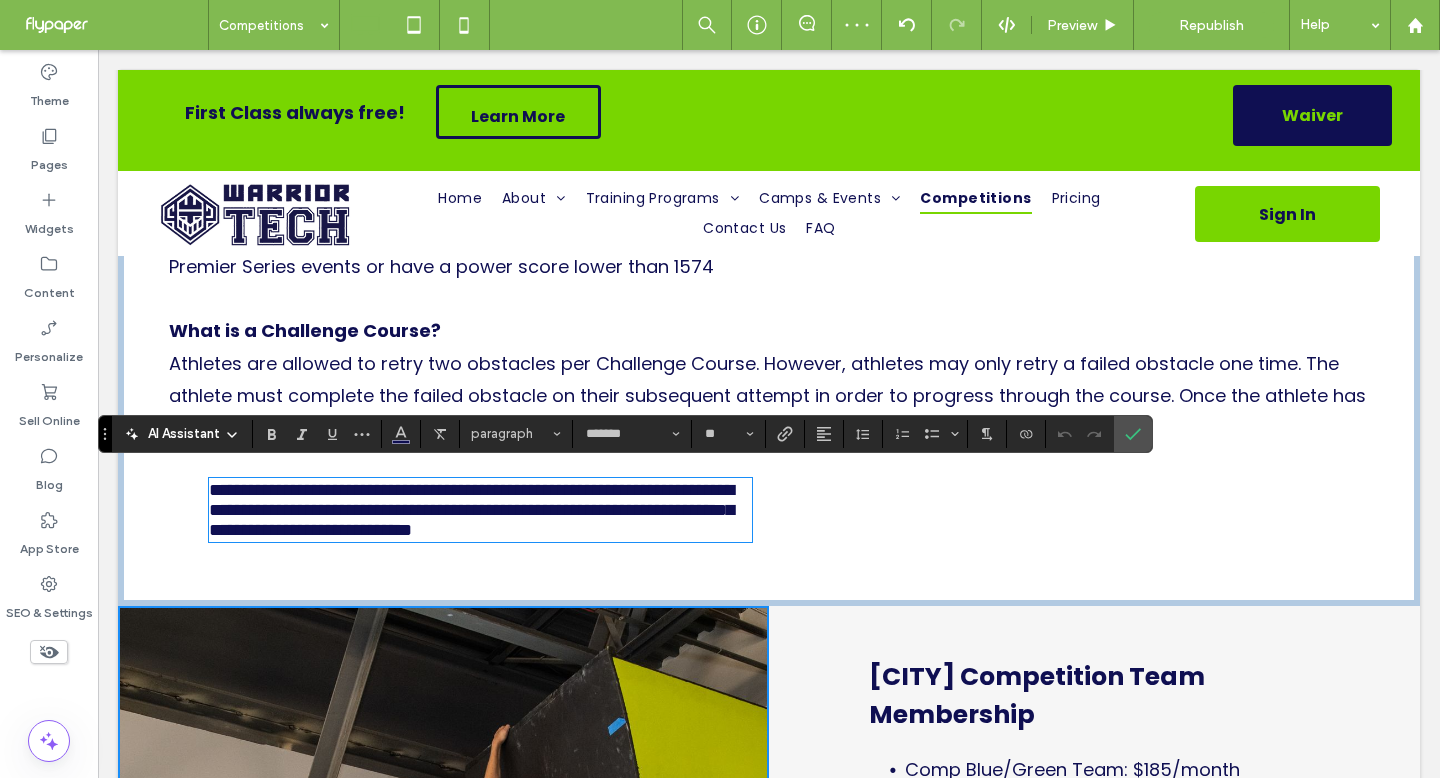 type 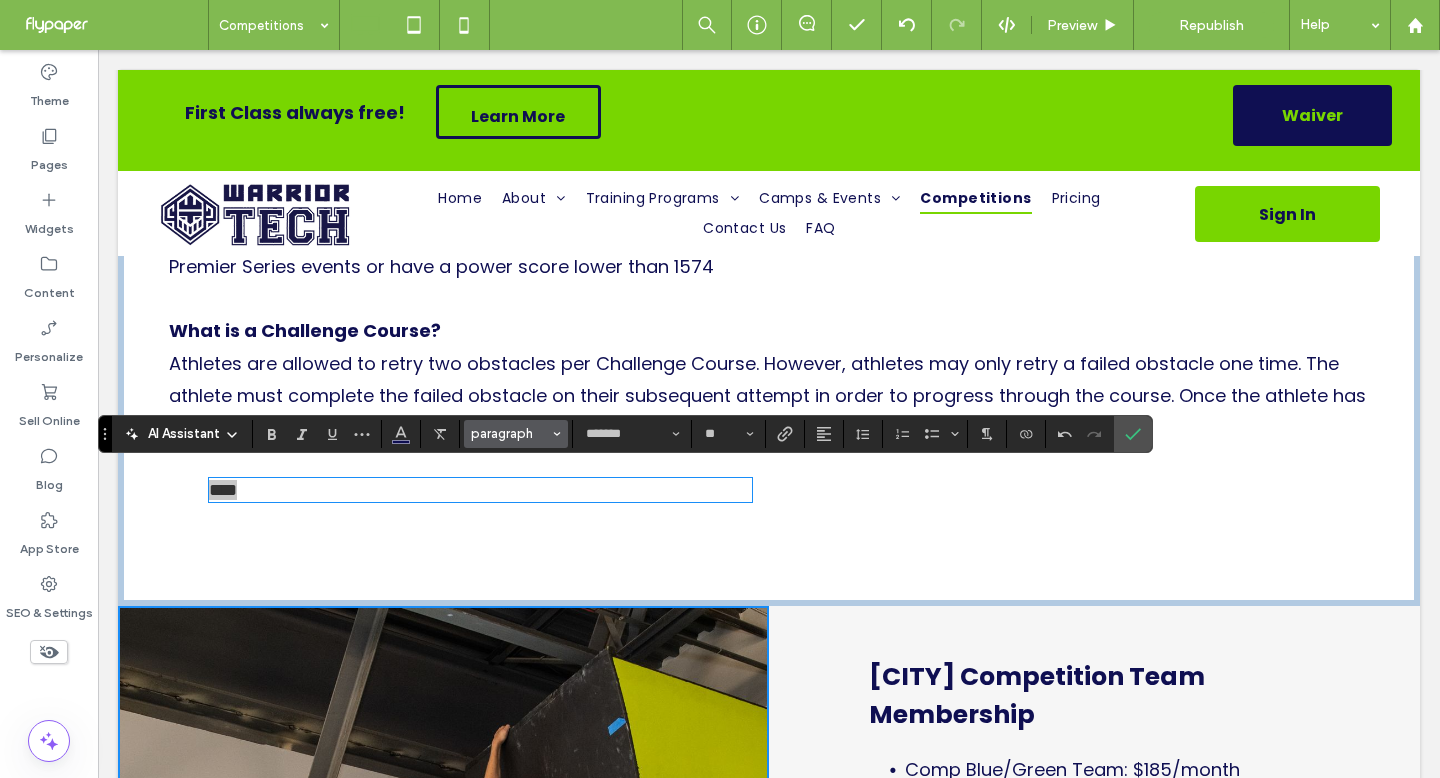 click on "paragraph" at bounding box center (510, 433) 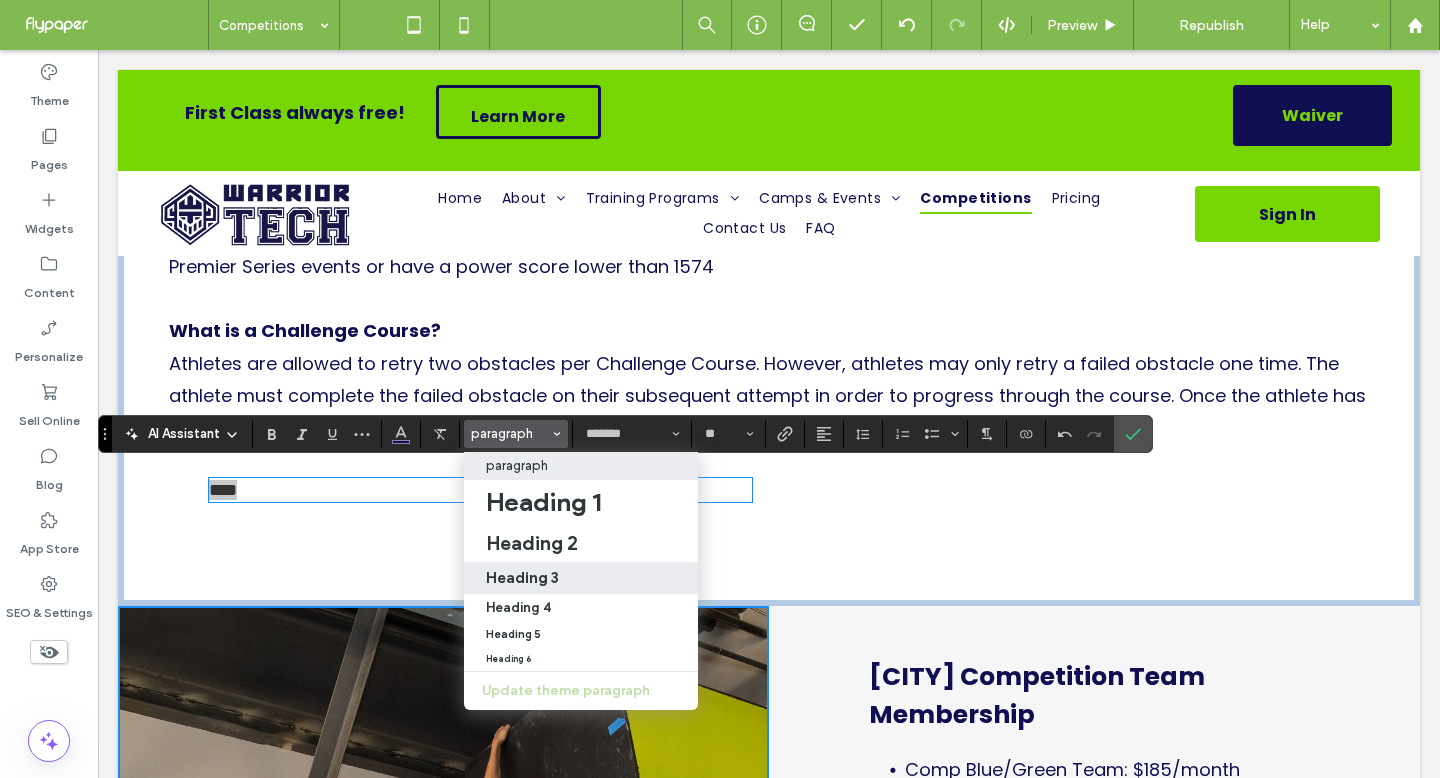 click on "Heading 3" at bounding box center [581, 578] 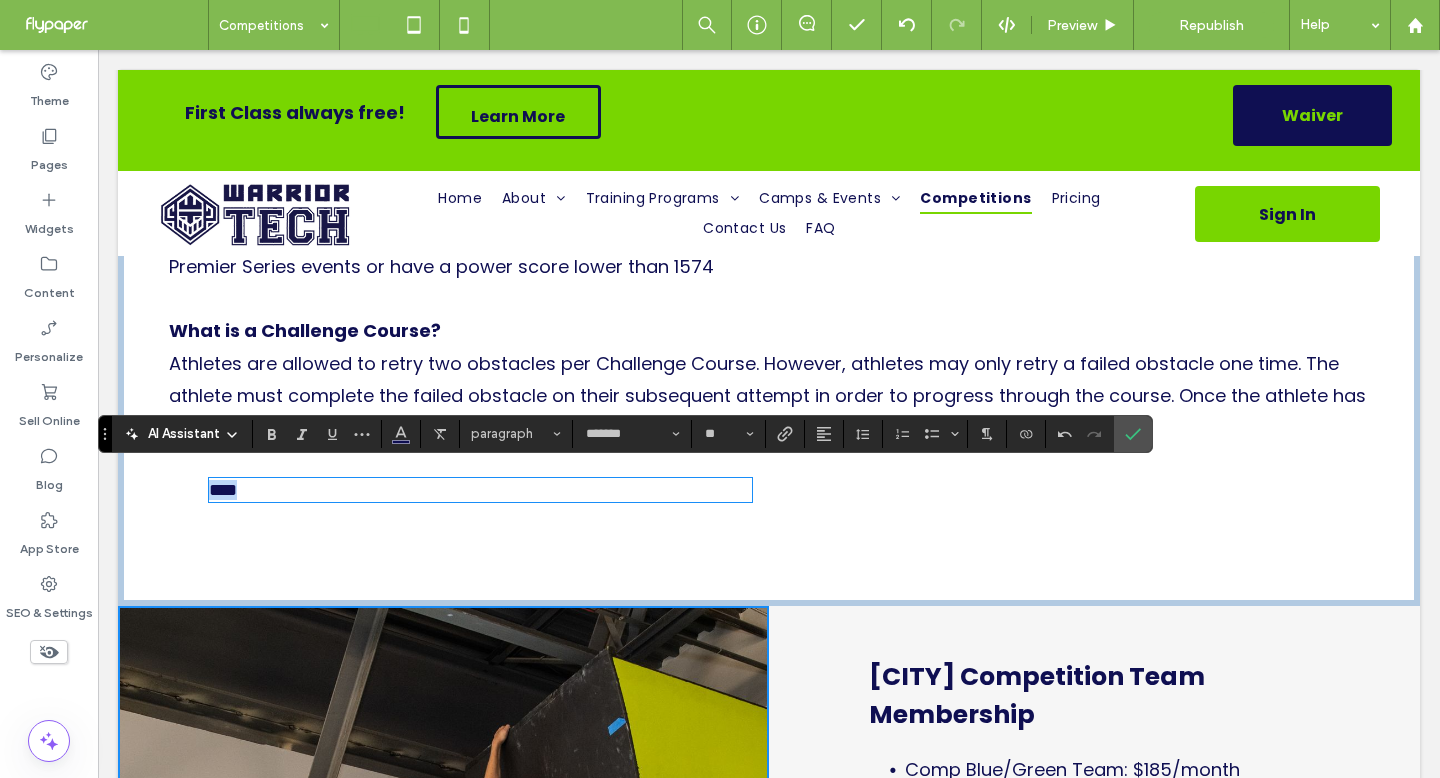 type on "**" 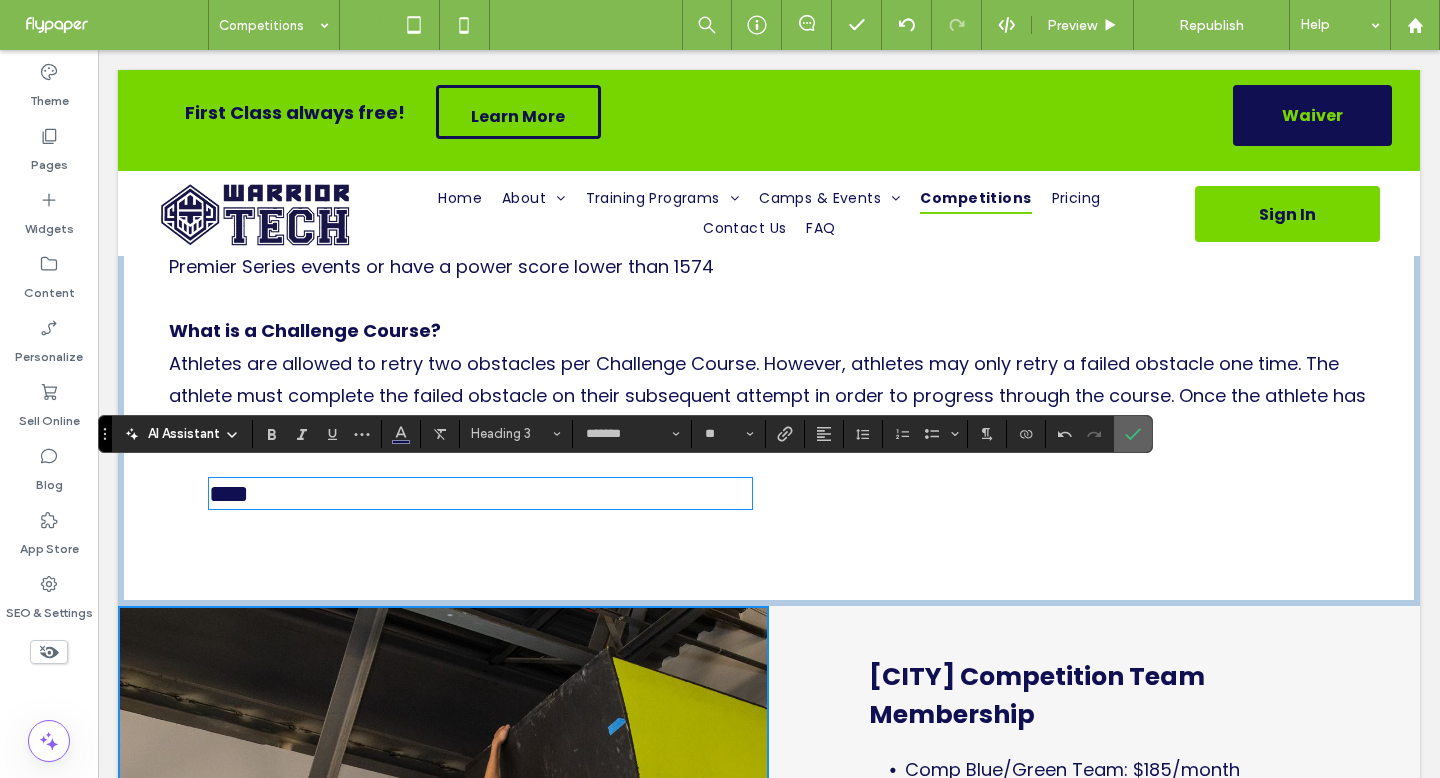 click at bounding box center (1133, 434) 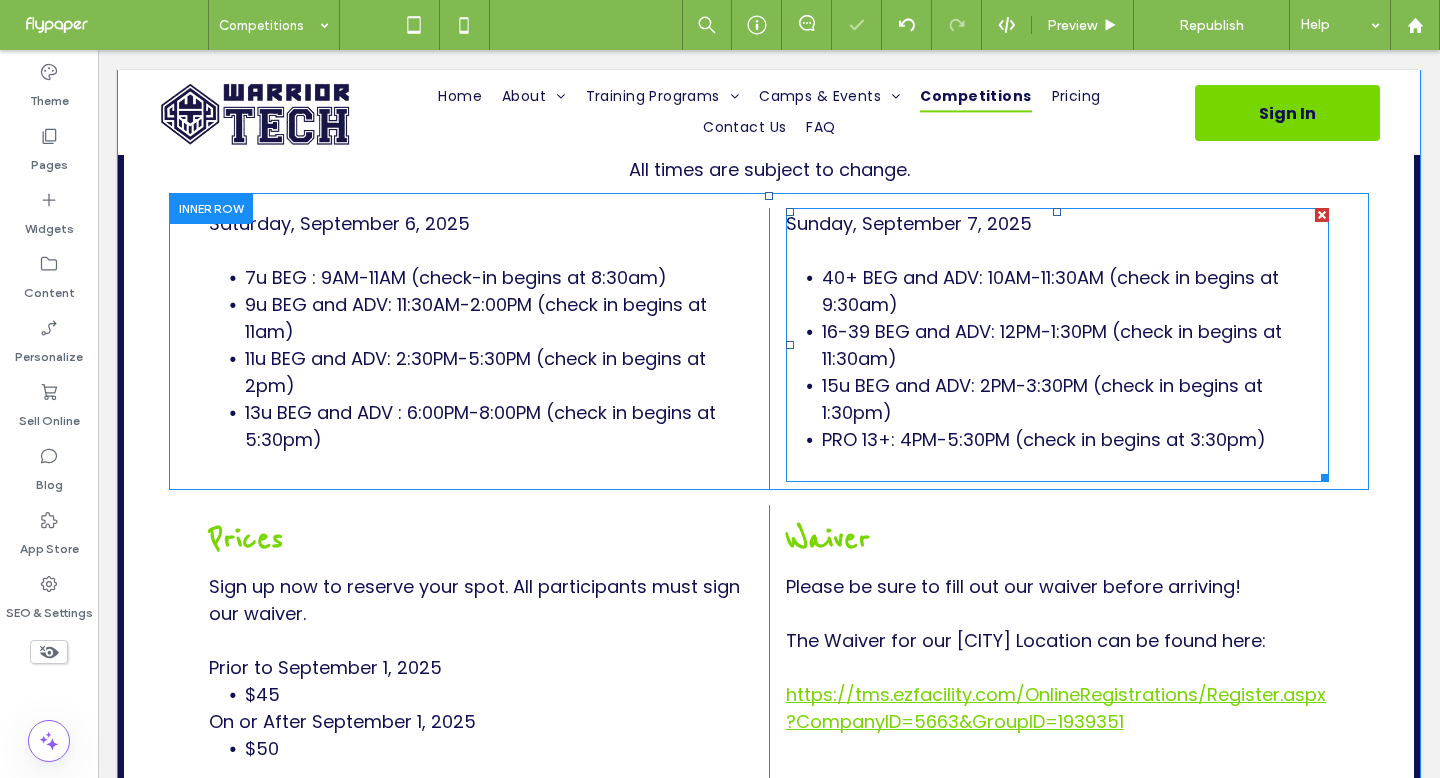 scroll, scrollTop: 2031, scrollLeft: 0, axis: vertical 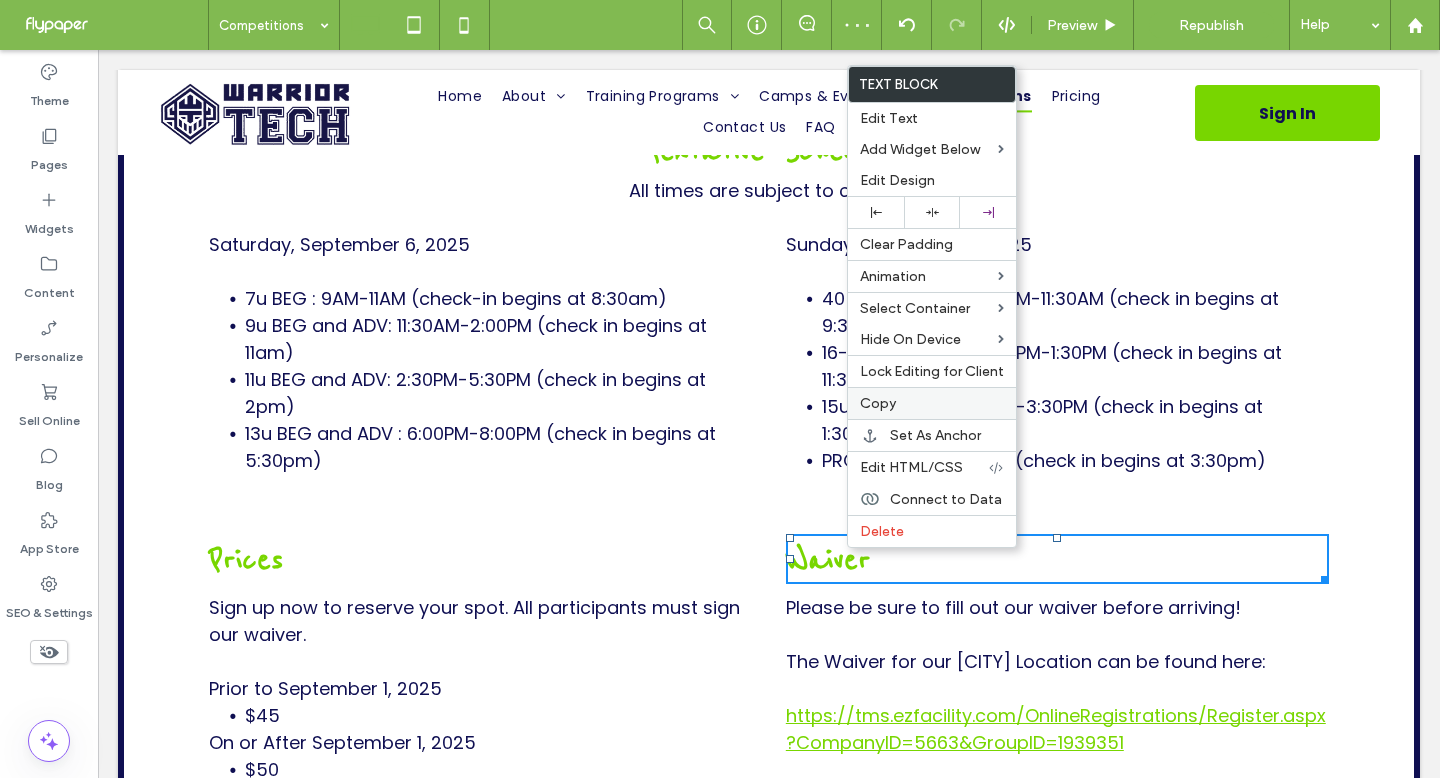click on "Copy" at bounding box center [932, 403] 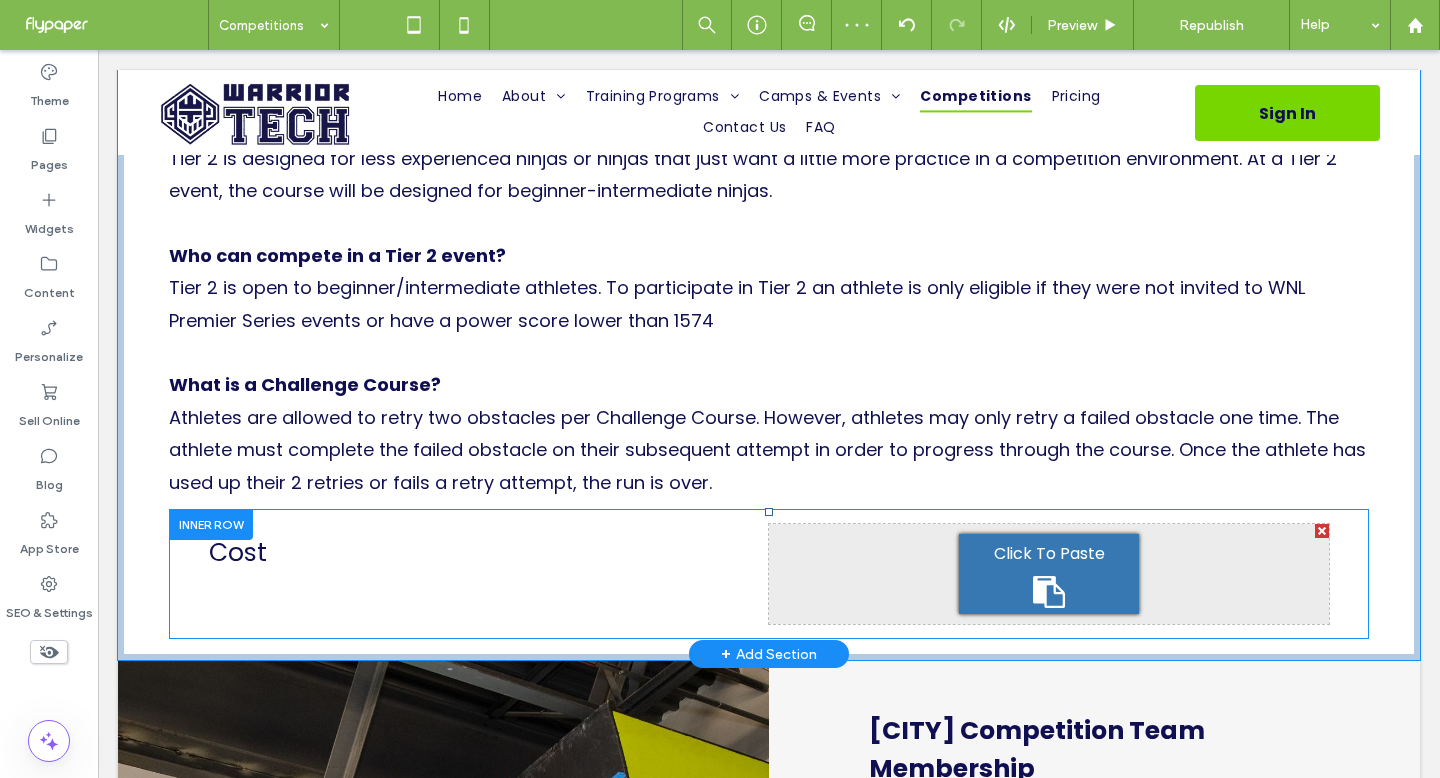 scroll, scrollTop: 2964, scrollLeft: 0, axis: vertical 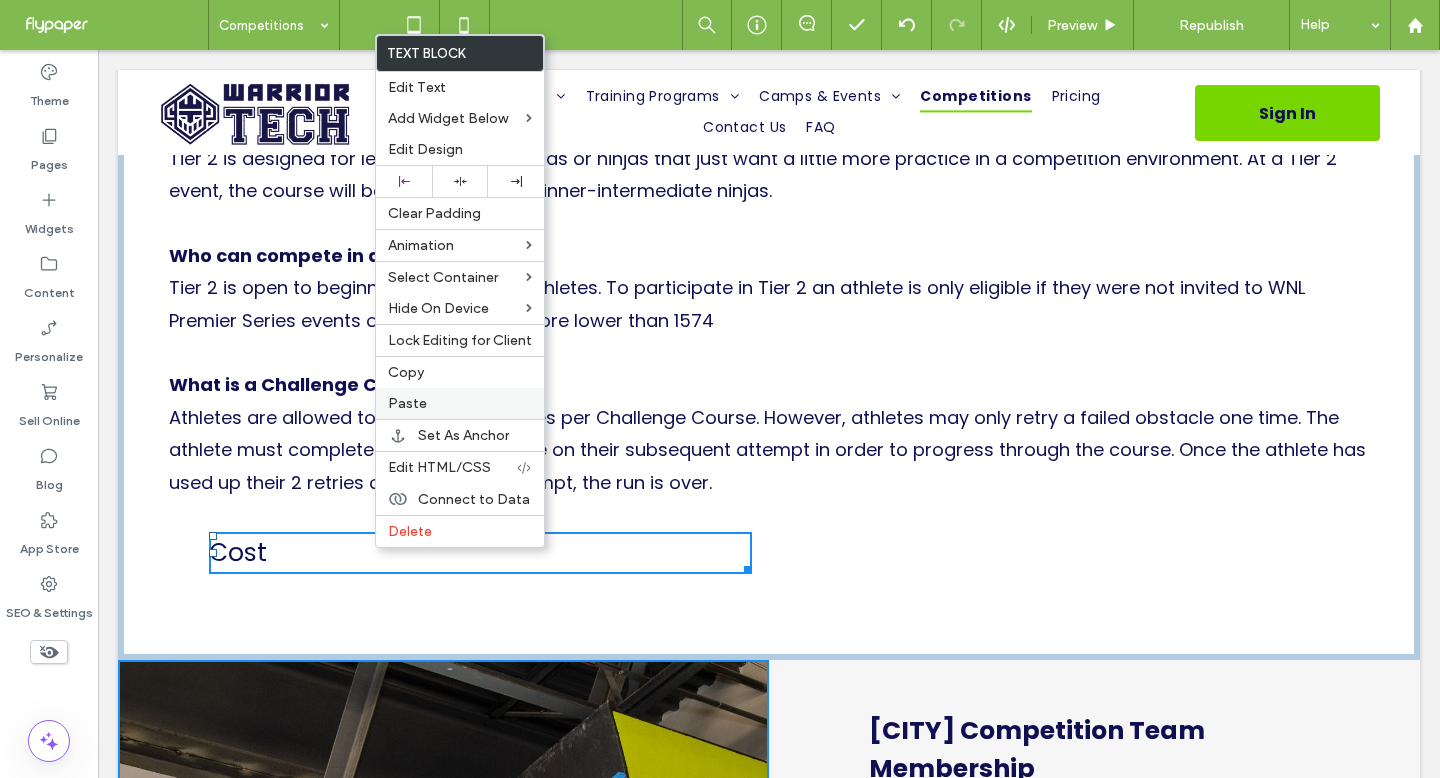 click on "Paste" at bounding box center [460, 403] 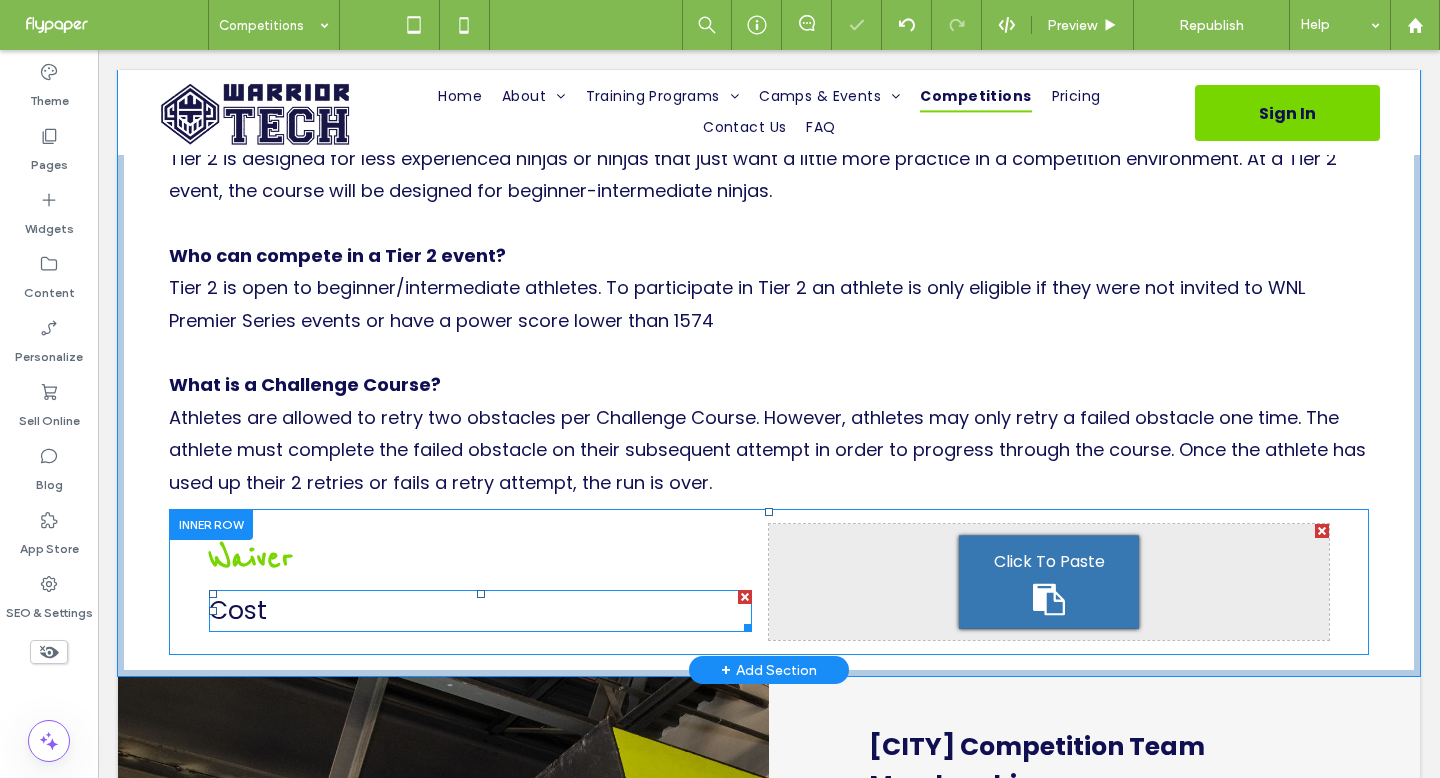 drag, startPoint x: 736, startPoint y: 580, endPoint x: 832, endPoint y: 630, distance: 108.24047 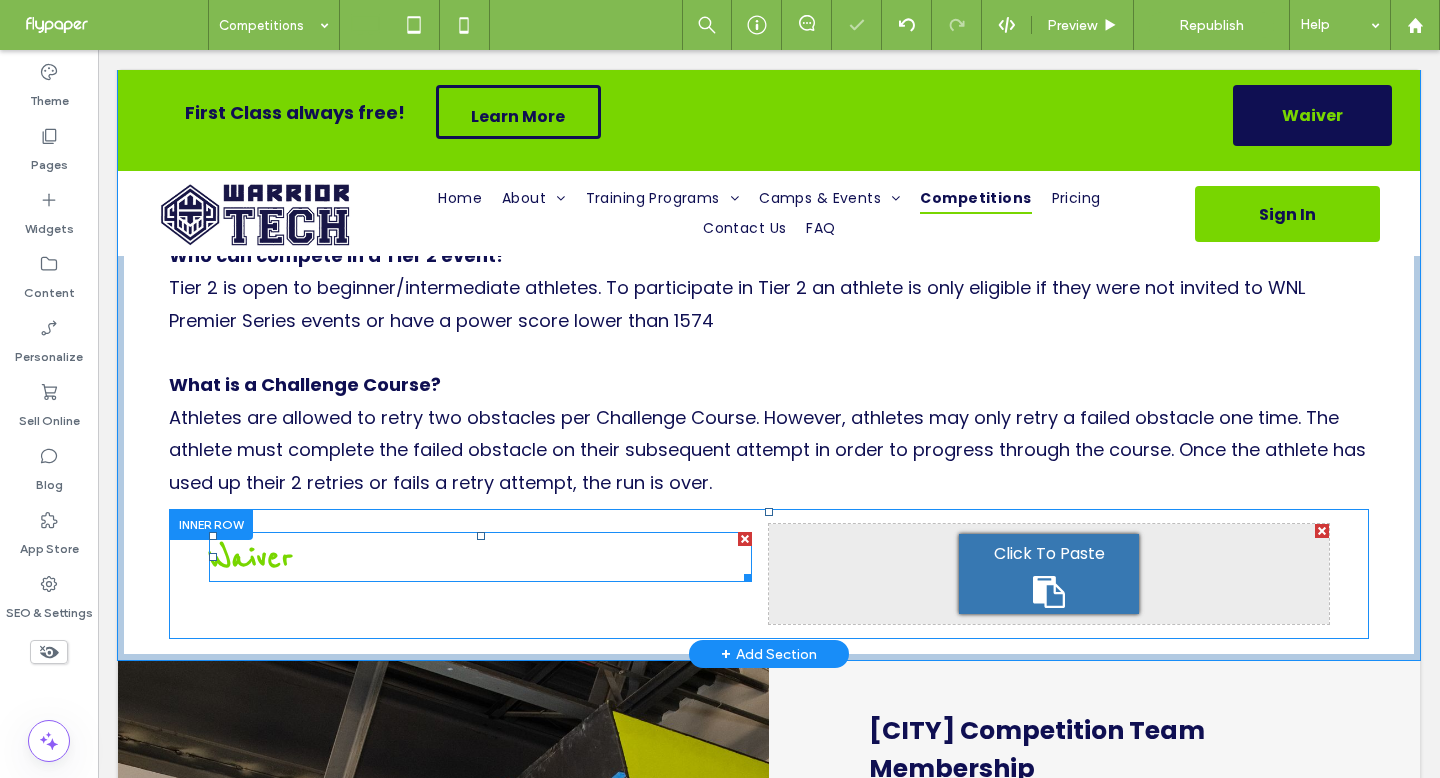 click on "Waiver" at bounding box center (480, 557) 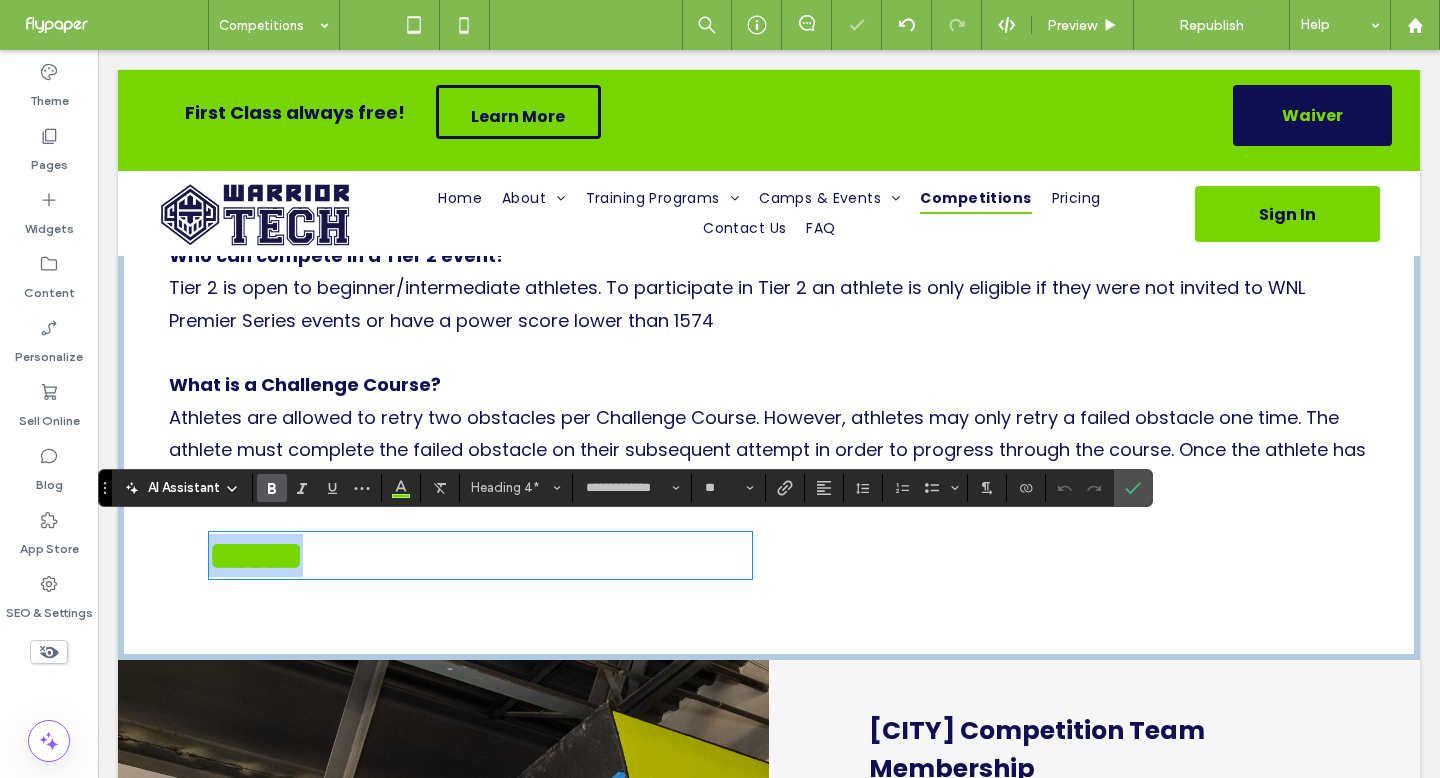 type 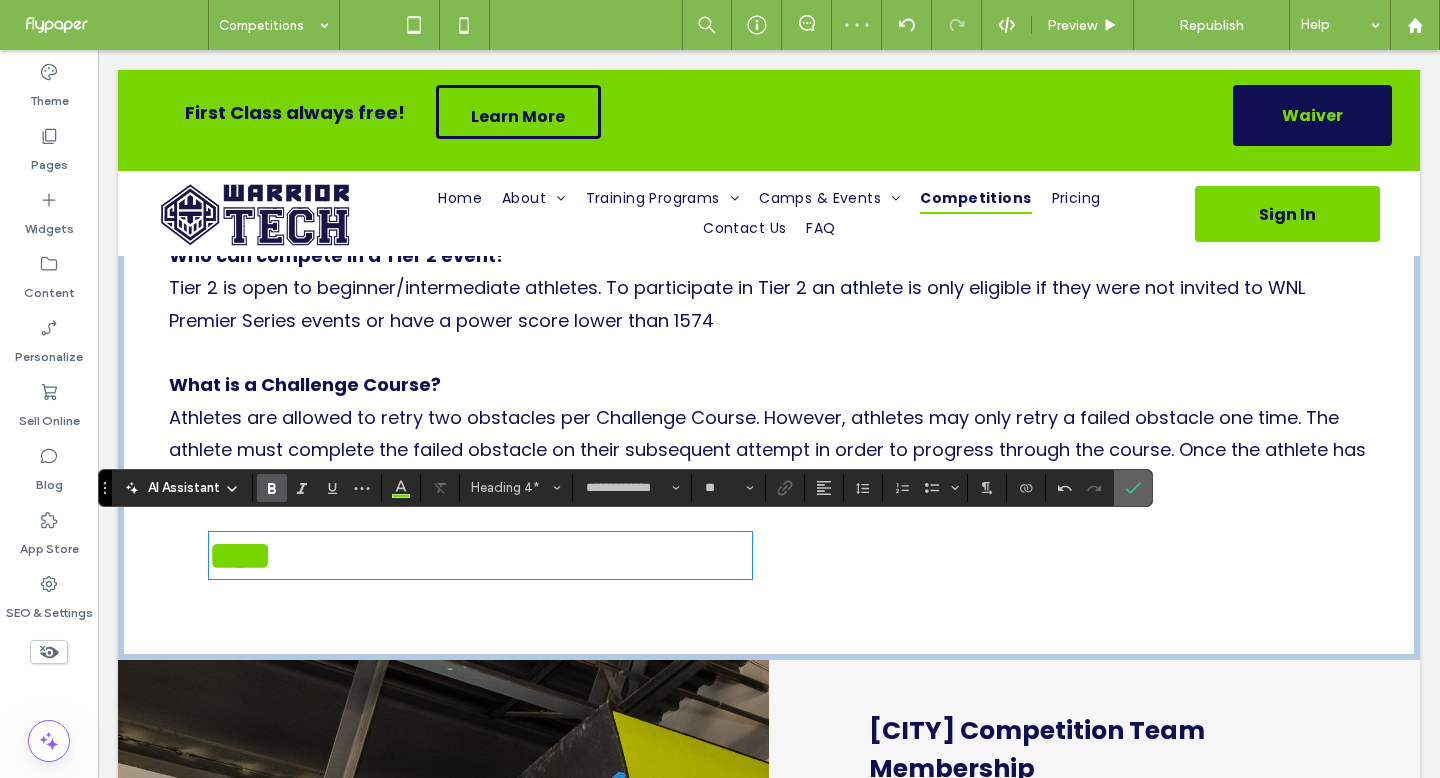 click 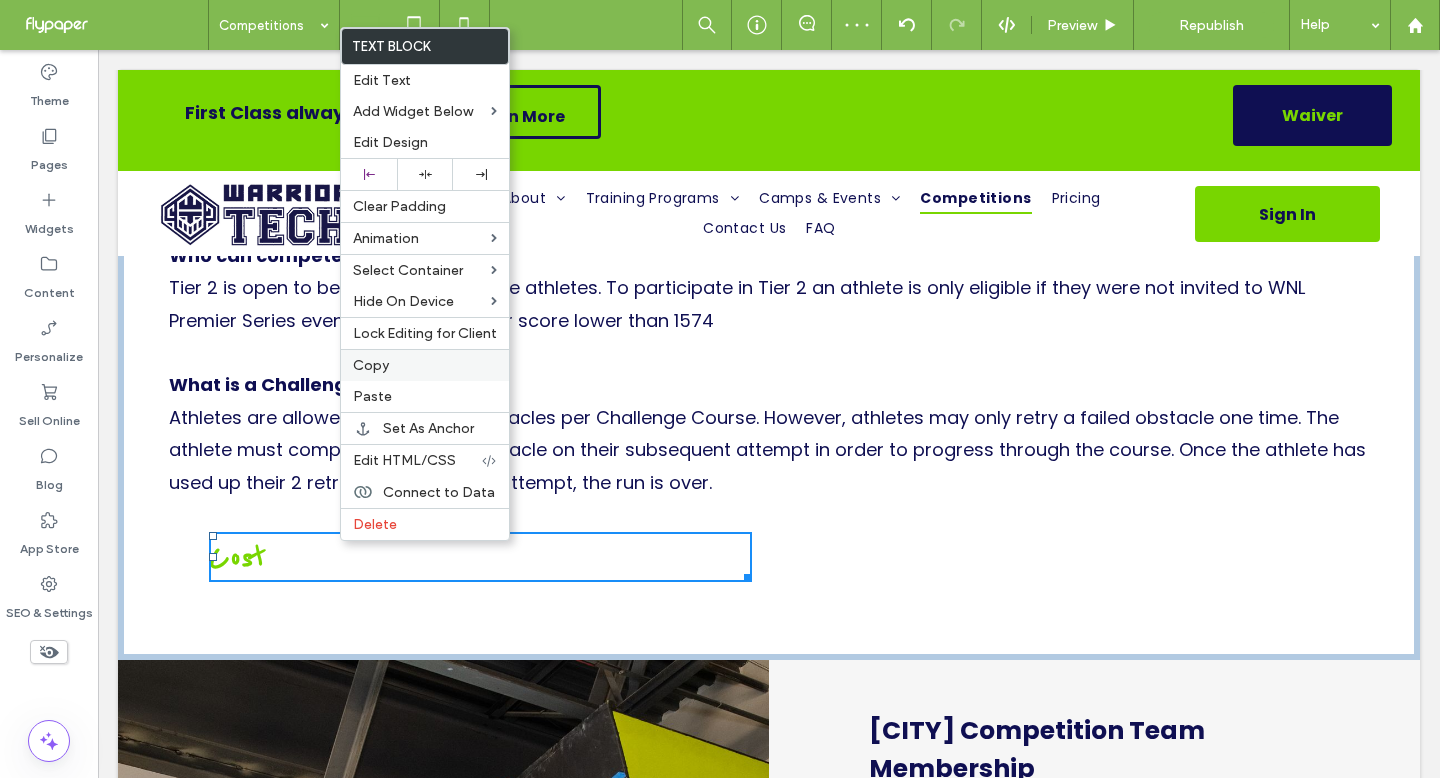 click on "Copy" at bounding box center [425, 365] 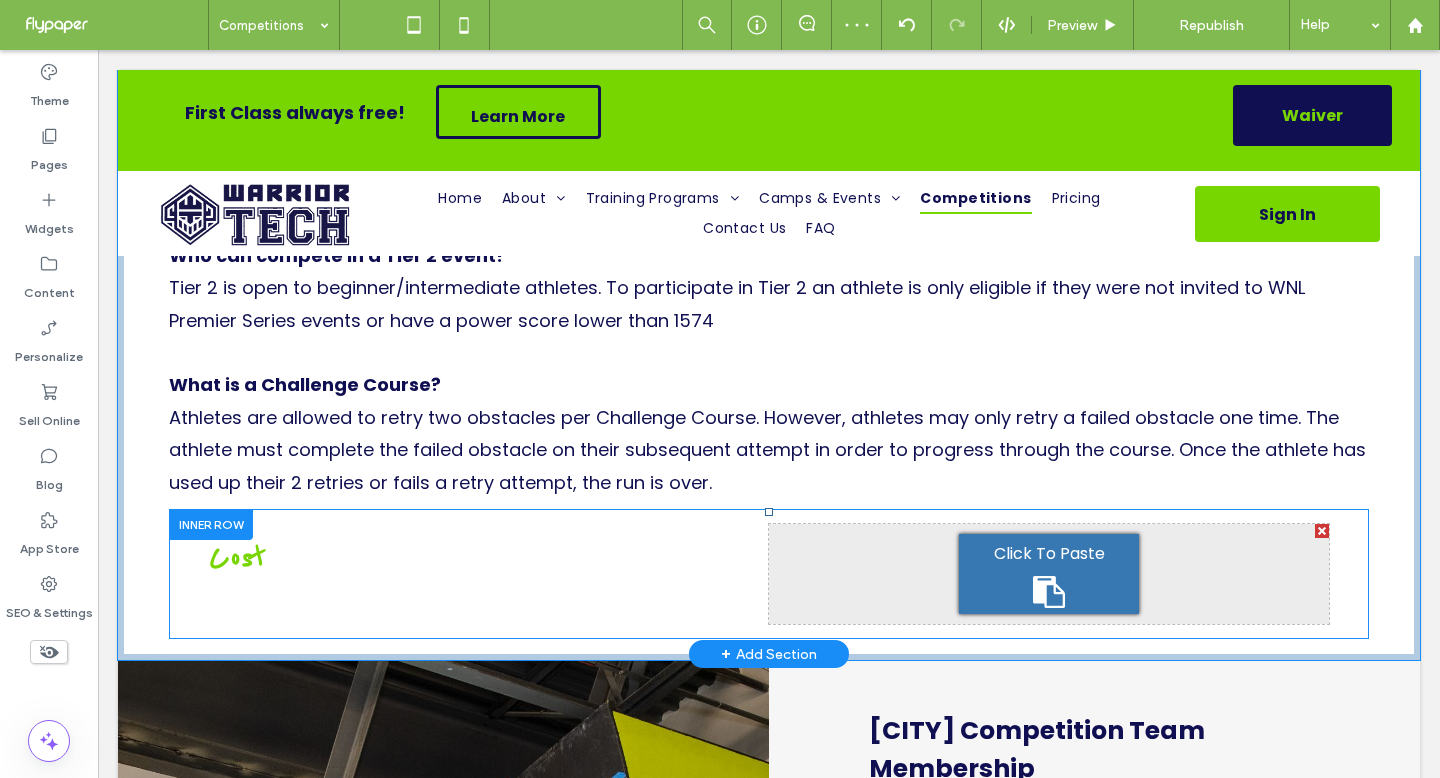 click on "Click To Paste" at bounding box center [1049, 574] 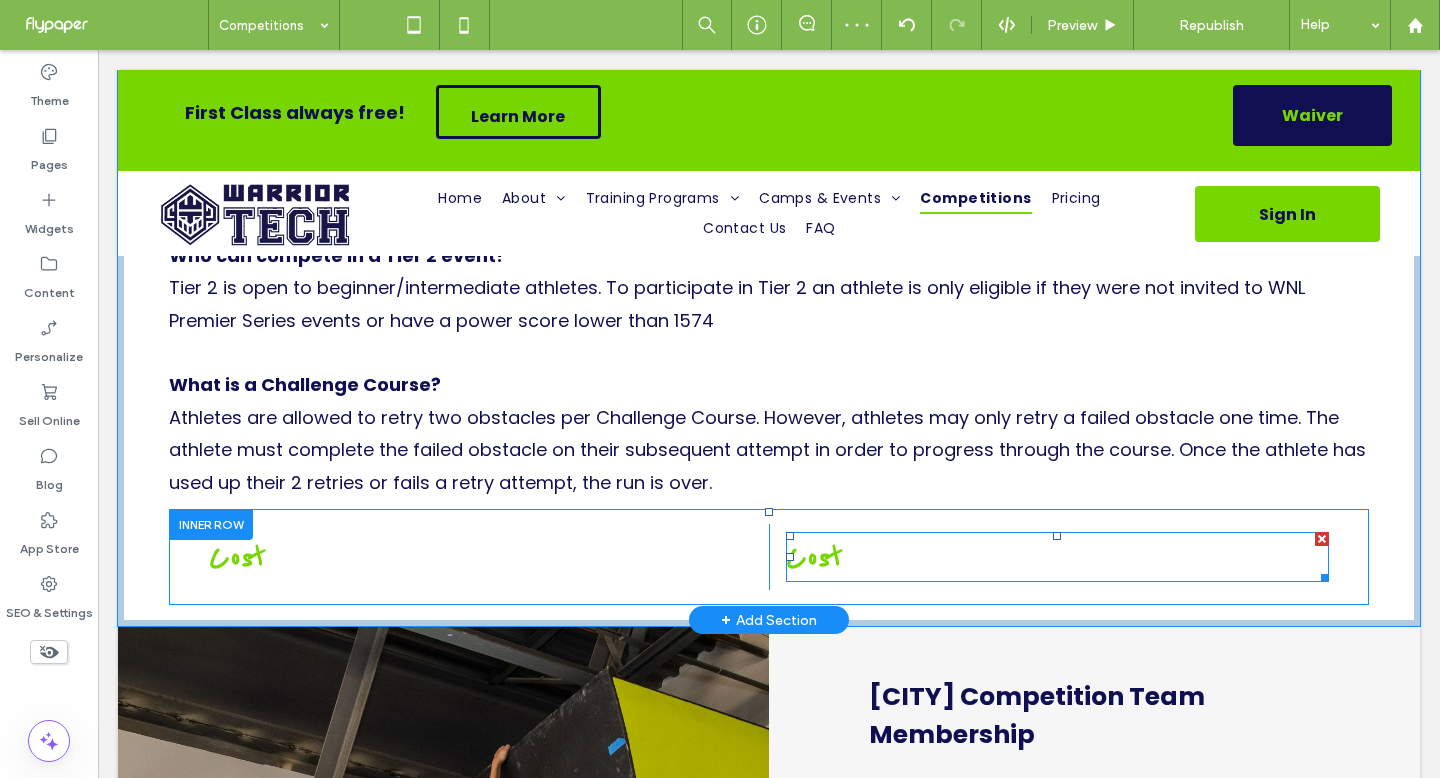 click on "Cost" at bounding box center (1057, 557) 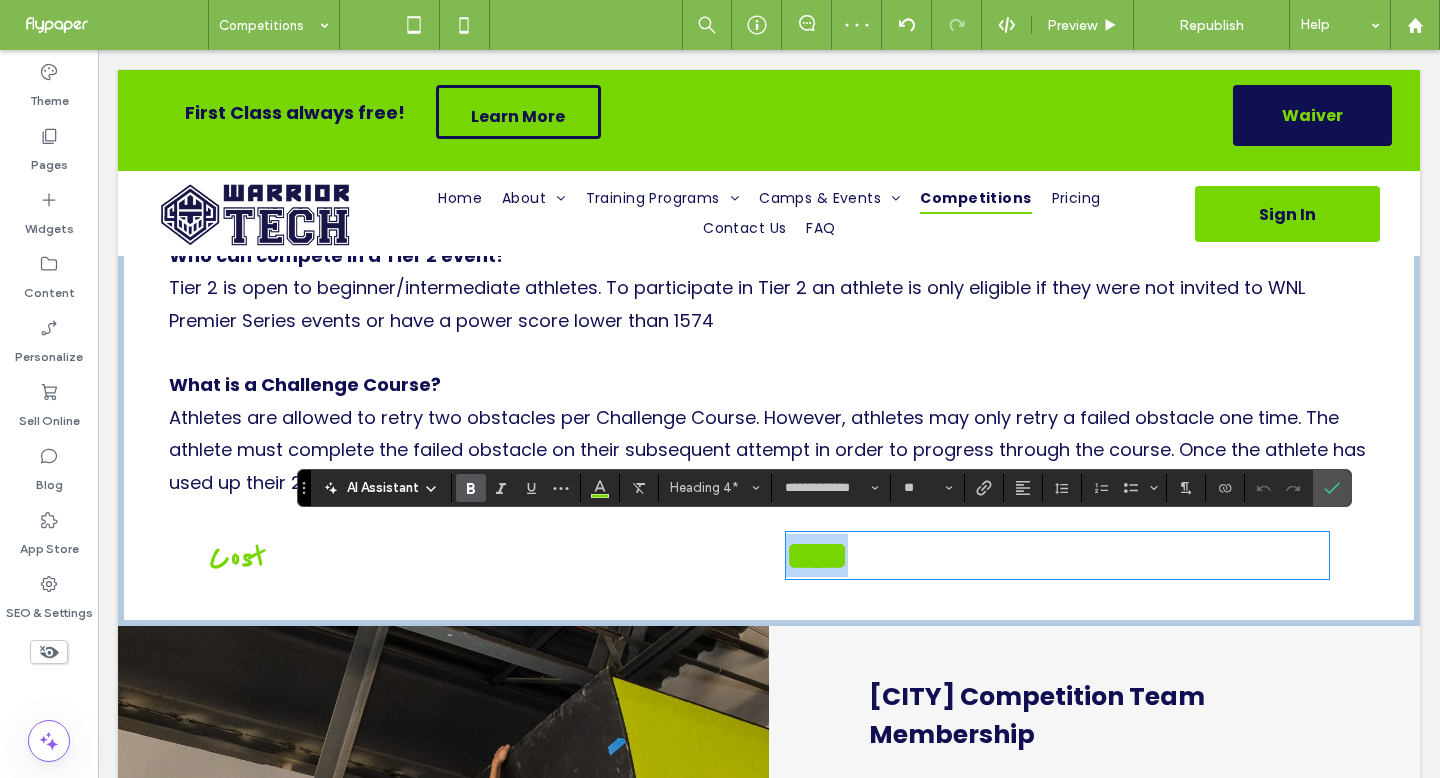type 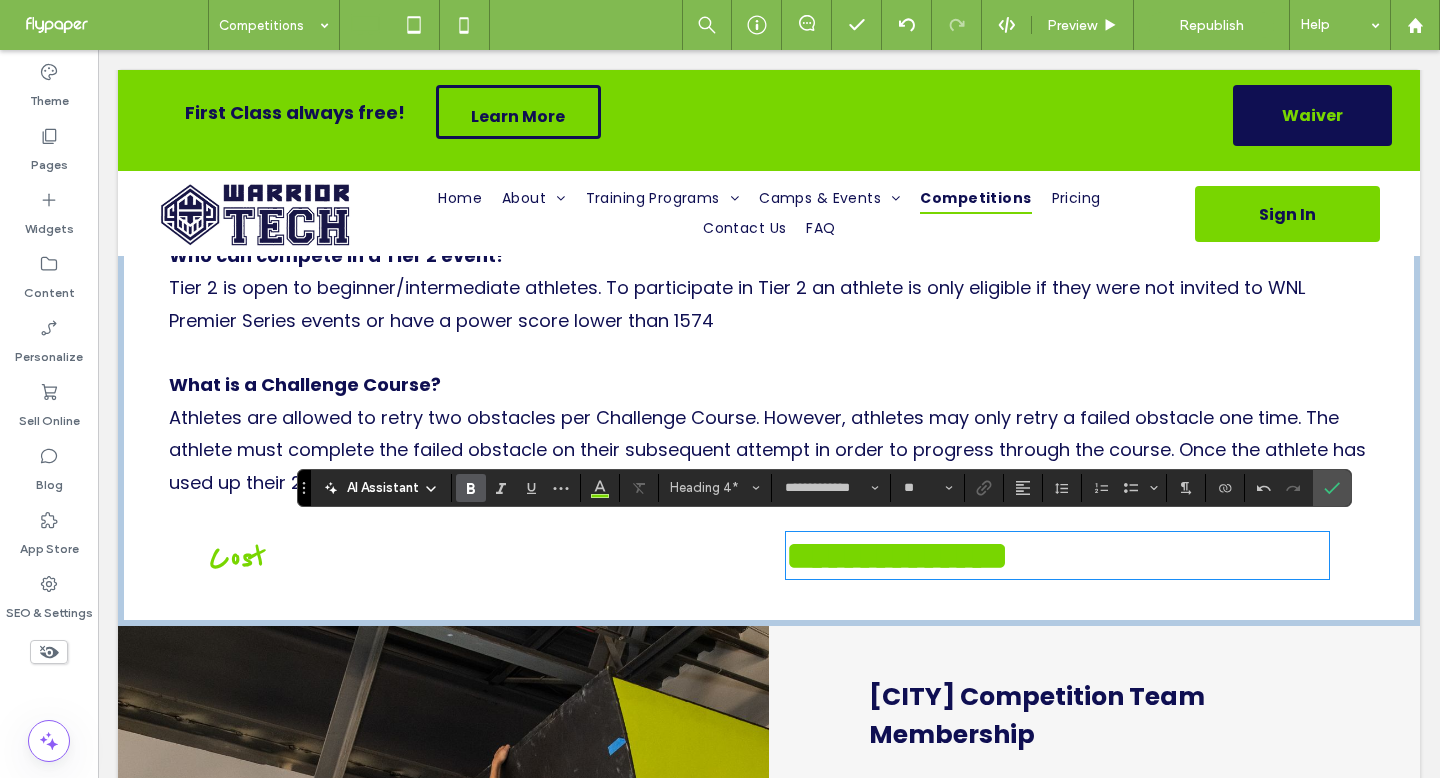 click on "**********" at bounding box center (897, 555) 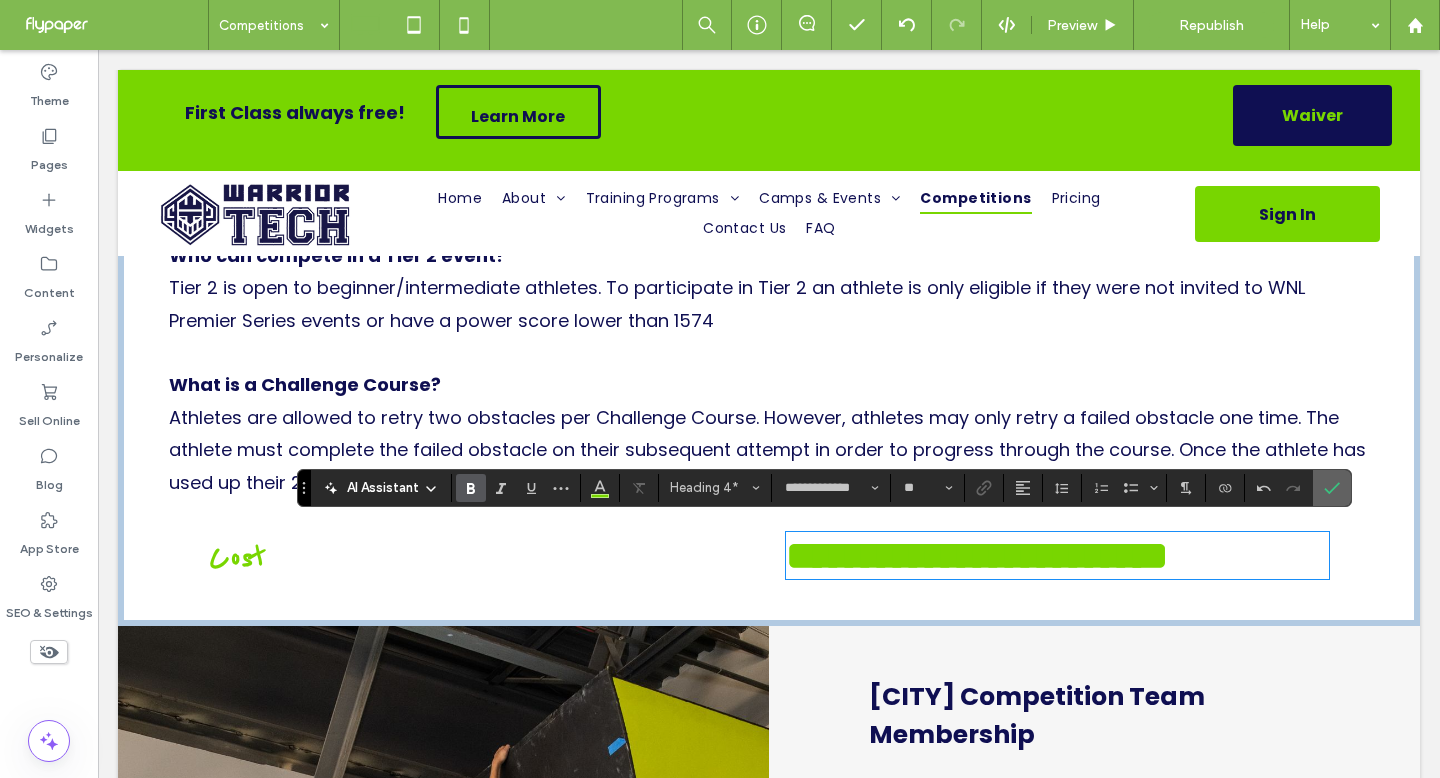 click 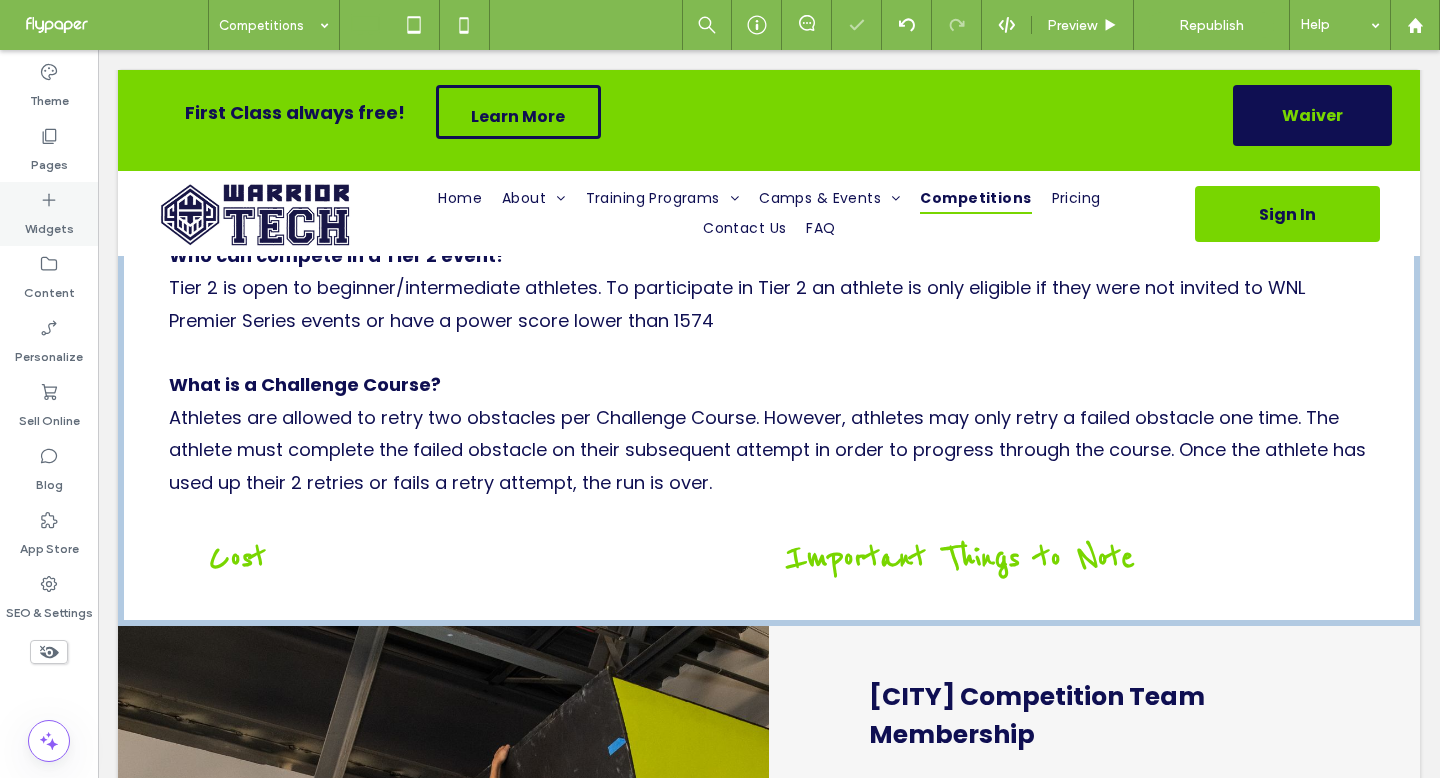 click on "Widgets" at bounding box center [49, 214] 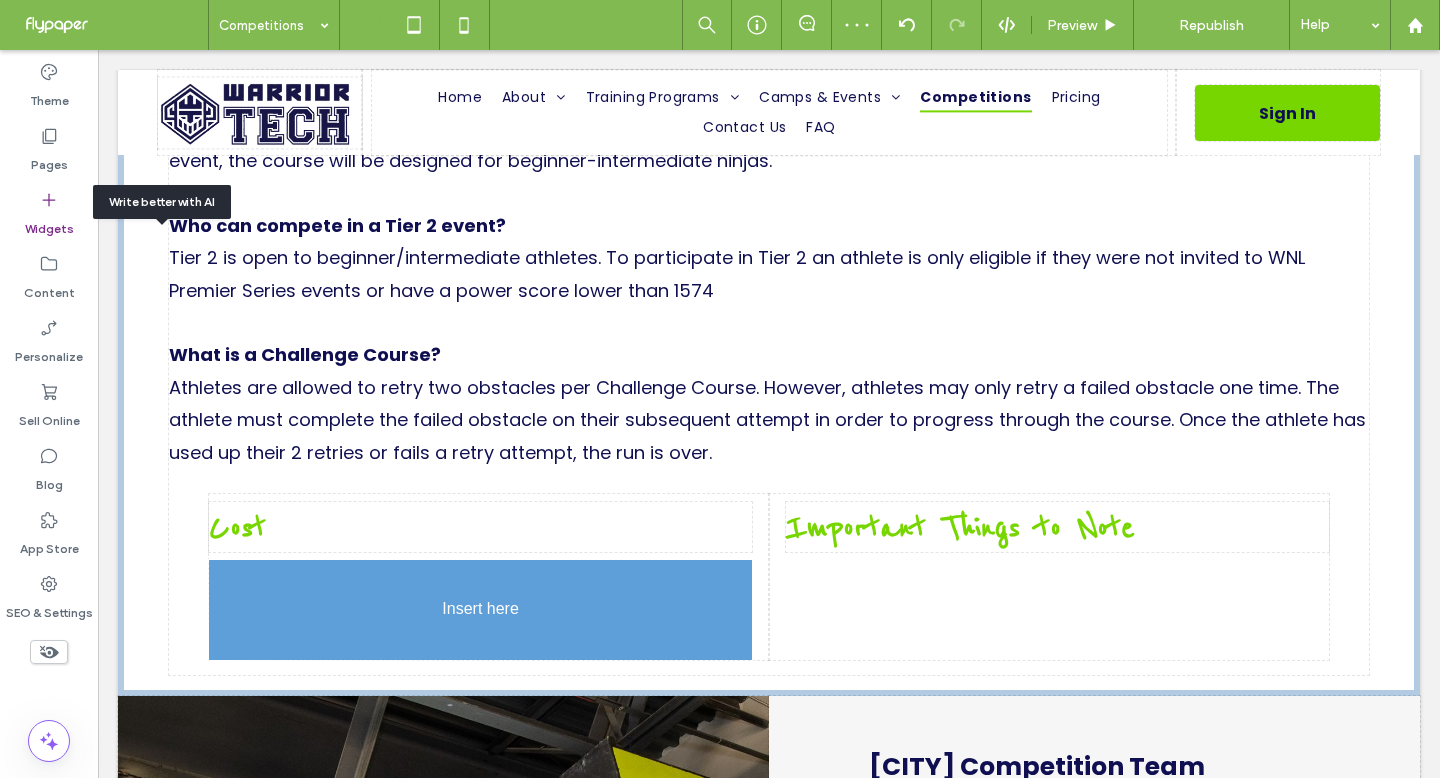 scroll, scrollTop: 3059, scrollLeft: 0, axis: vertical 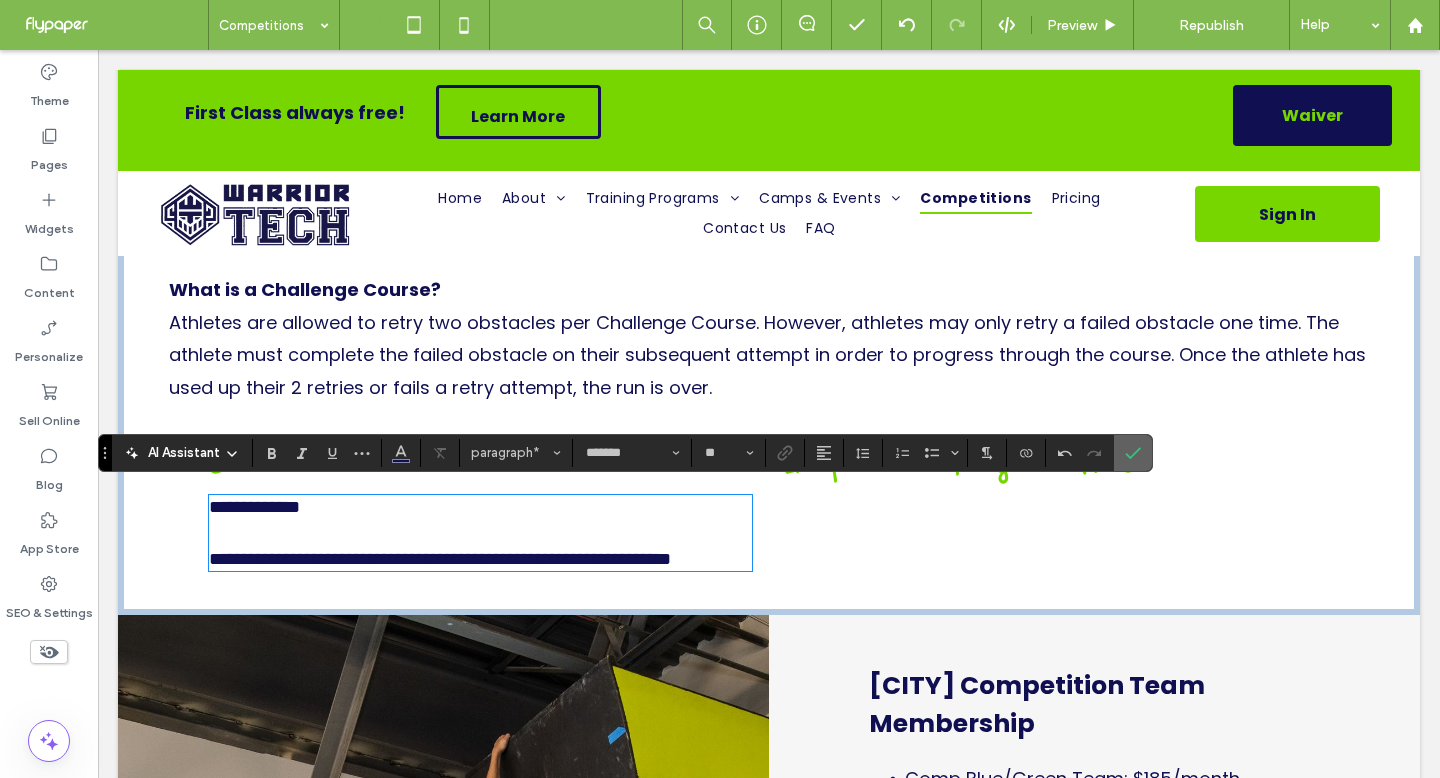 drag, startPoint x: 1126, startPoint y: 466, endPoint x: 1023, endPoint y: 426, distance: 110.49435 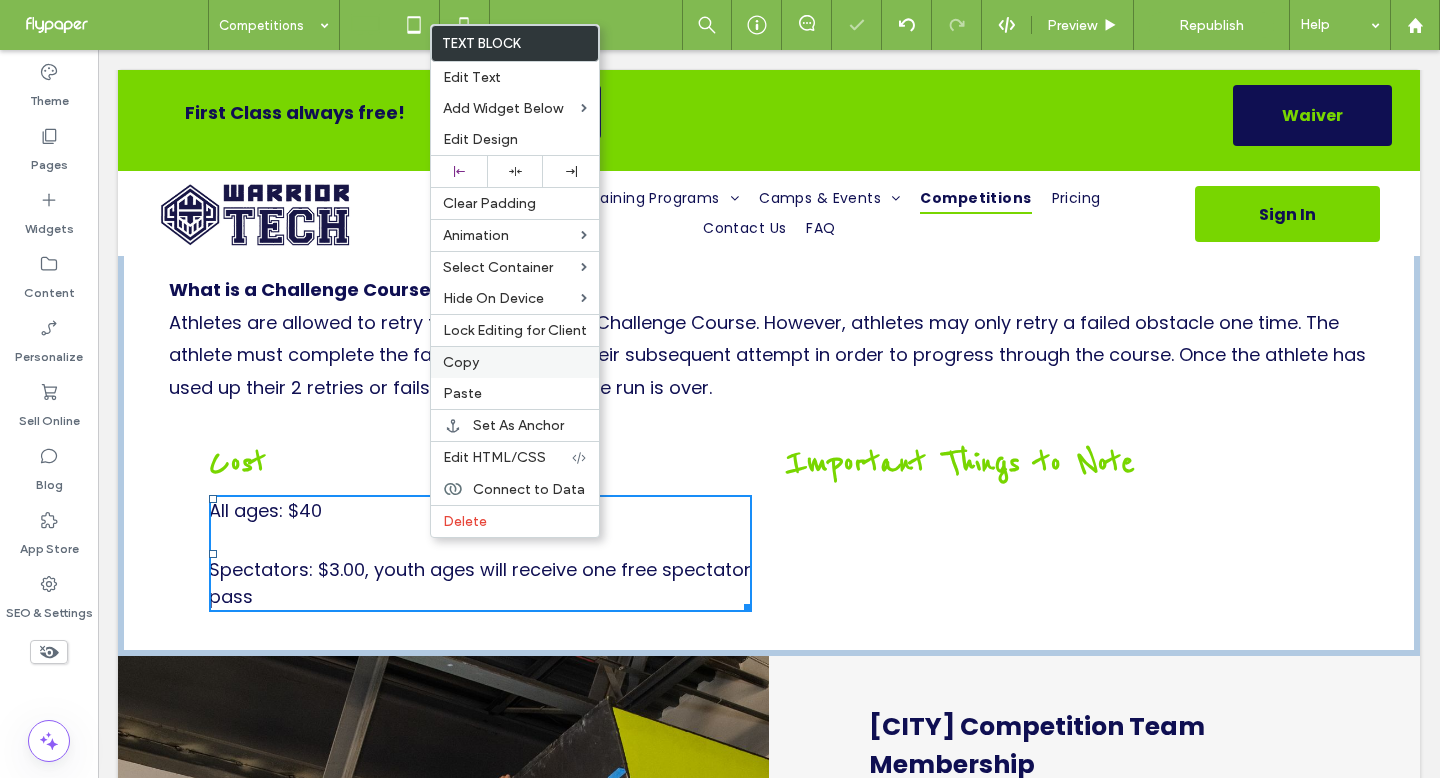 click on "Copy" at bounding box center [515, 362] 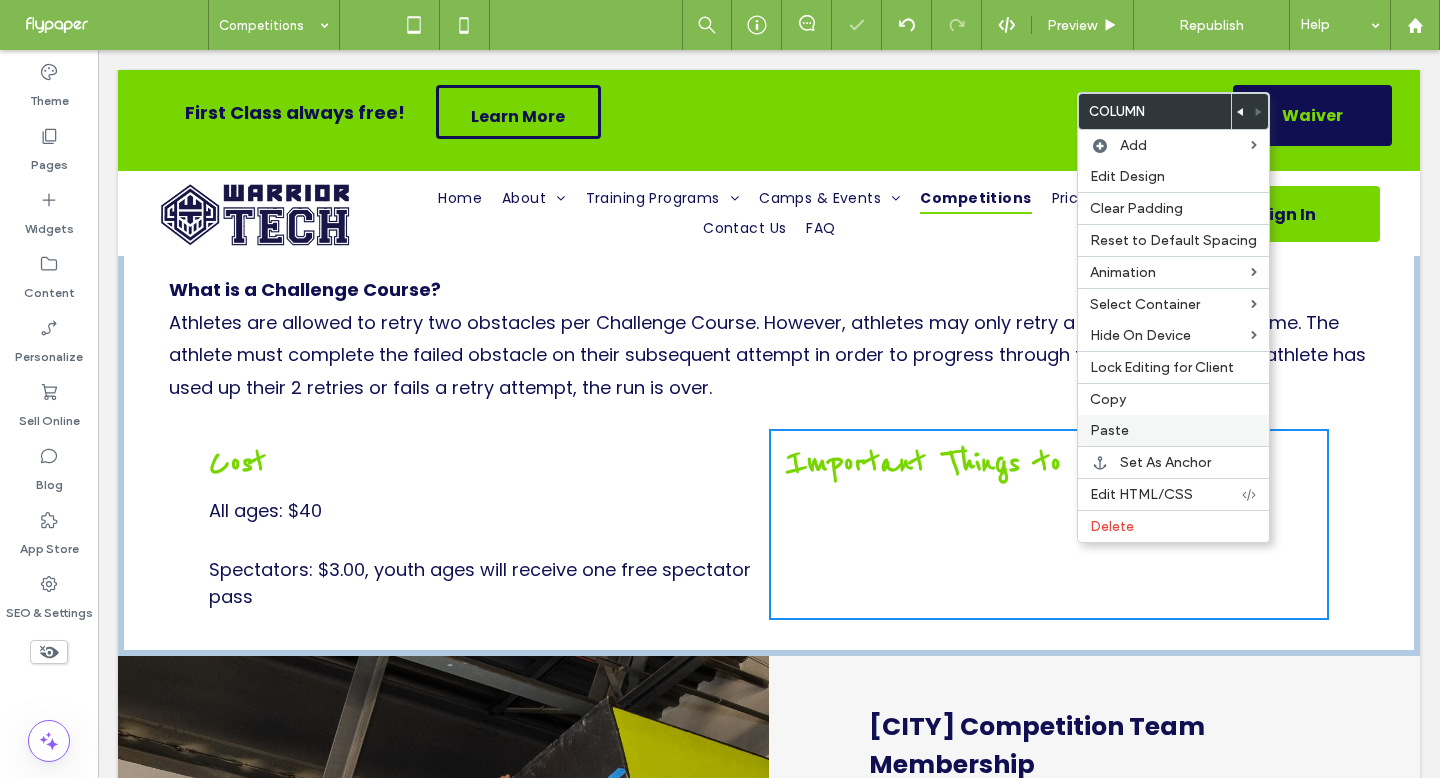 click on "Paste" at bounding box center (1173, 430) 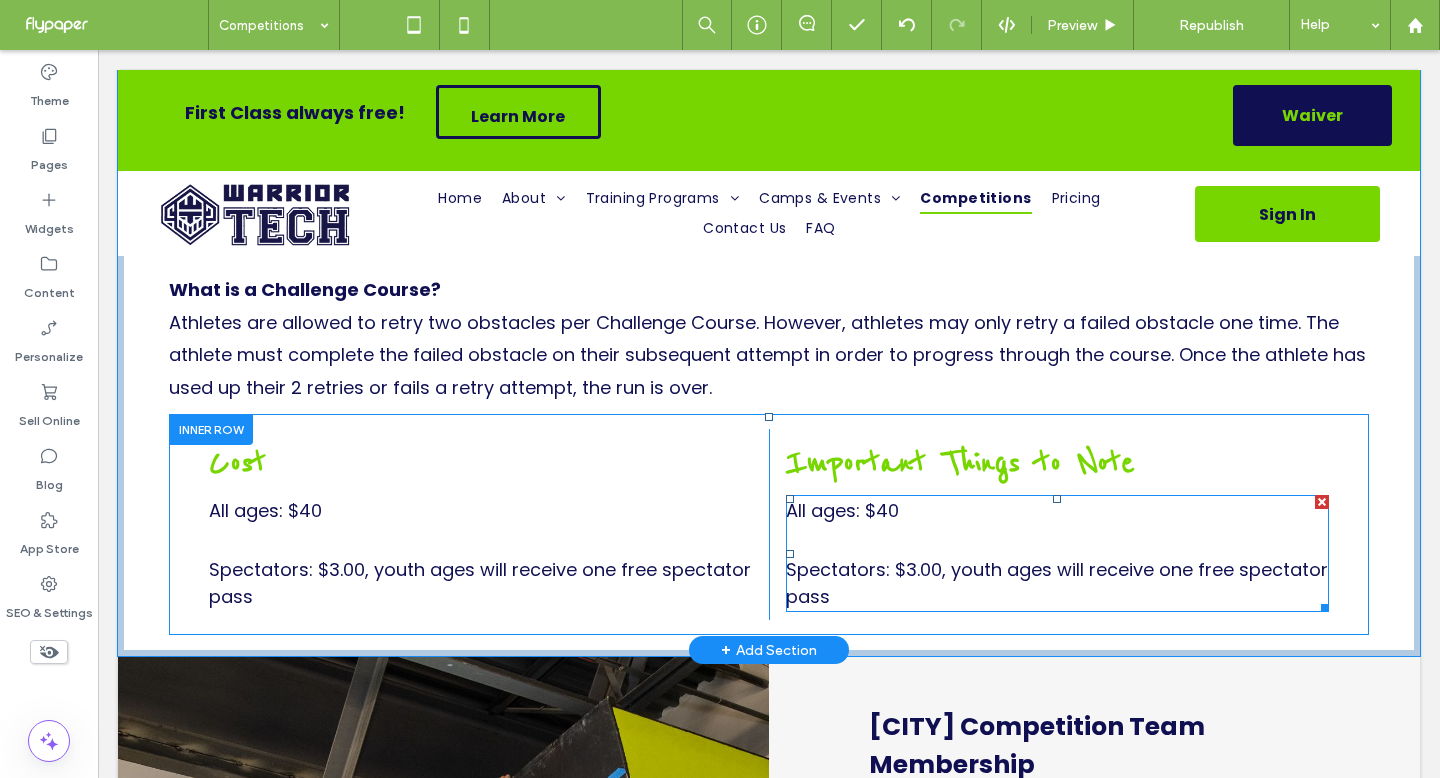 click on "Spectators: $3.00, youth ages will receive one free spectator pass" at bounding box center [1057, 583] 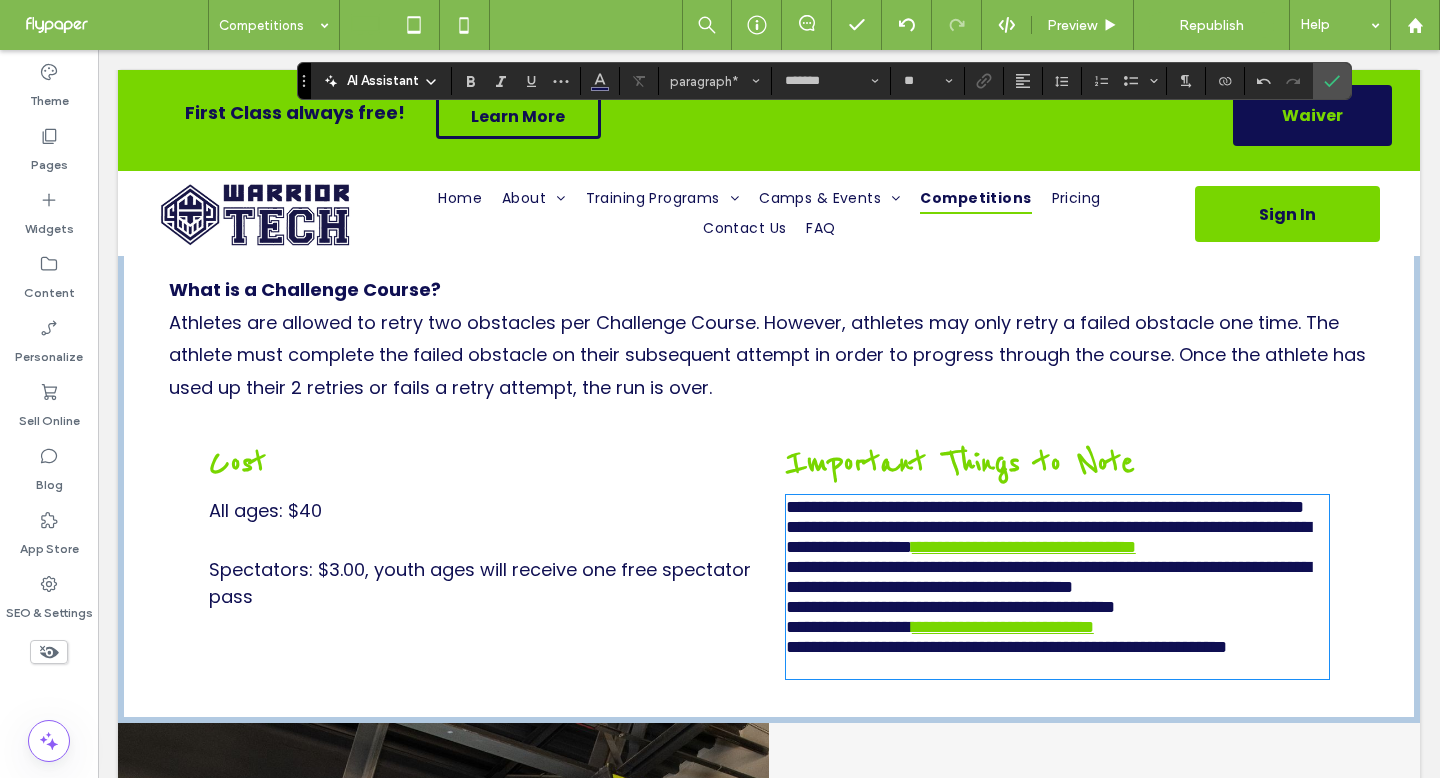 scroll, scrollTop: 3440, scrollLeft: 0, axis: vertical 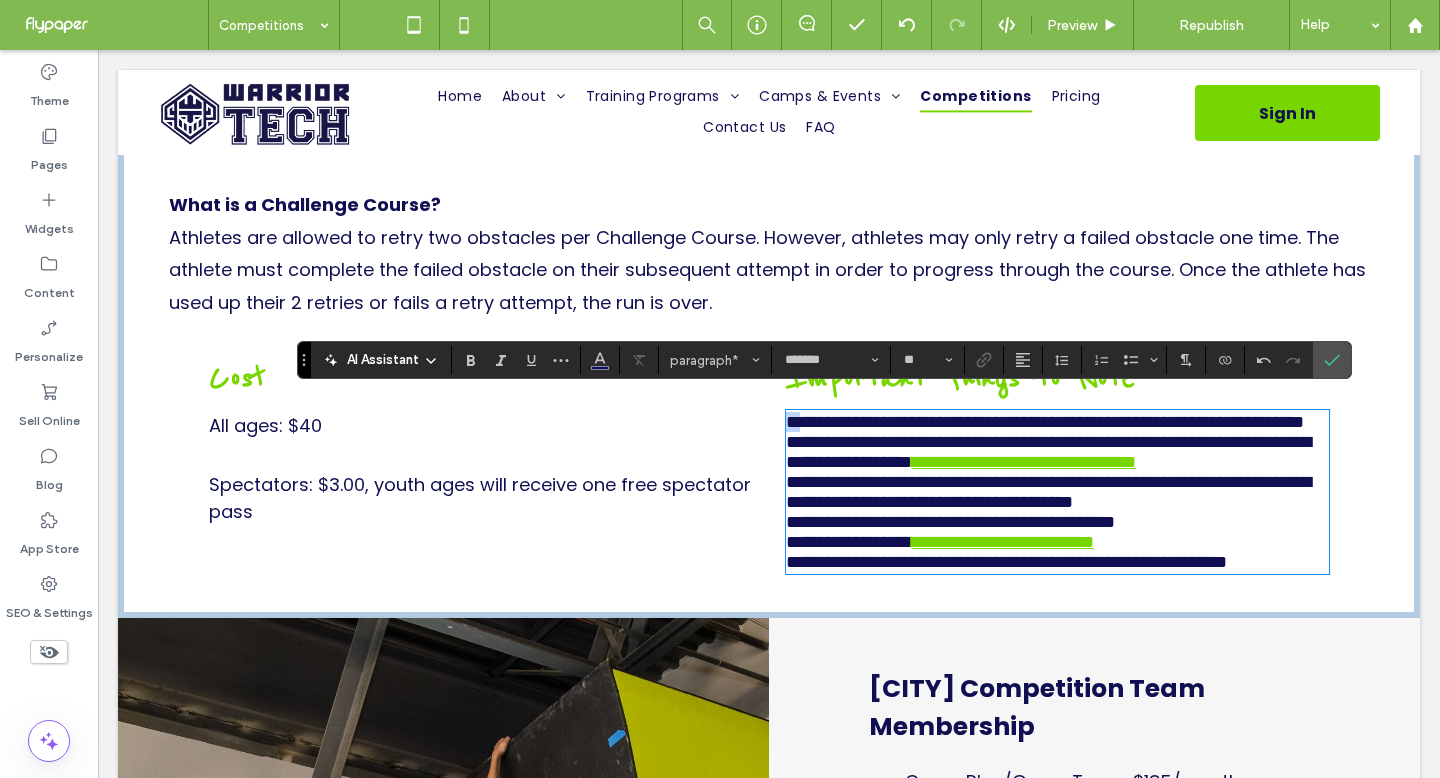drag, startPoint x: 798, startPoint y: 408, endPoint x: 759, endPoint y: 408, distance: 39 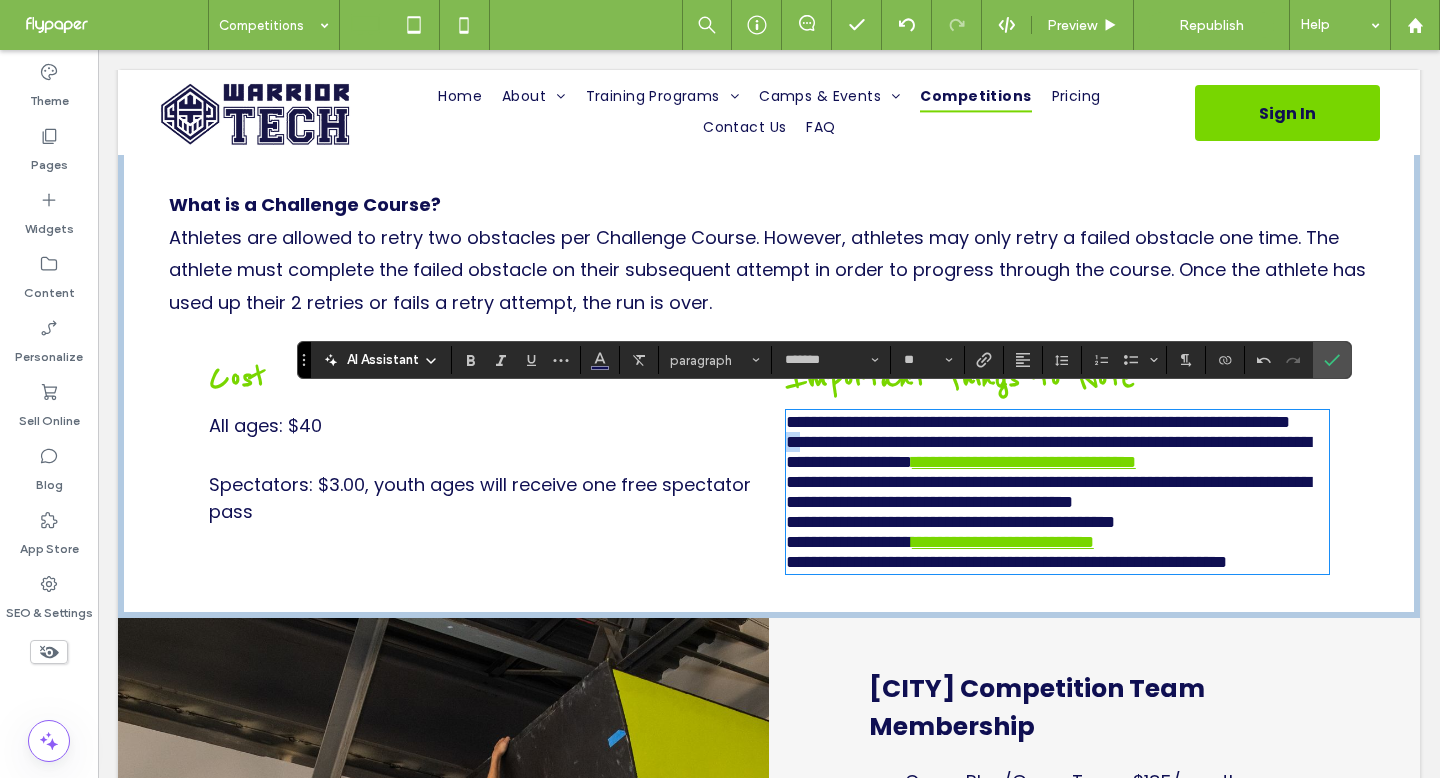 drag, startPoint x: 793, startPoint y: 473, endPoint x: 773, endPoint y: 471, distance: 20.09975 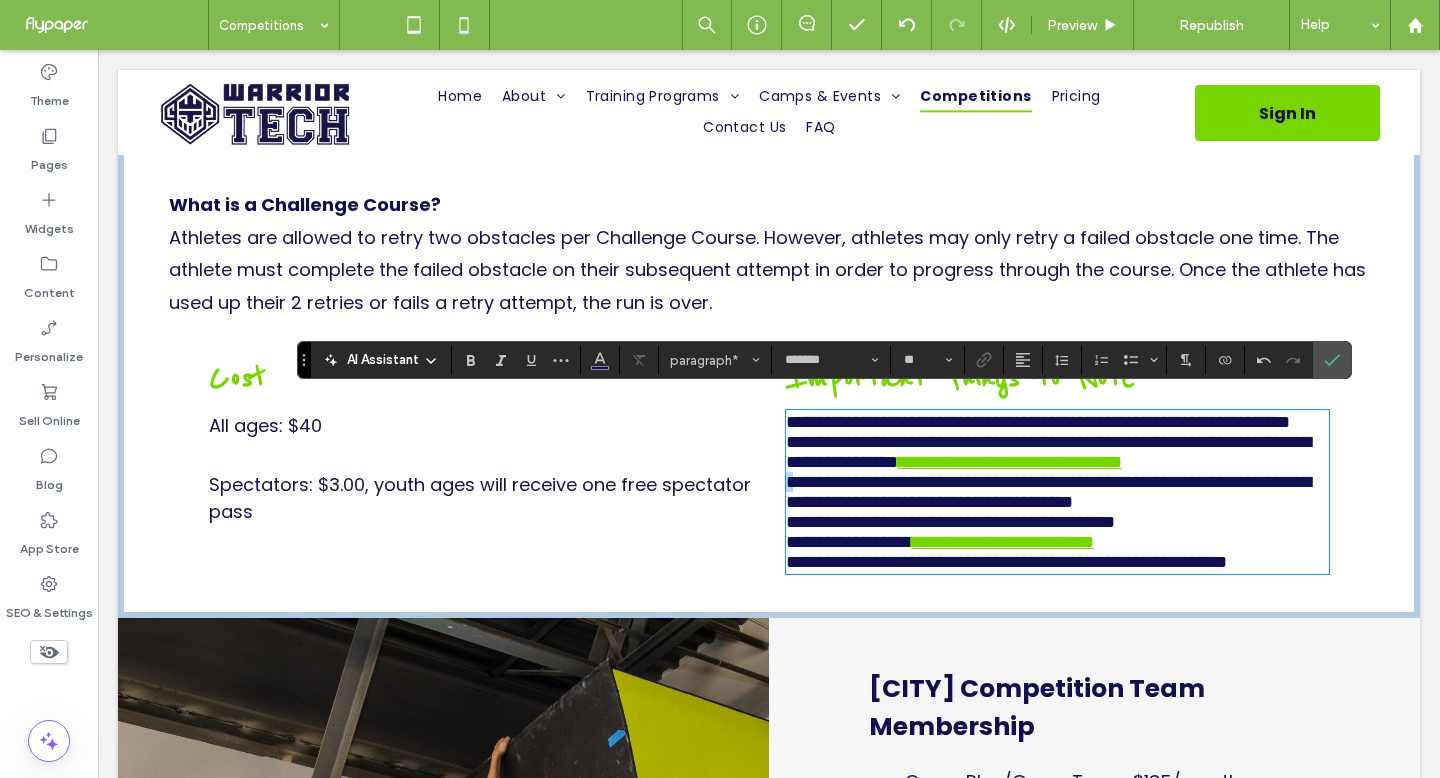 drag, startPoint x: 790, startPoint y: 548, endPoint x: 745, endPoint y: 548, distance: 45 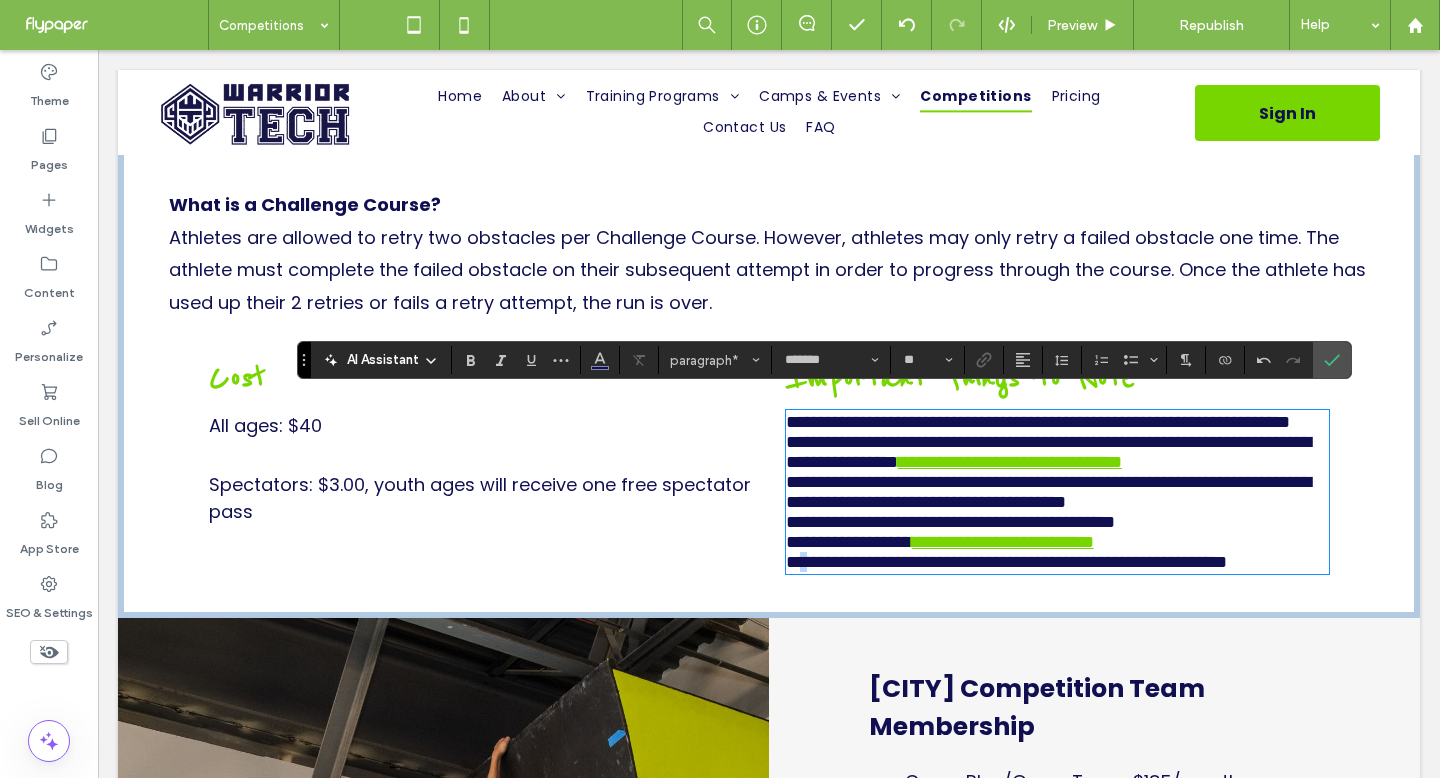 click on "**********" at bounding box center (1006, 562) 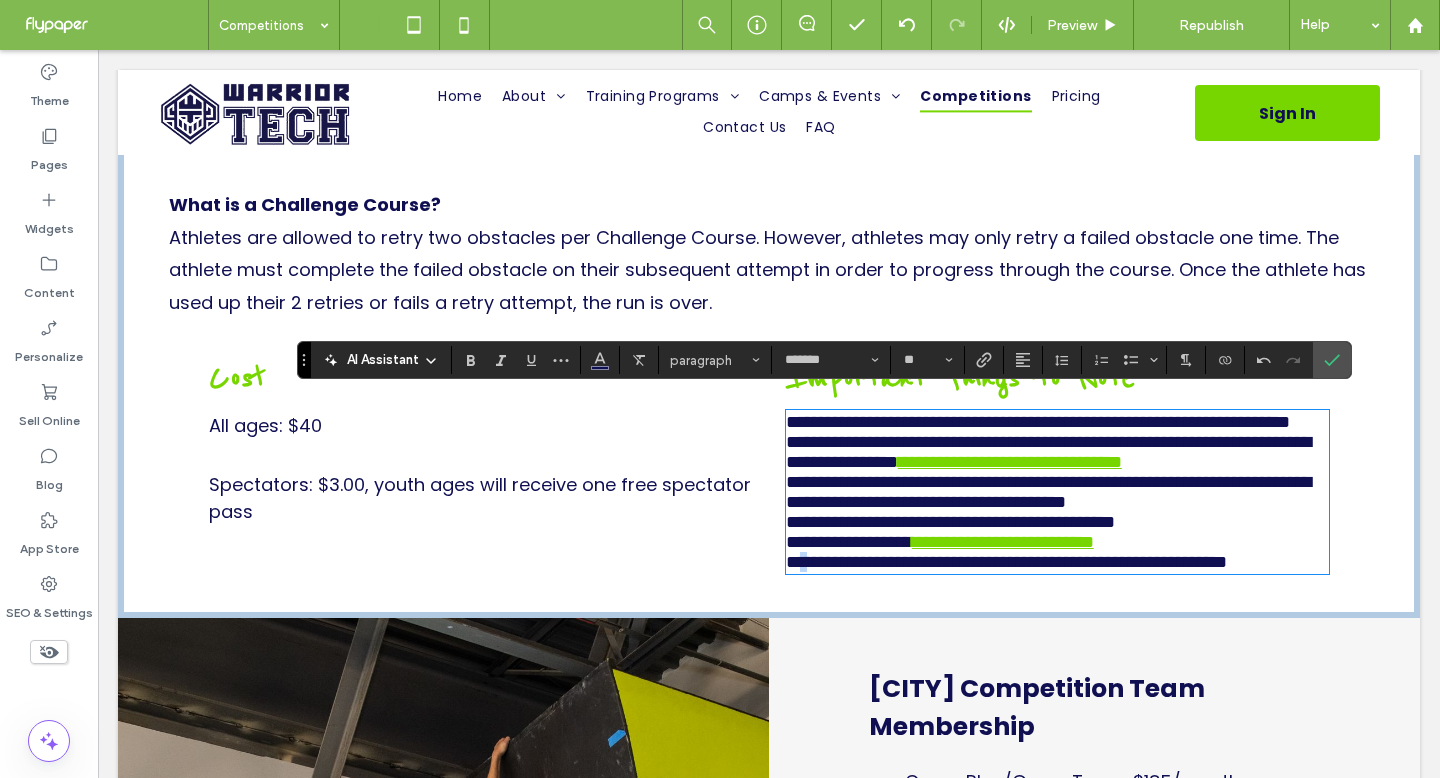 click on "**********" at bounding box center (1006, 562) 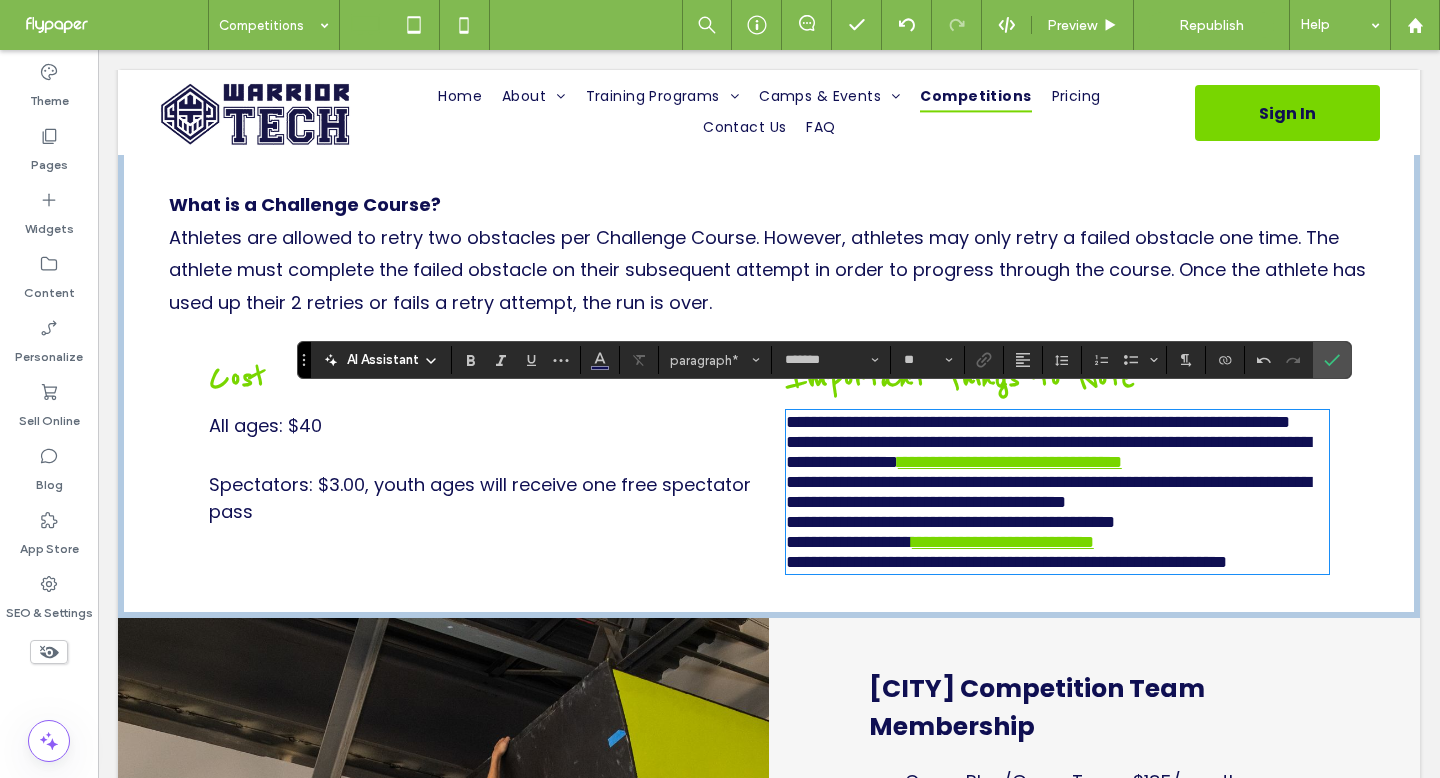 type 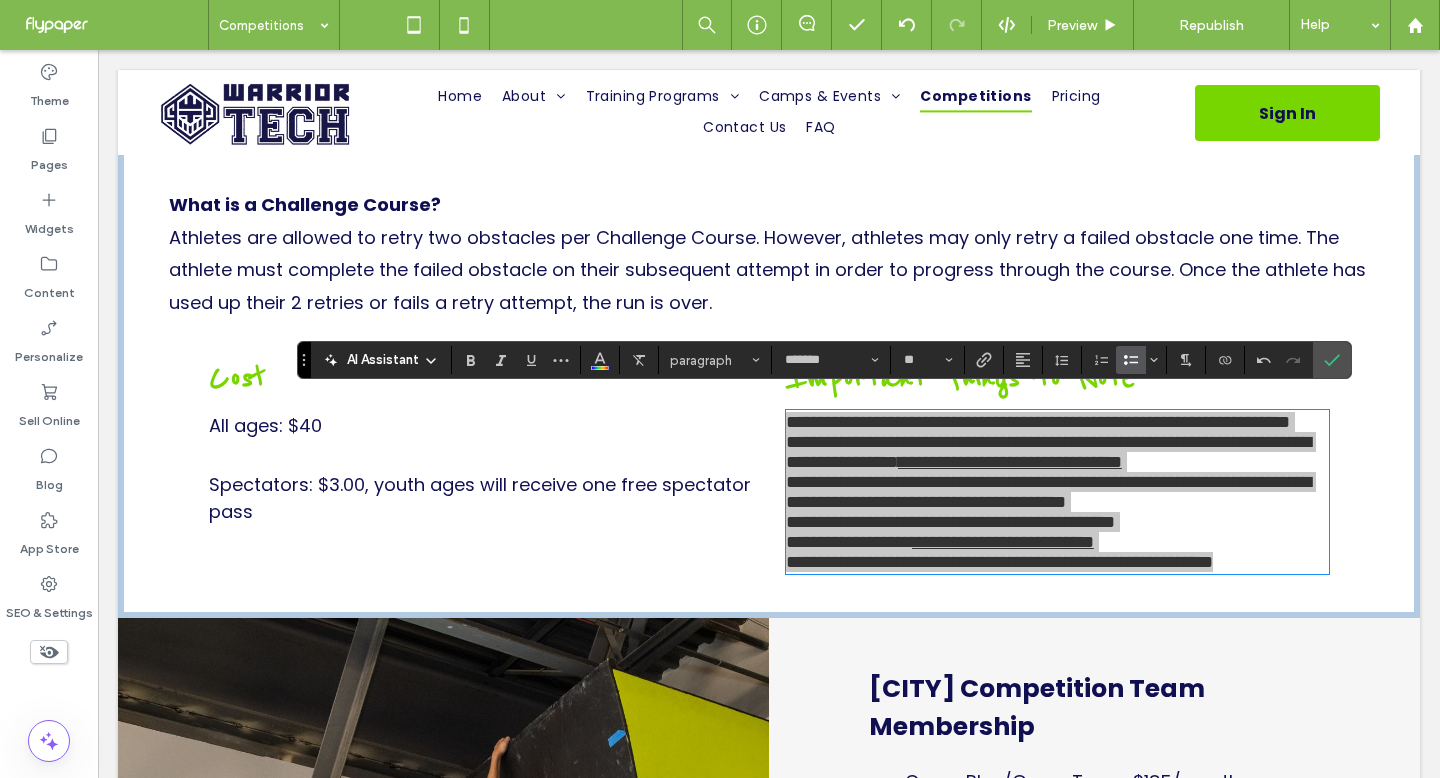 click at bounding box center (1131, 360) 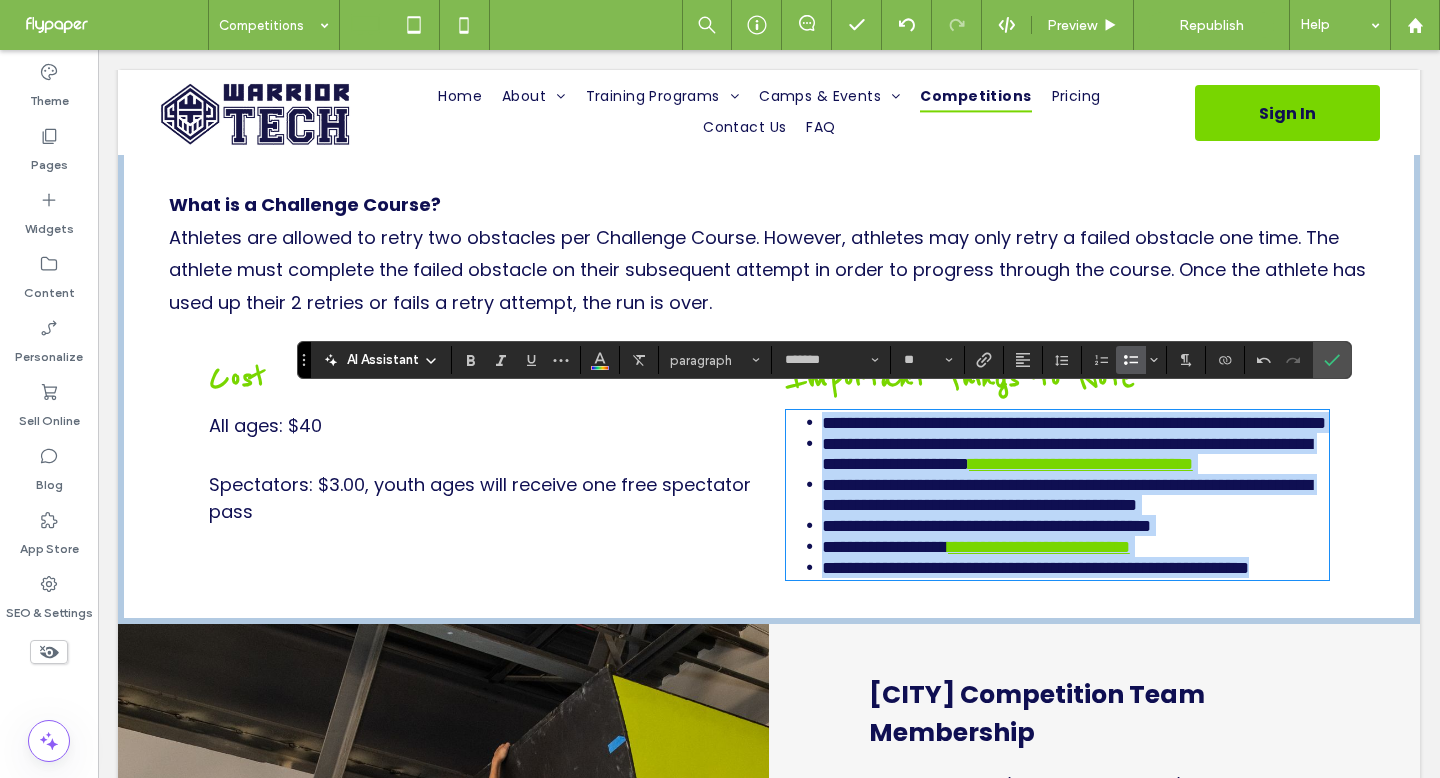 click on "**********" at bounding box center (1067, 454) 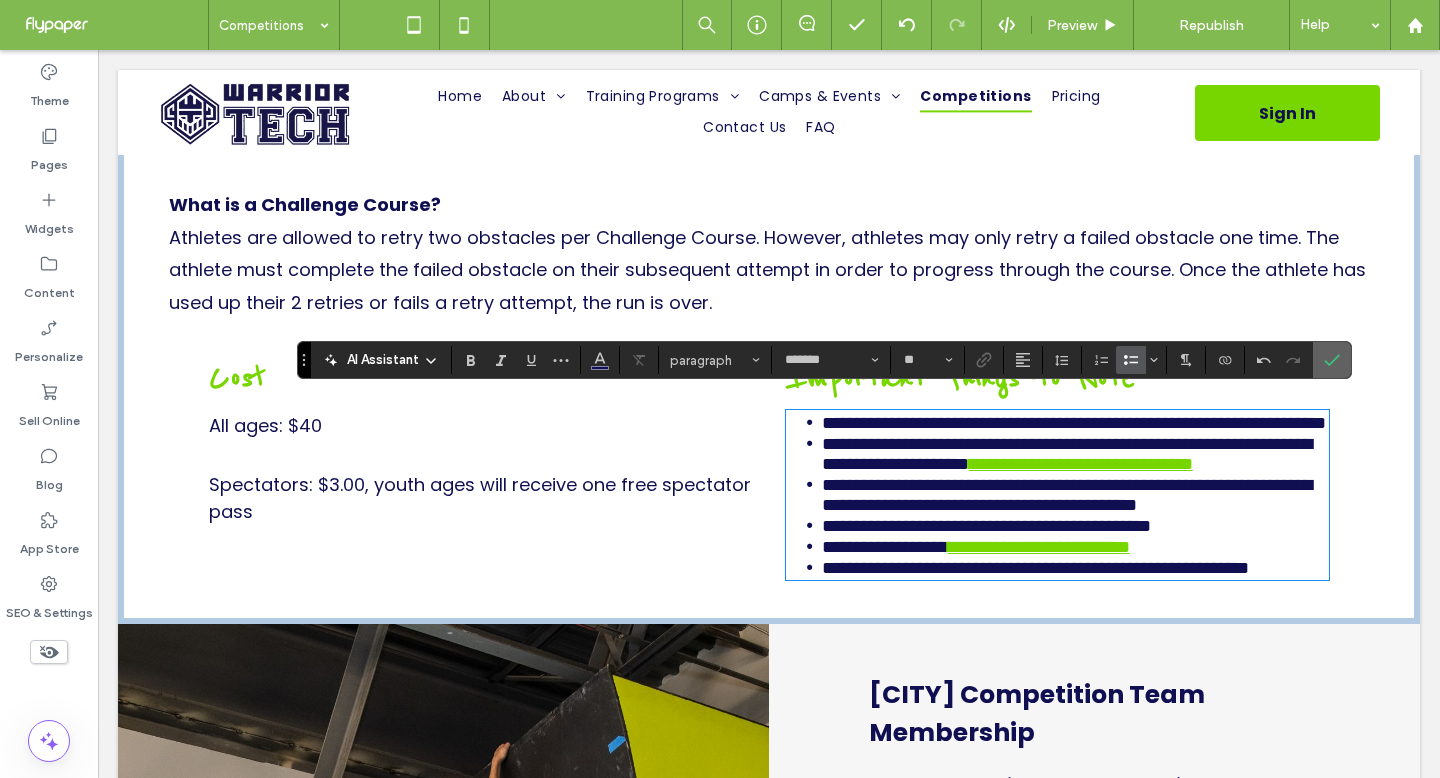 click 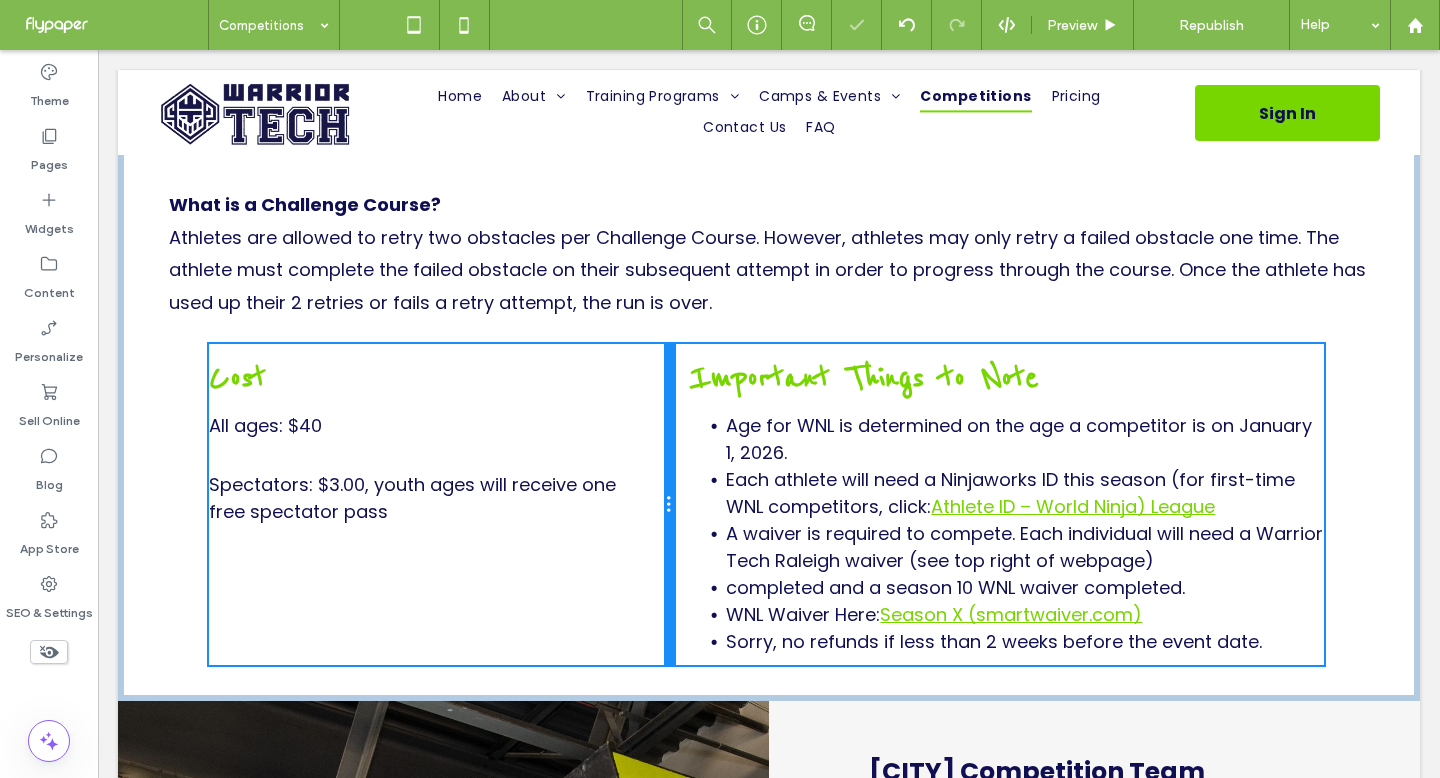 drag, startPoint x: 753, startPoint y: 460, endPoint x: 654, endPoint y: 456, distance: 99.08077 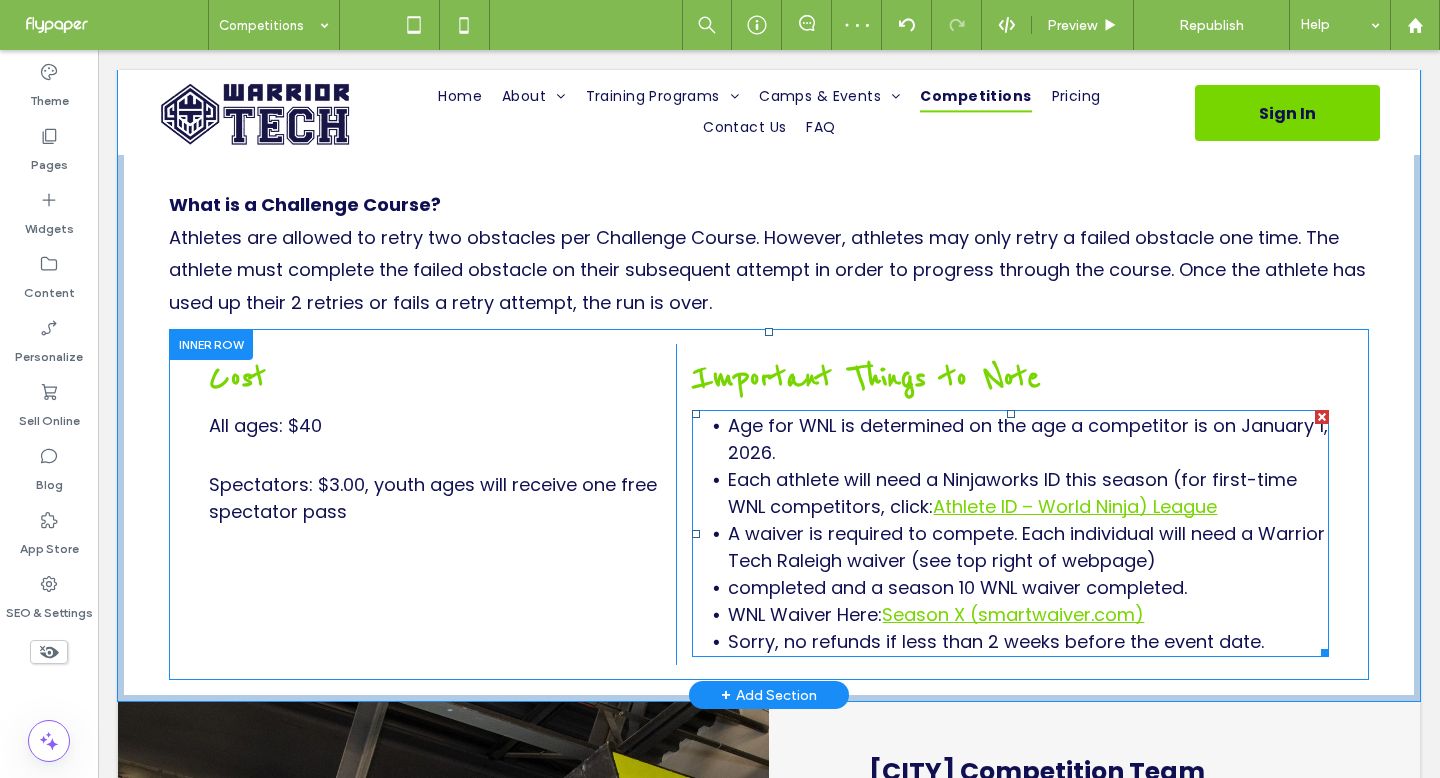 click on "Athlete ID – World Ninja) League" at bounding box center (1075, 506) 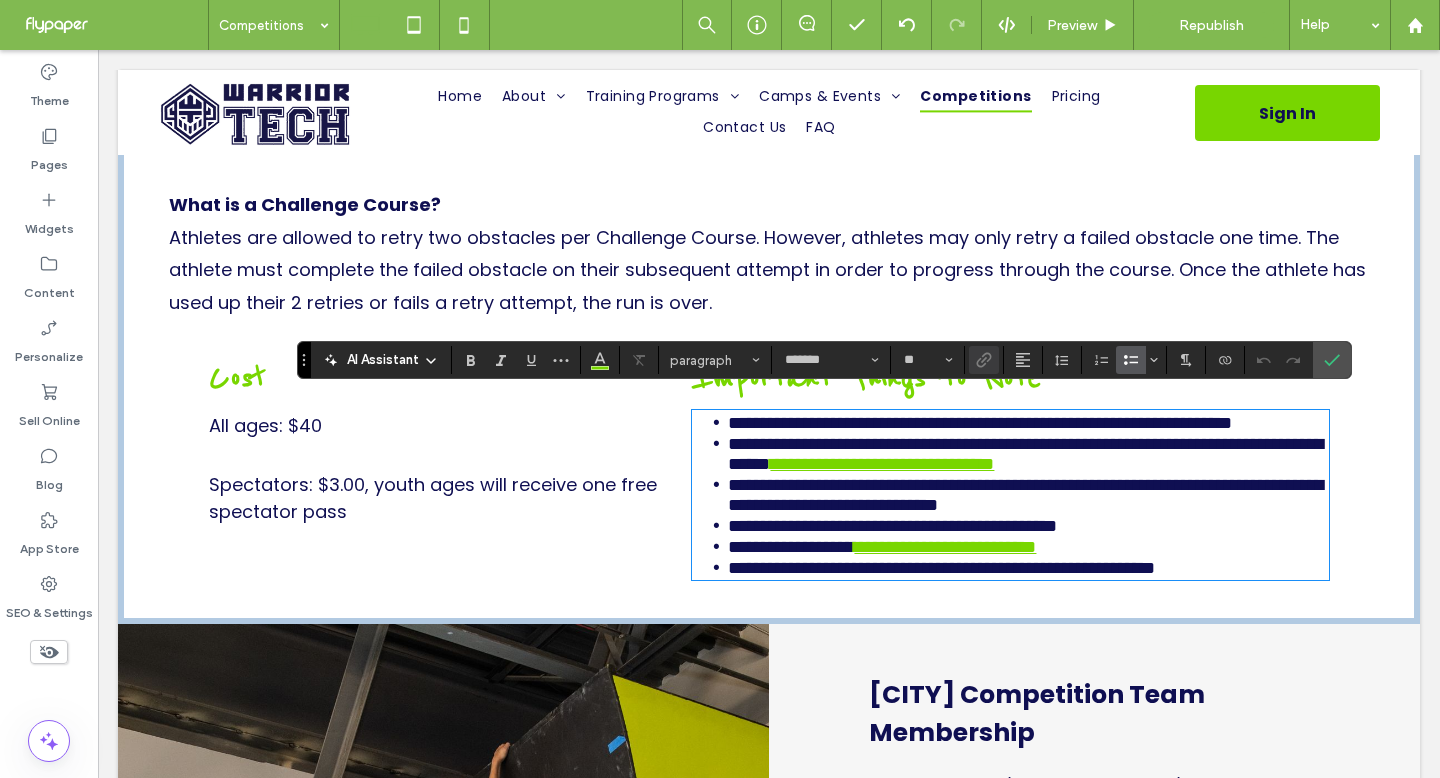 click on "**********" at bounding box center (882, 464) 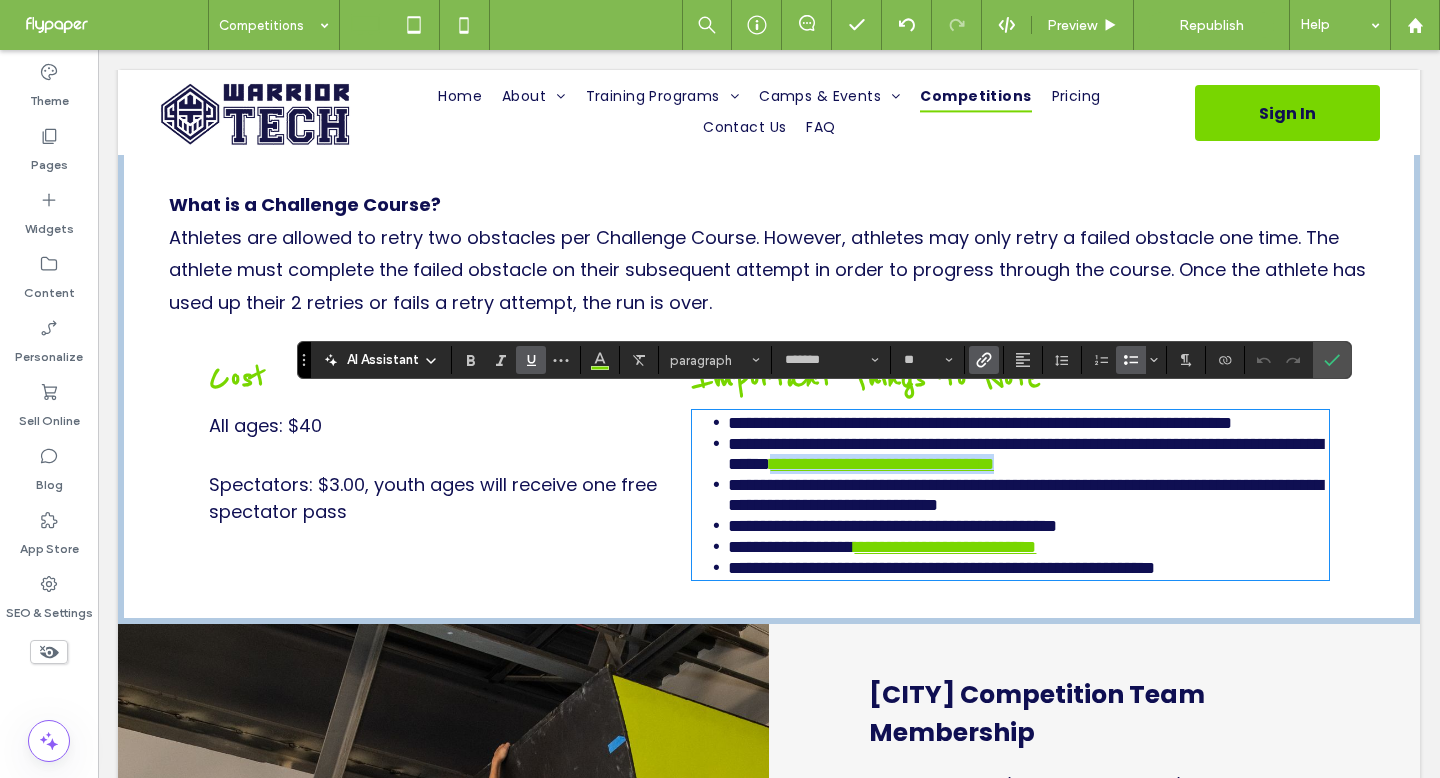 drag, startPoint x: 1231, startPoint y: 495, endPoint x: 929, endPoint y: 495, distance: 302 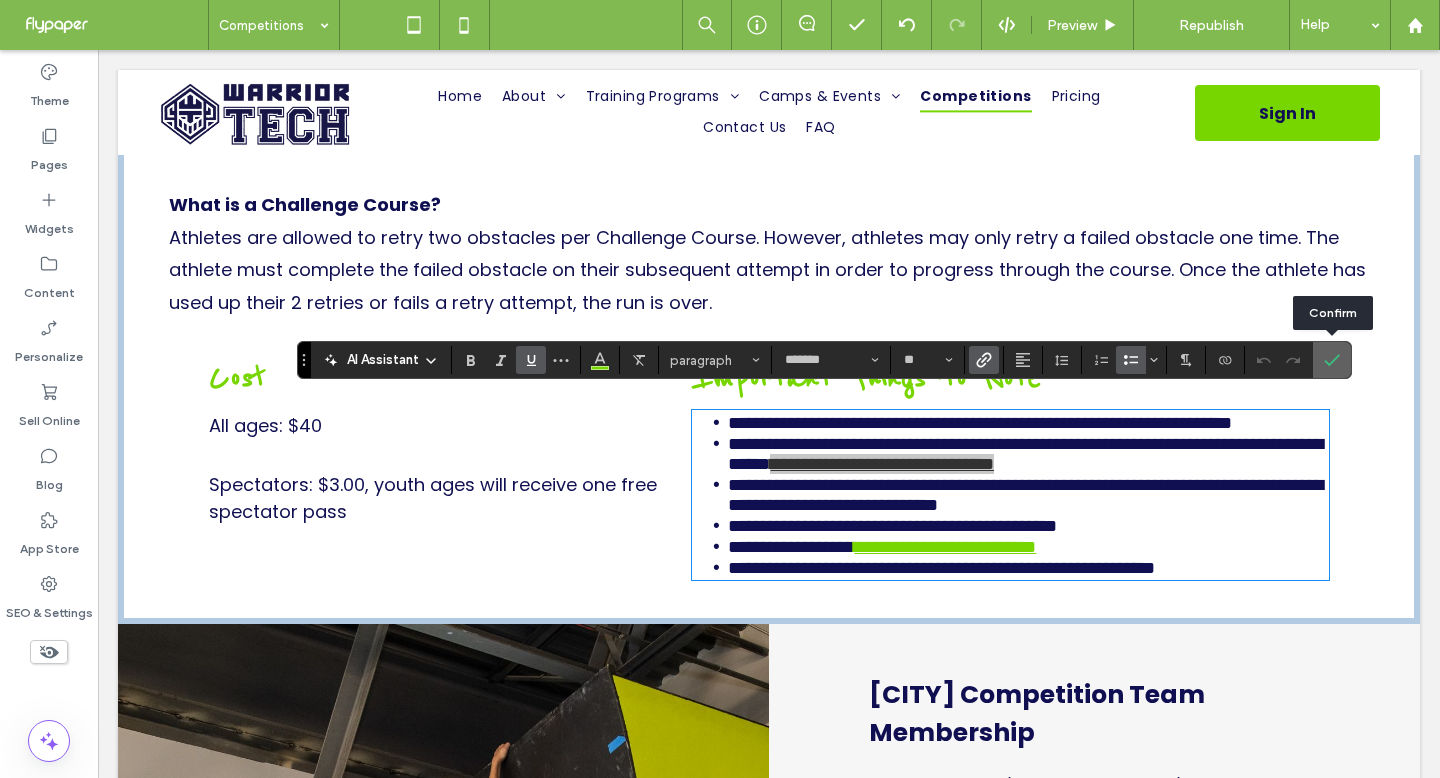 click at bounding box center (1328, 360) 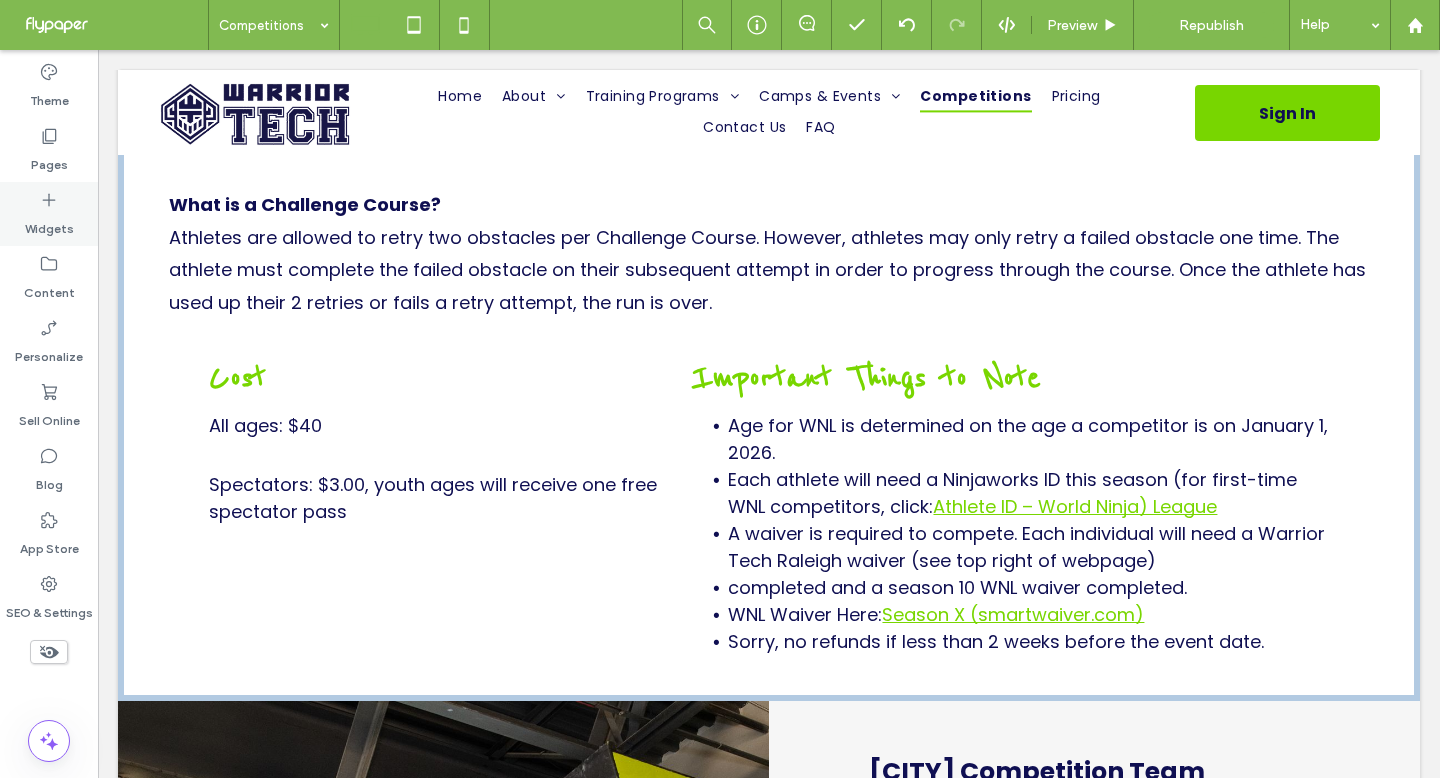 click on "Widgets" at bounding box center (49, 224) 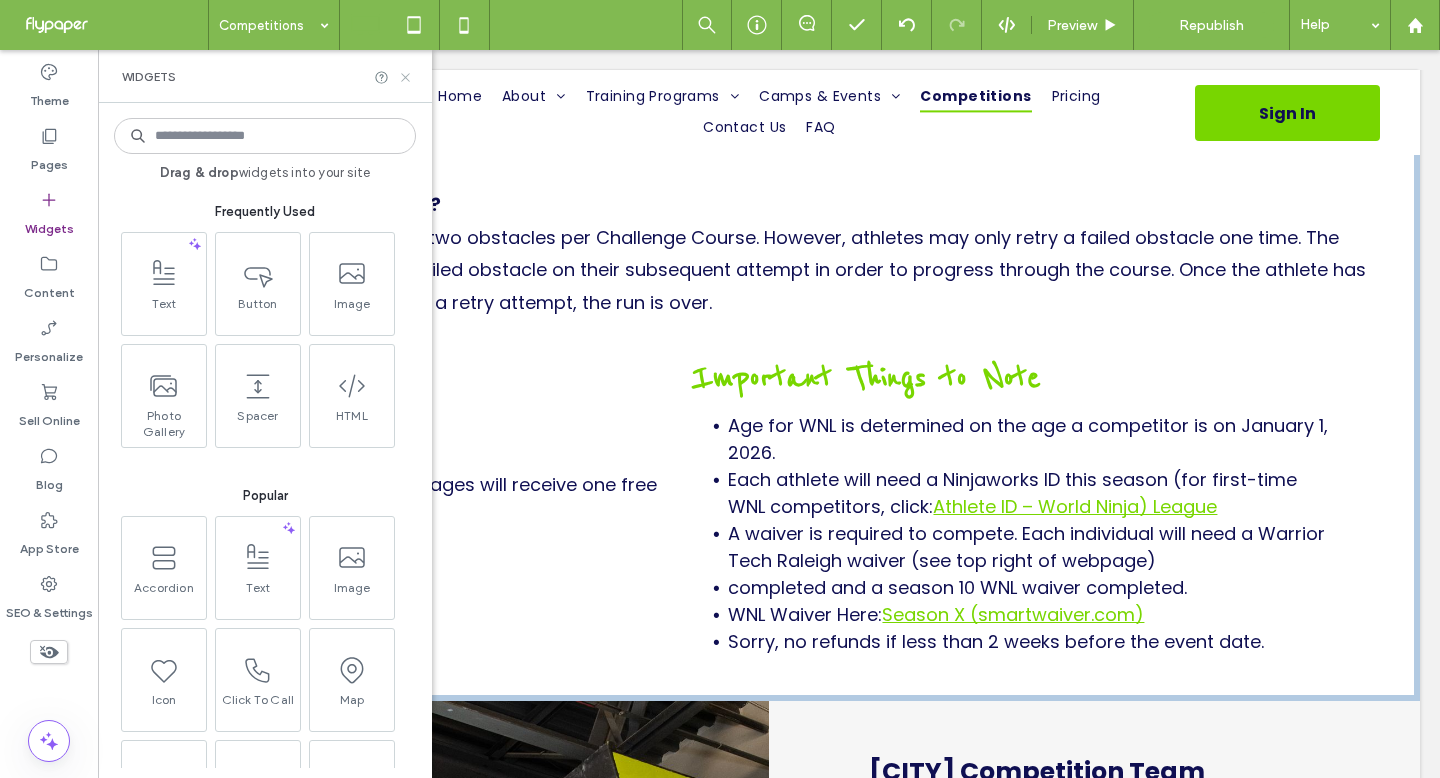 click on "Widgets" at bounding box center [265, 76] 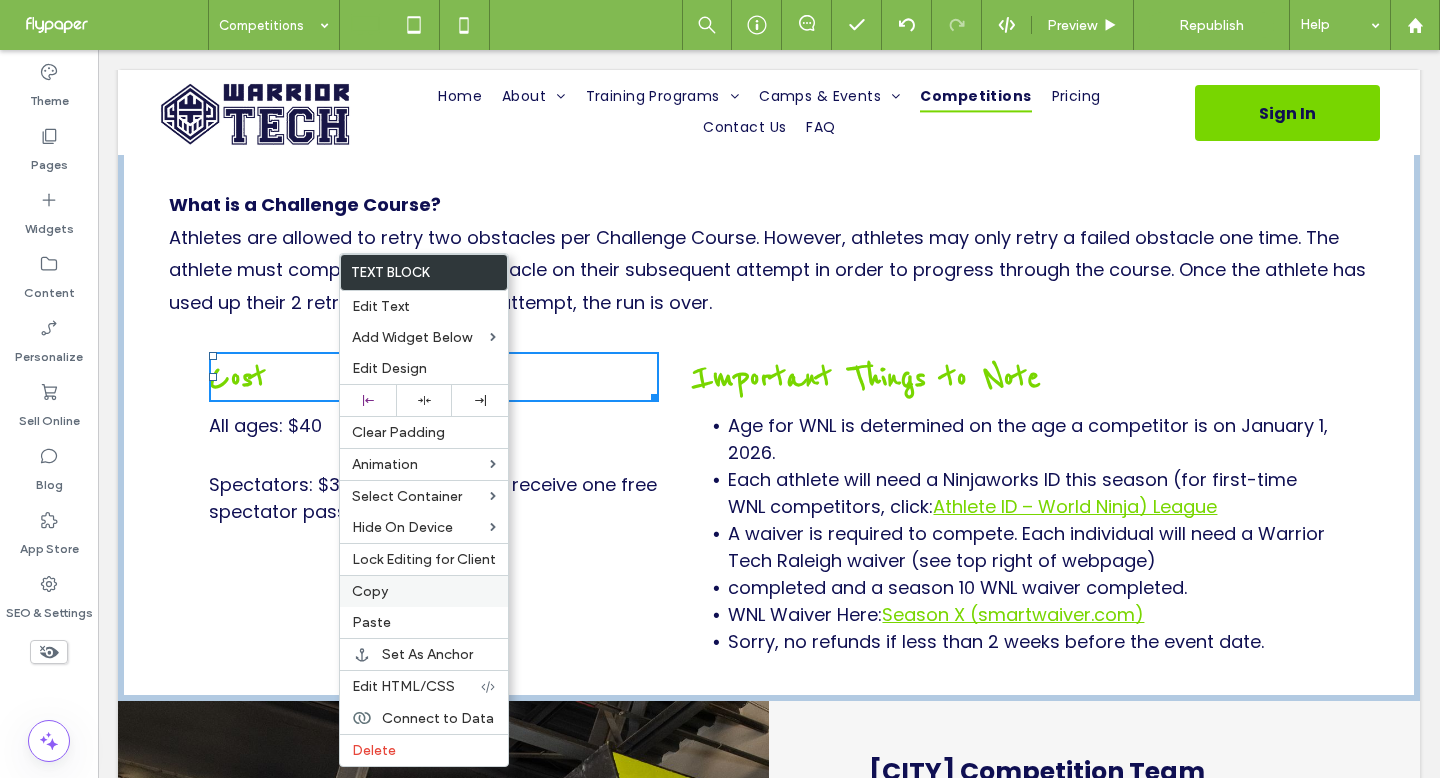 click on "Copy" at bounding box center (370, 591) 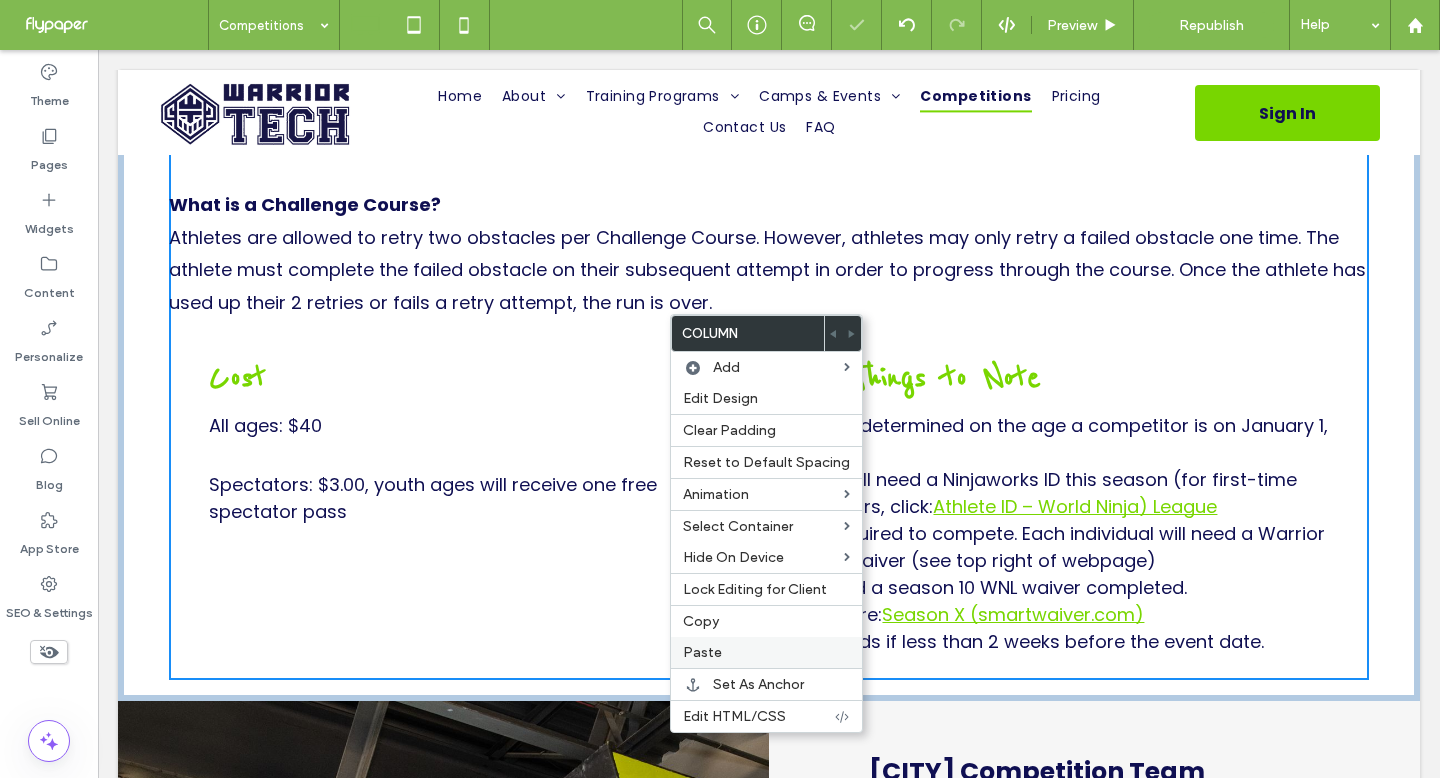 click on "Paste" at bounding box center (766, 652) 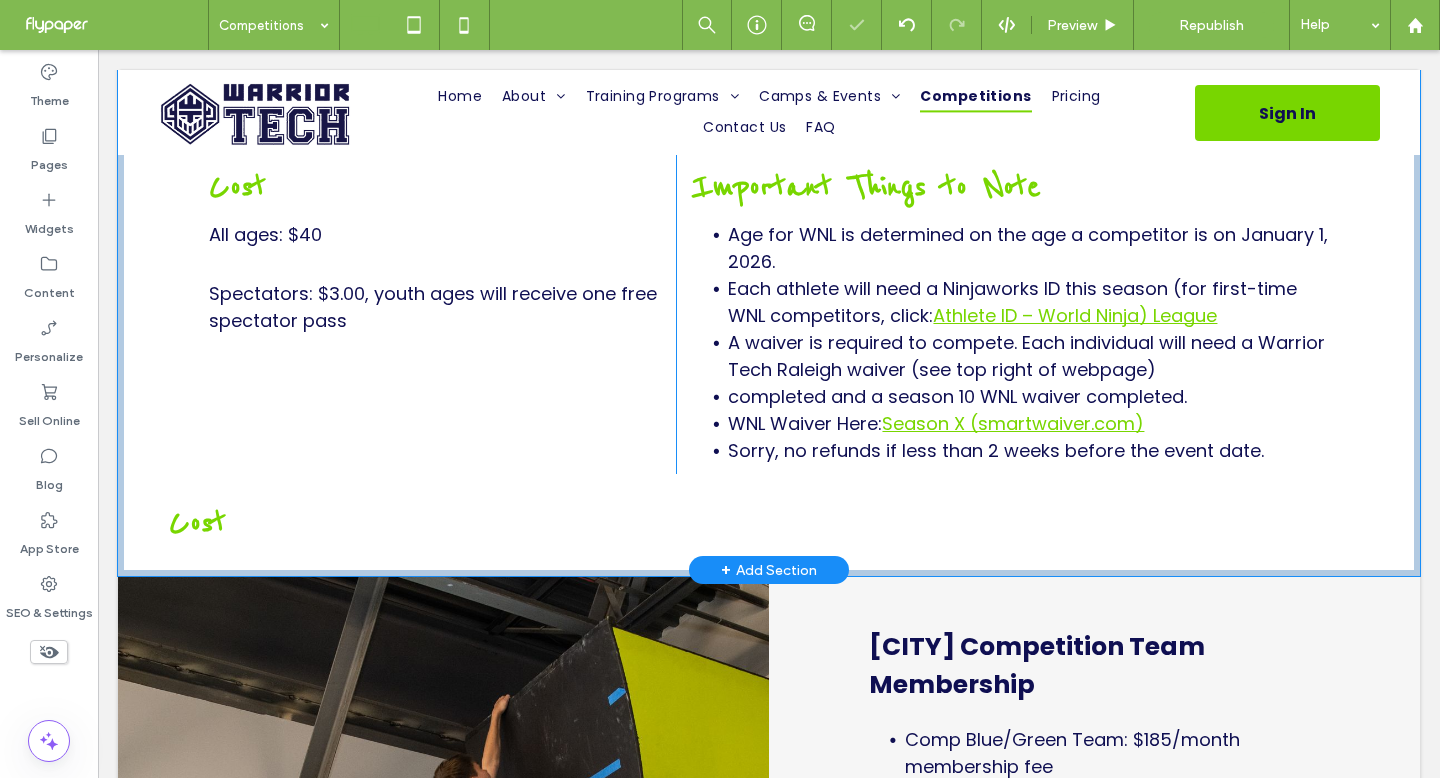 scroll, scrollTop: 3336, scrollLeft: 0, axis: vertical 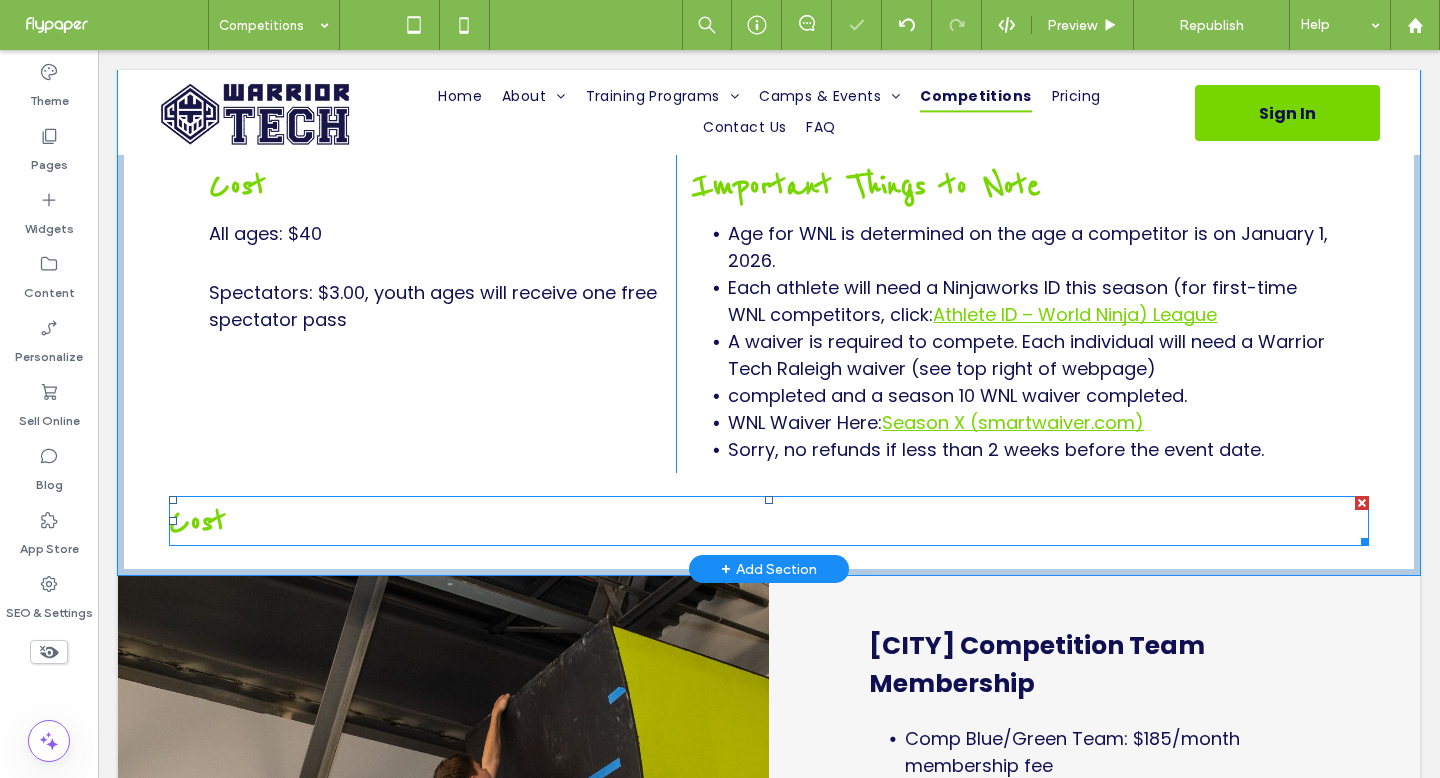 click on "Cost" at bounding box center (769, 521) 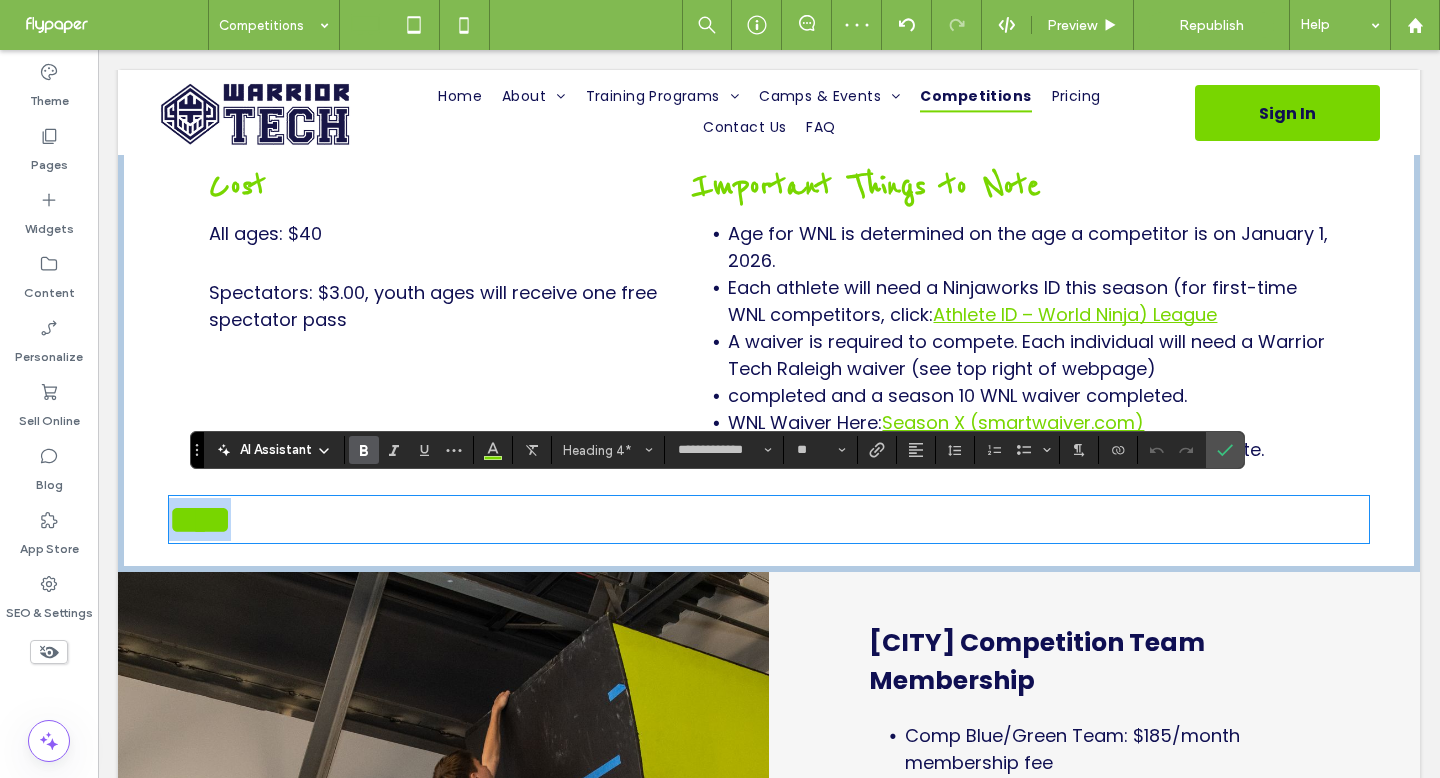 type 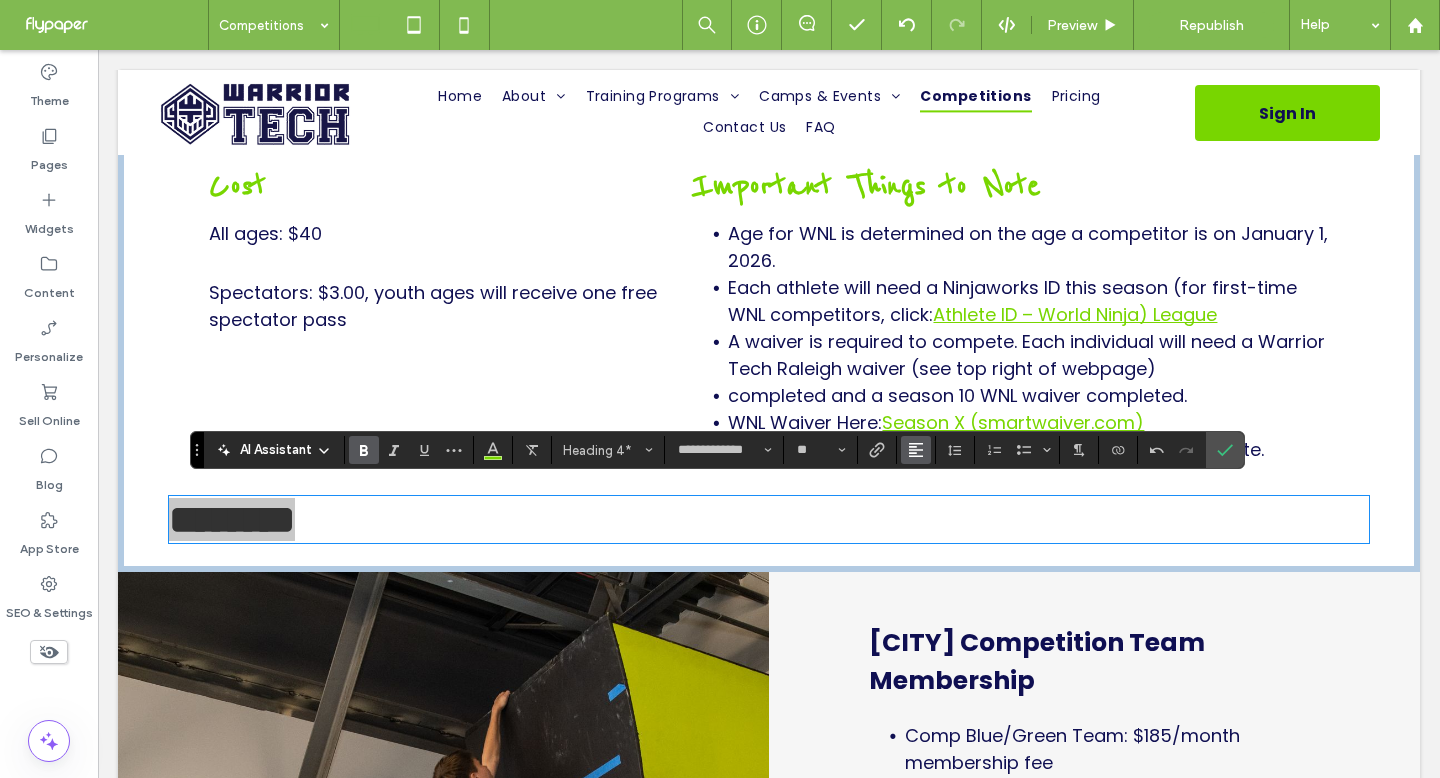 click 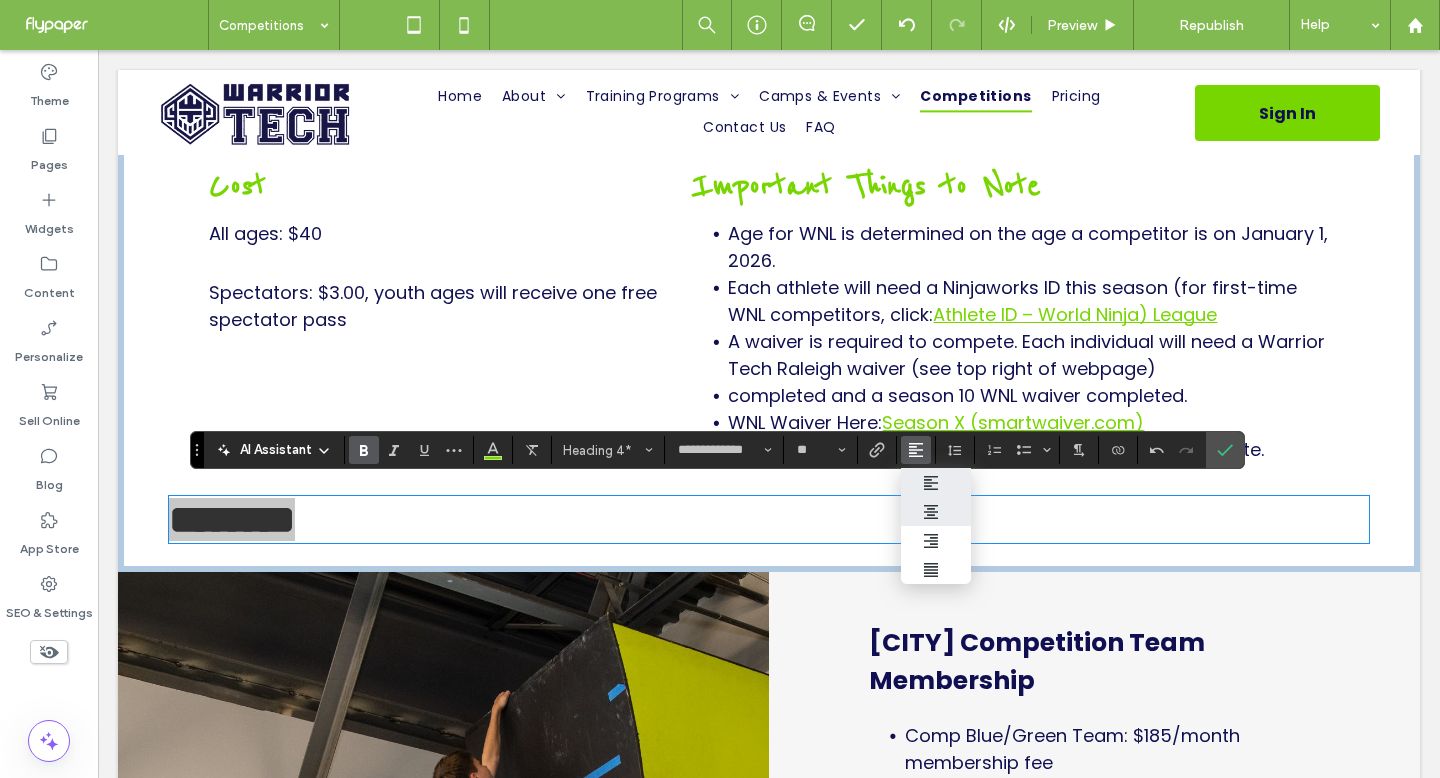 click at bounding box center [936, 511] 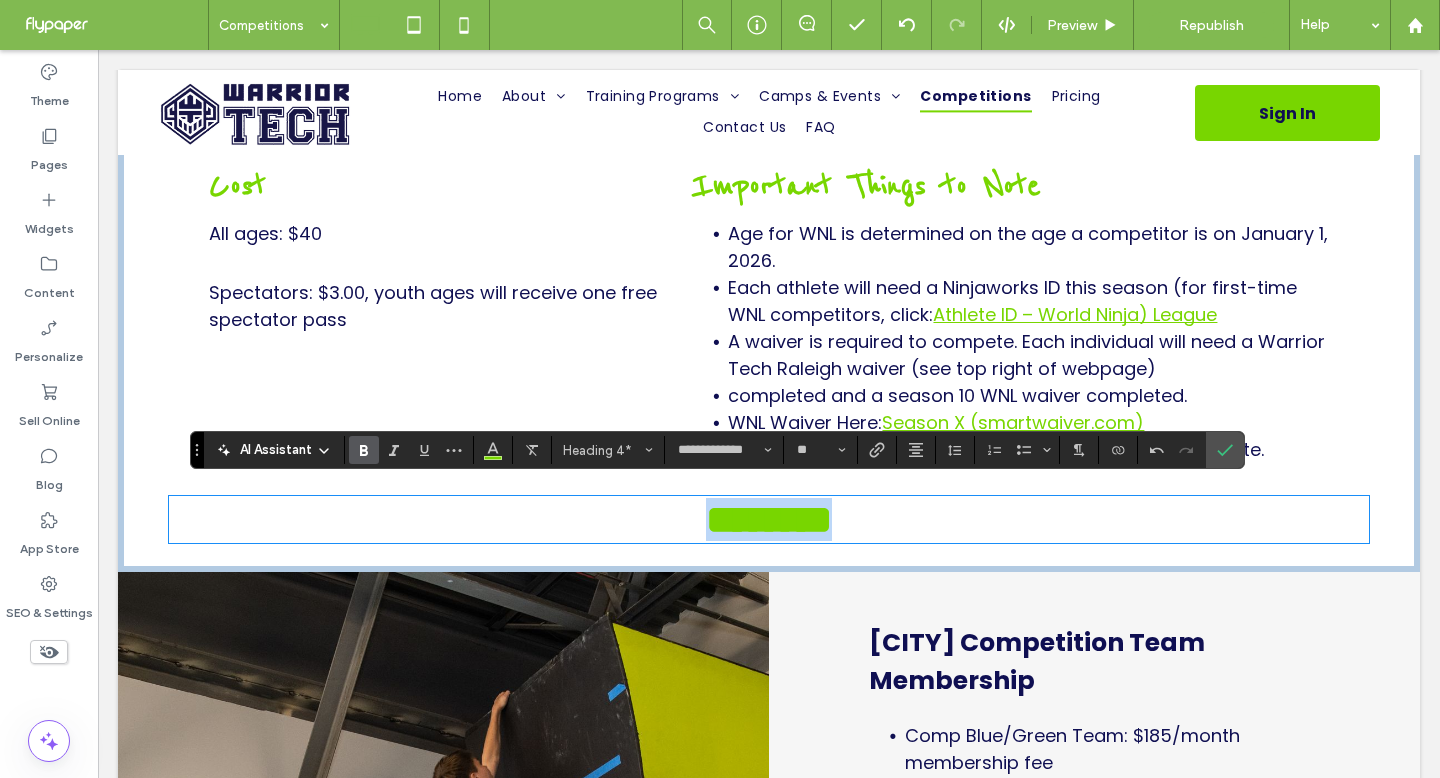 click on "********" at bounding box center [769, 519] 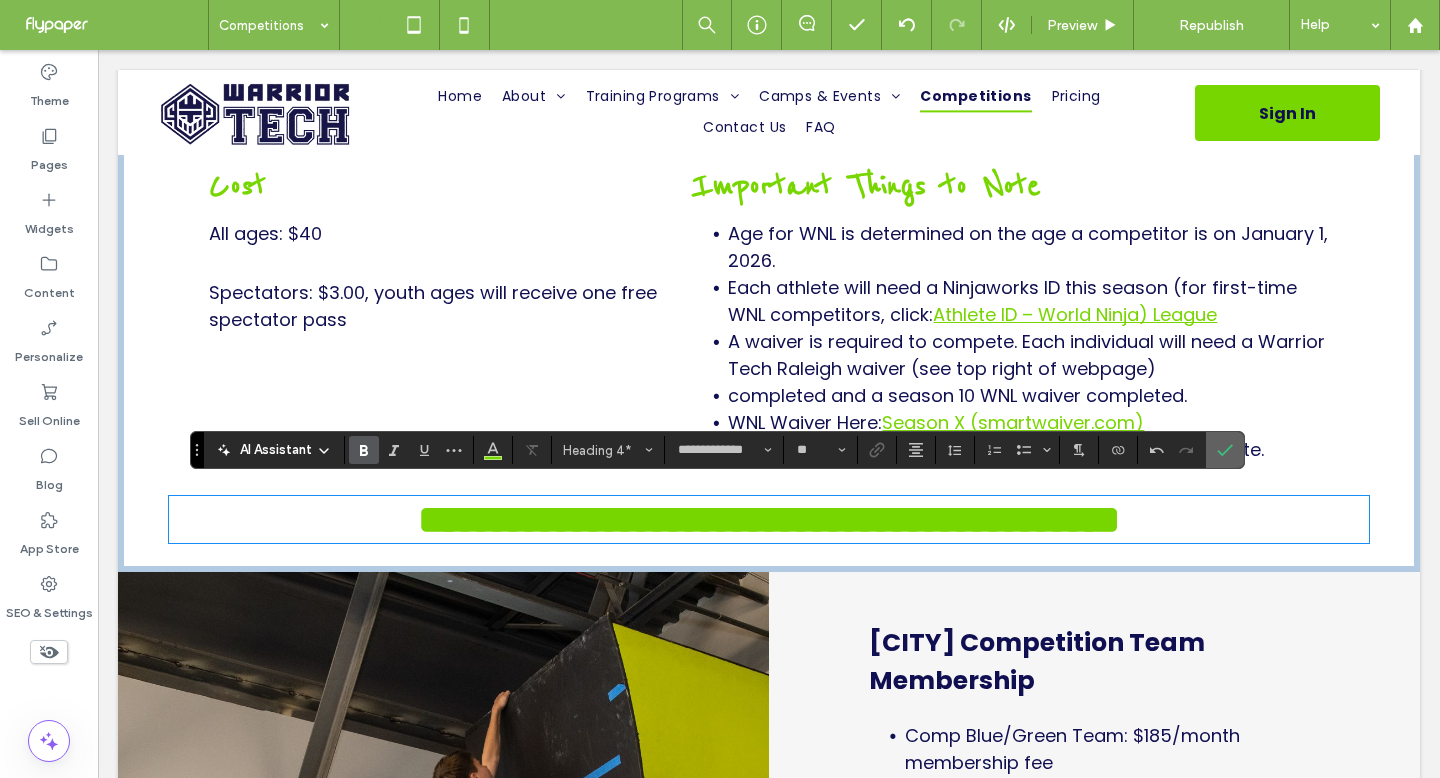 click at bounding box center (1225, 450) 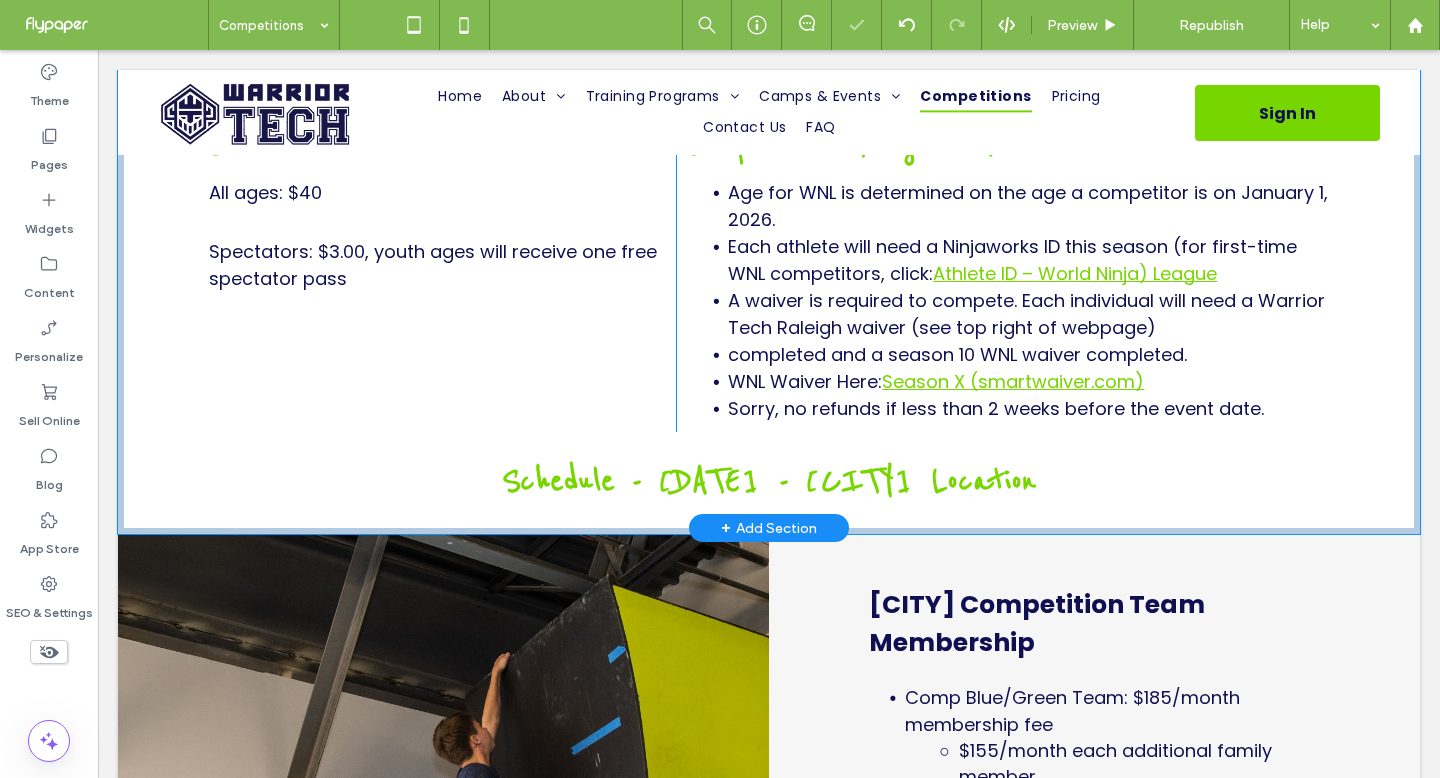 scroll, scrollTop: 3467, scrollLeft: 0, axis: vertical 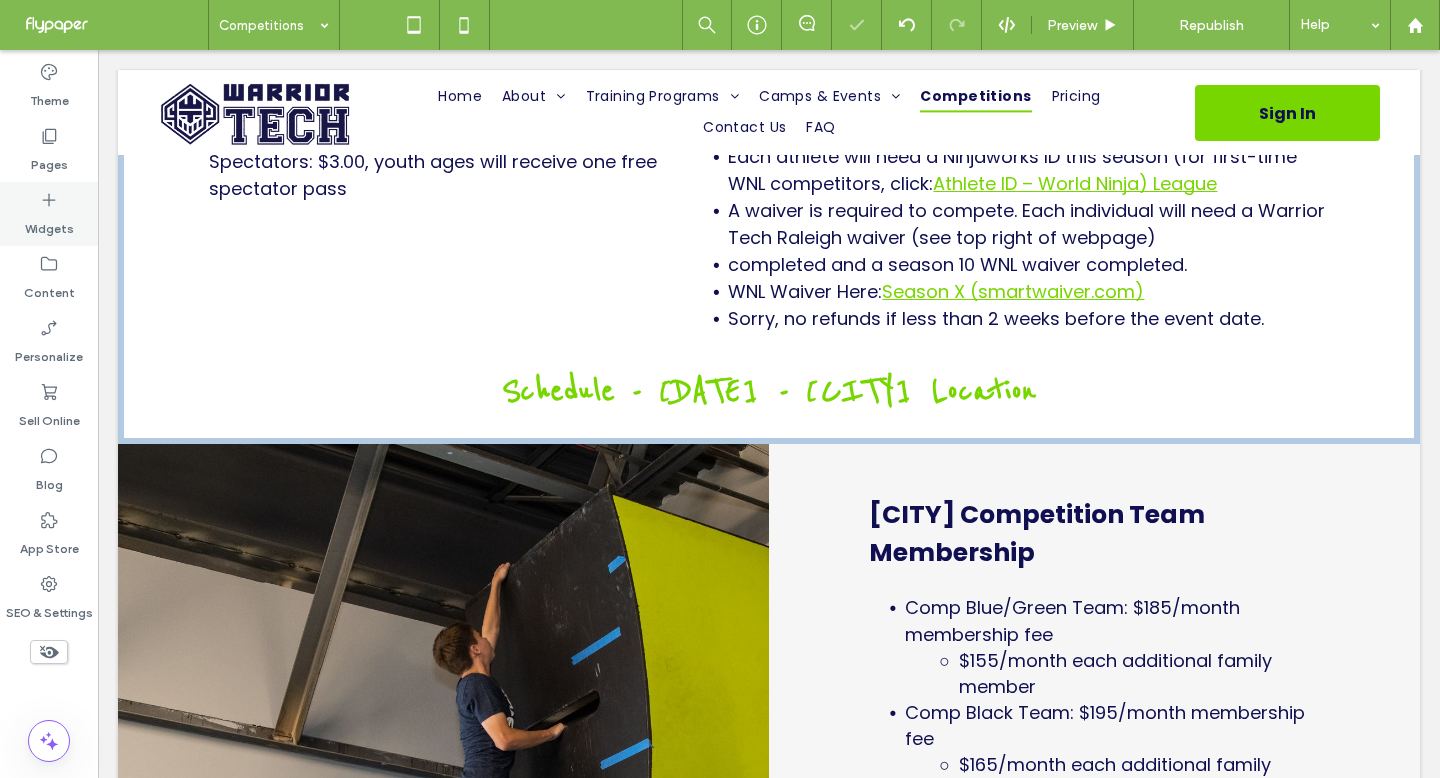 click on "Widgets" at bounding box center [49, 214] 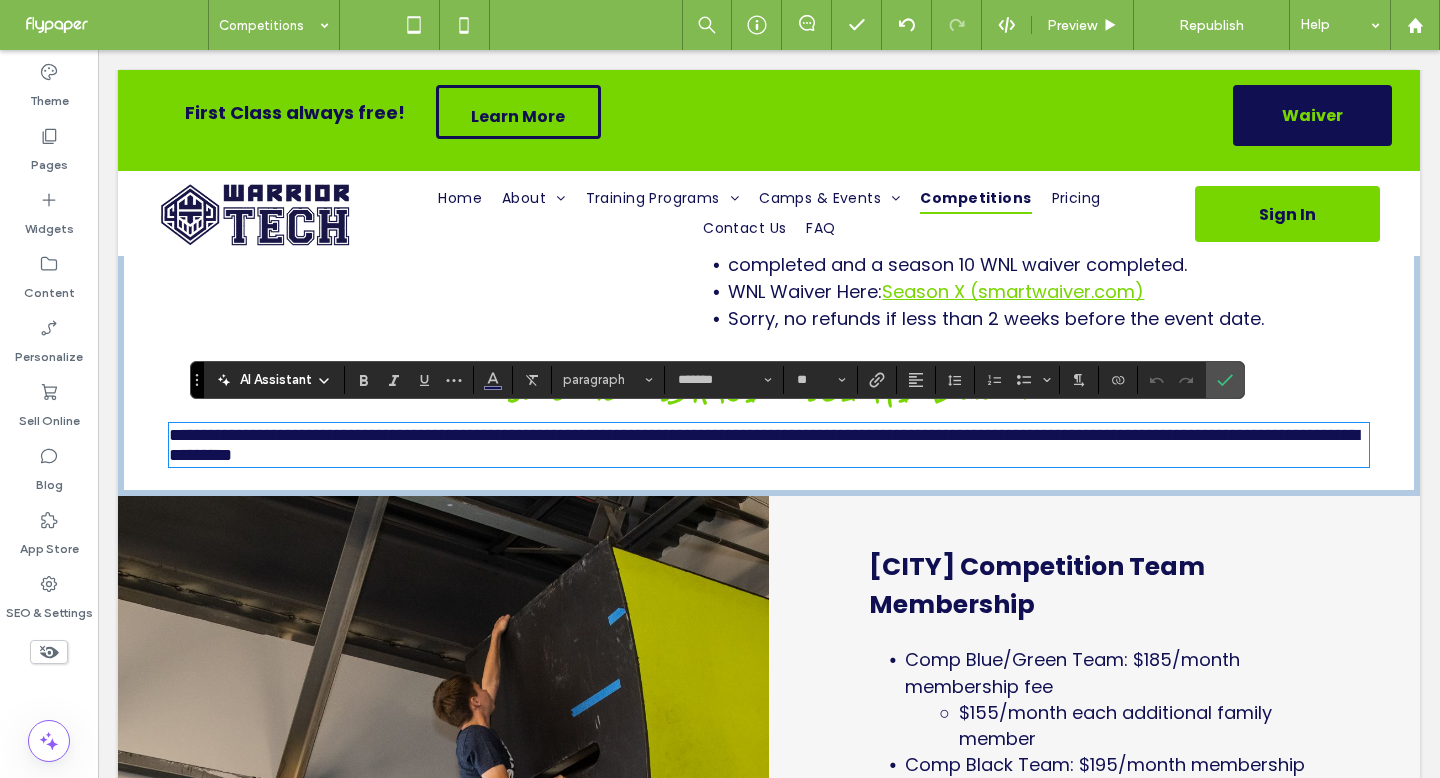 type 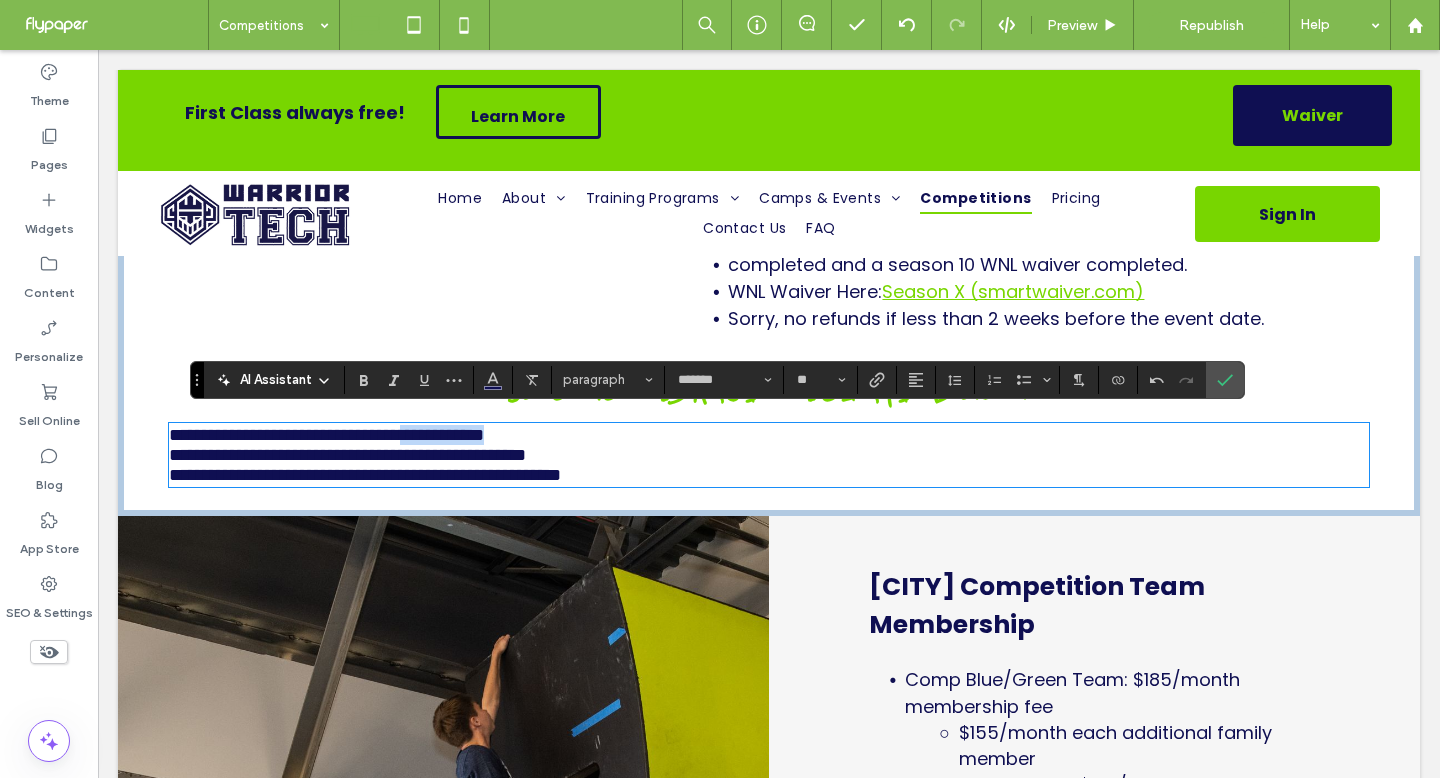 drag, startPoint x: 450, startPoint y: 423, endPoint x: 561, endPoint y: 427, distance: 111.07205 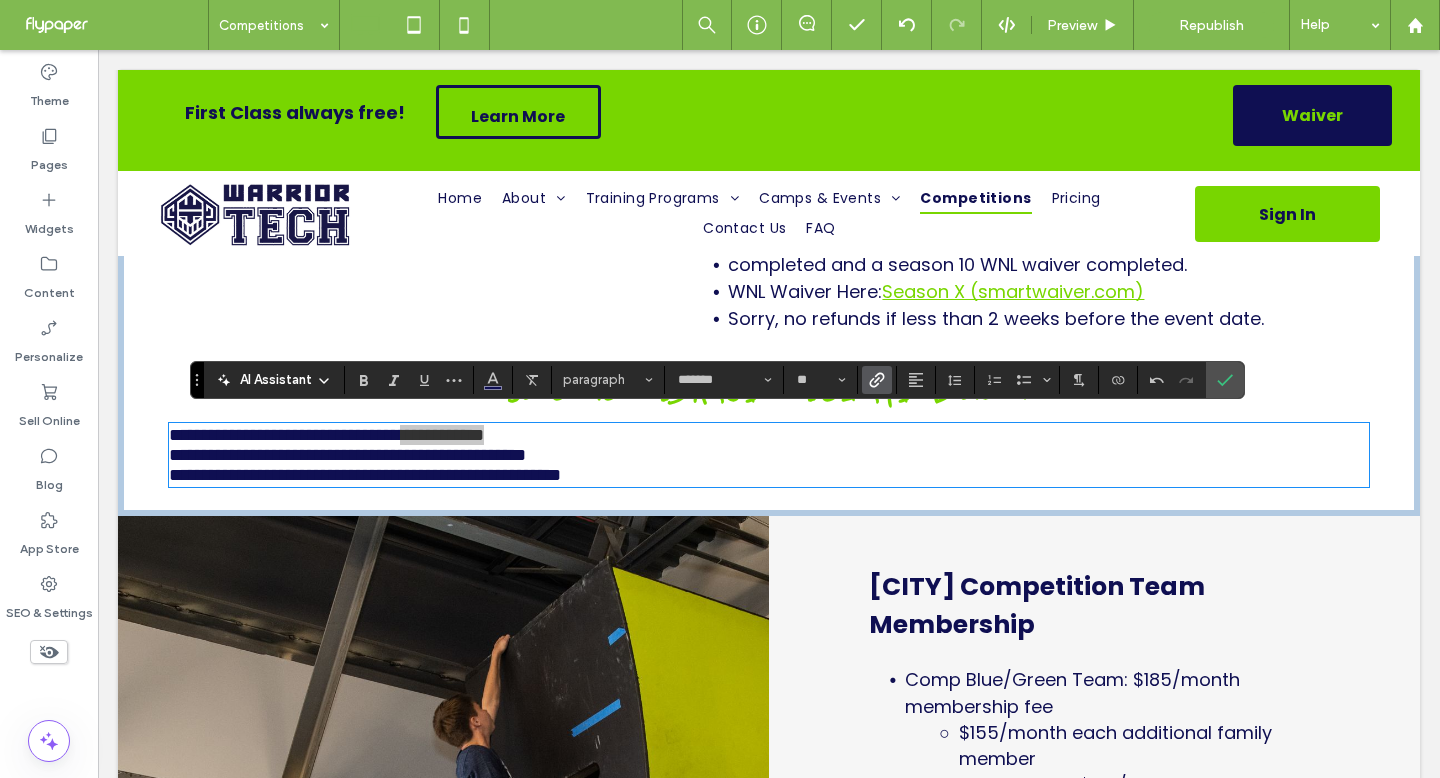 click 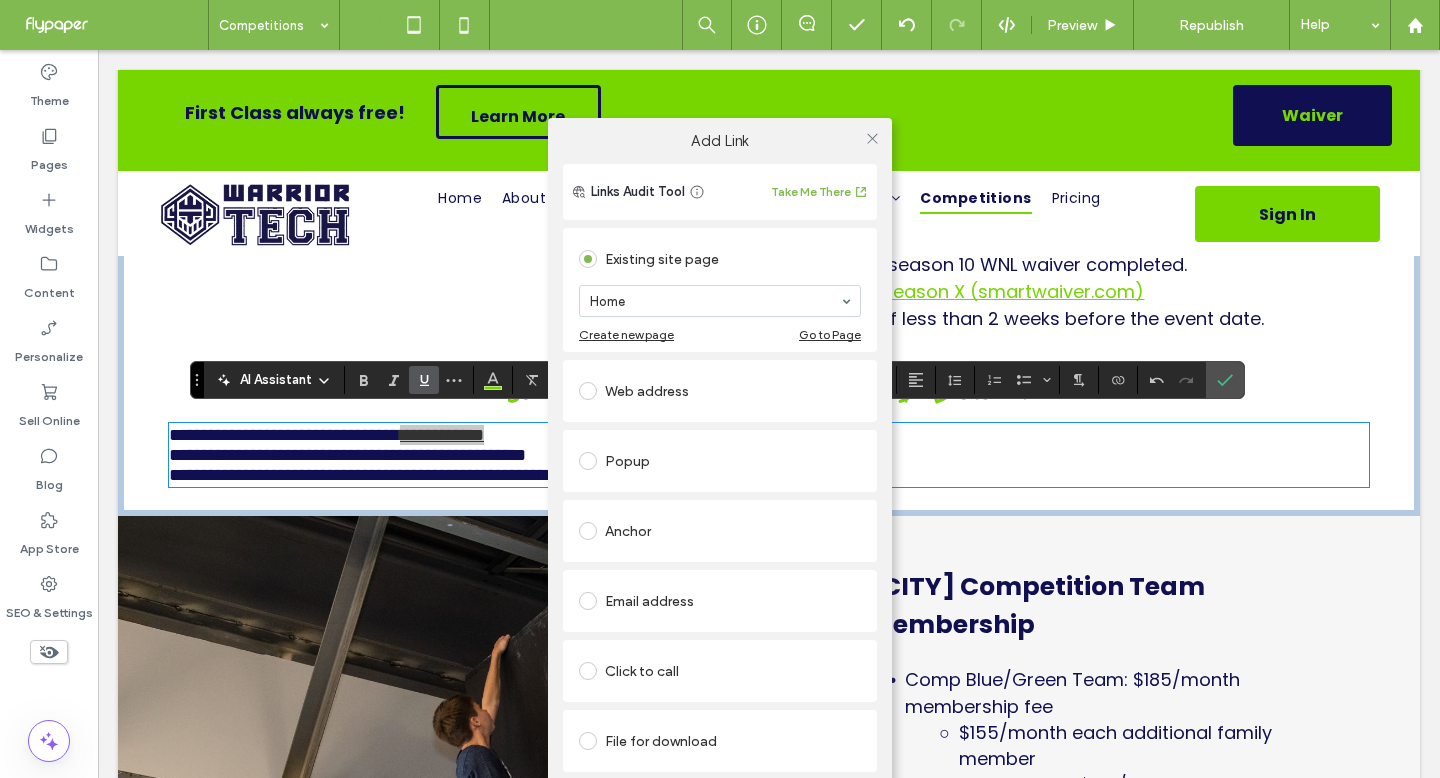 click on "Web address" at bounding box center [720, 391] 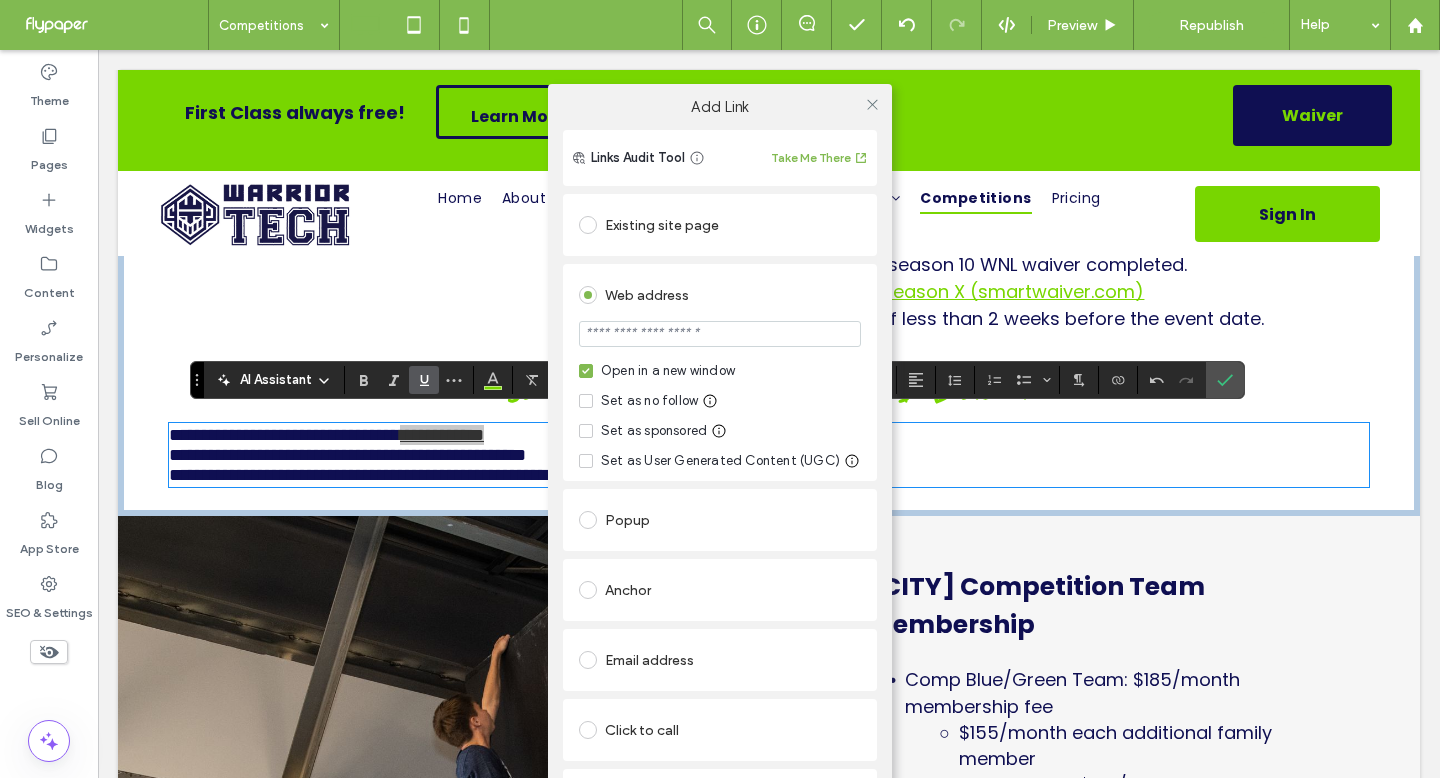 click at bounding box center (720, 334) 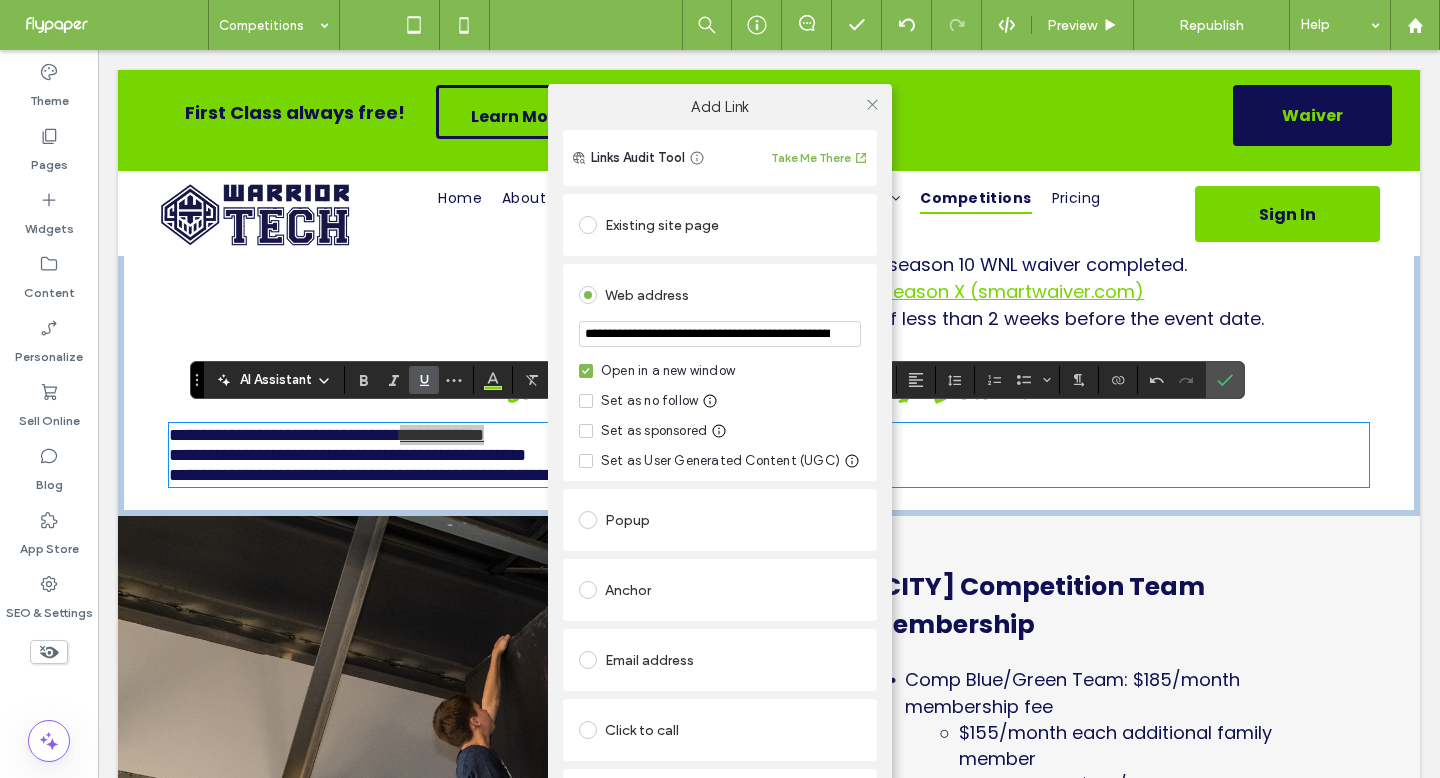 scroll, scrollTop: 0, scrollLeft: 361, axis: horizontal 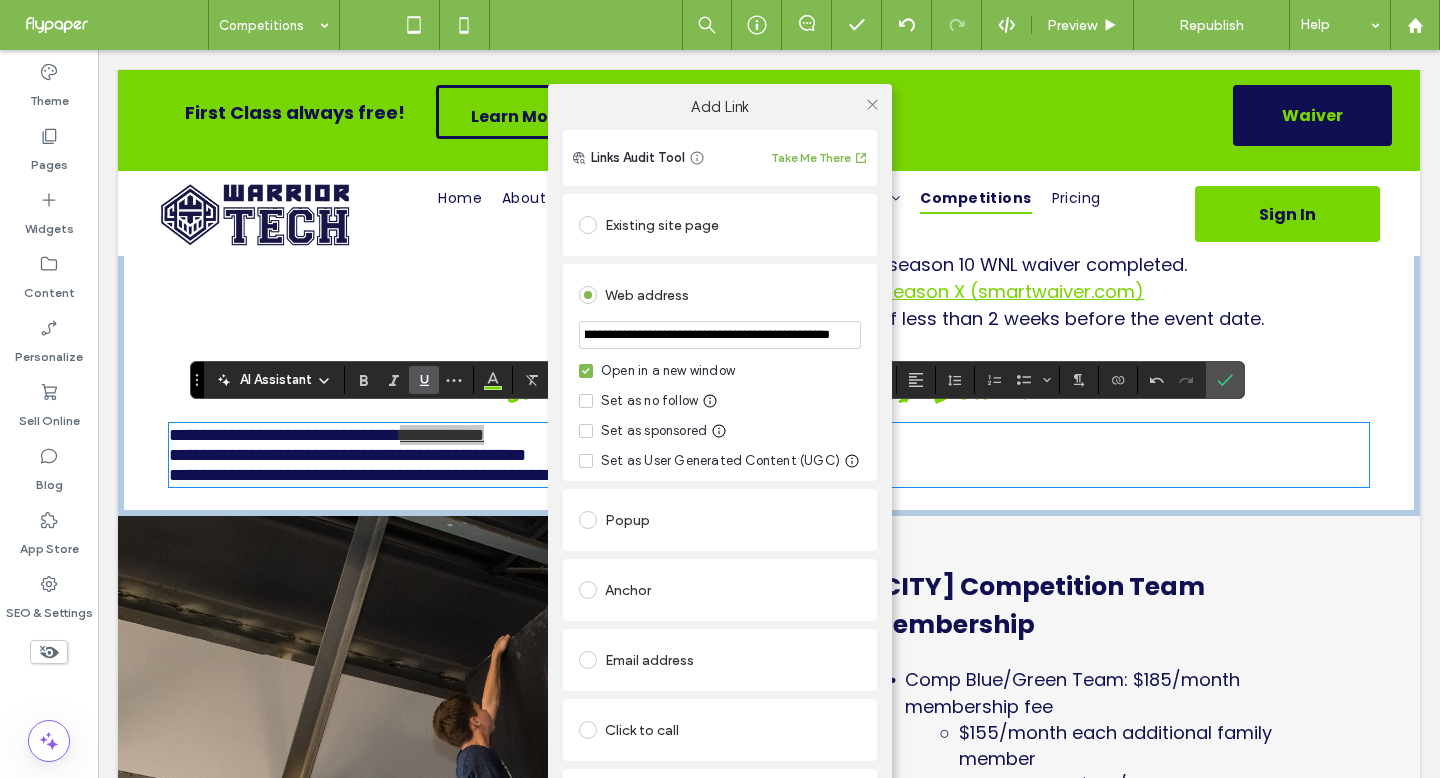 type on "**********" 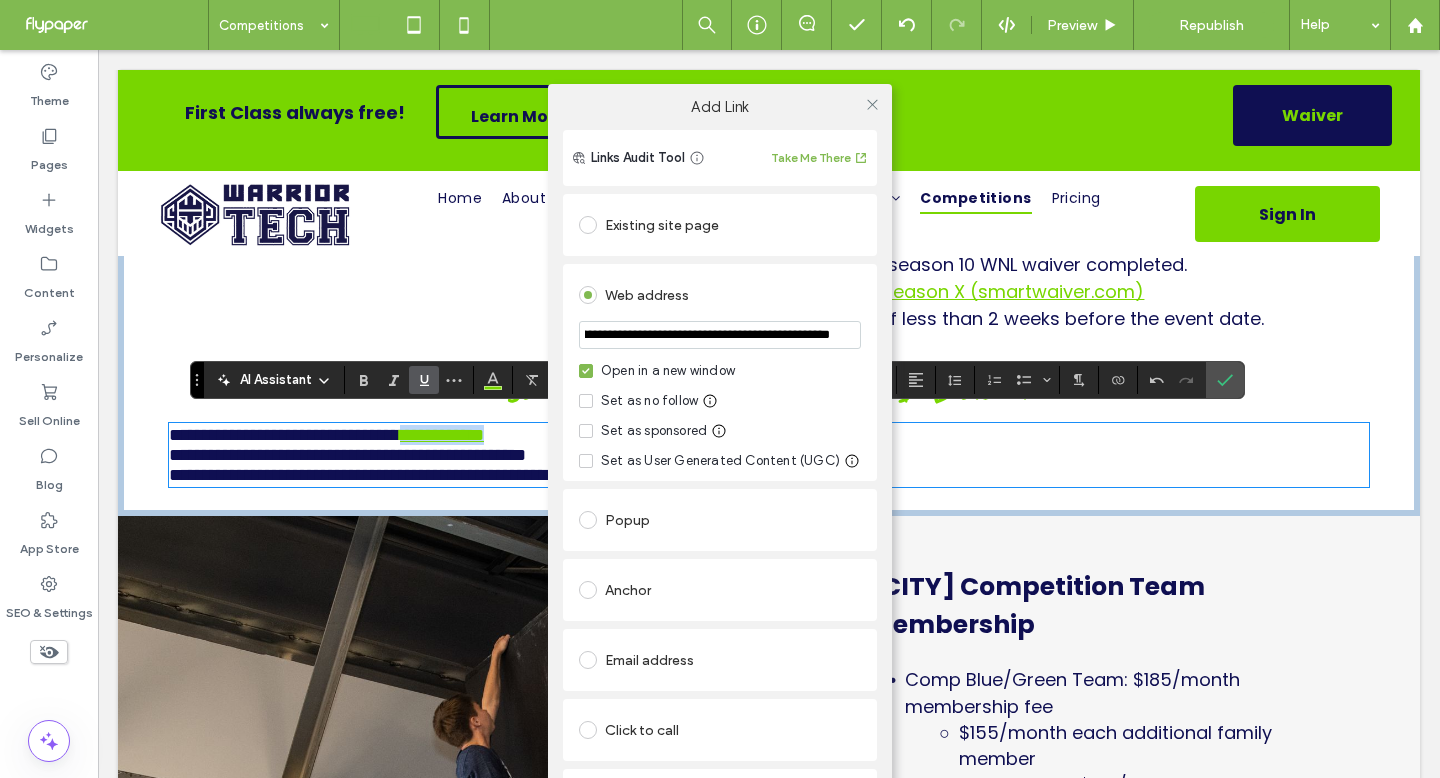 click on "Web address" at bounding box center (720, 295) 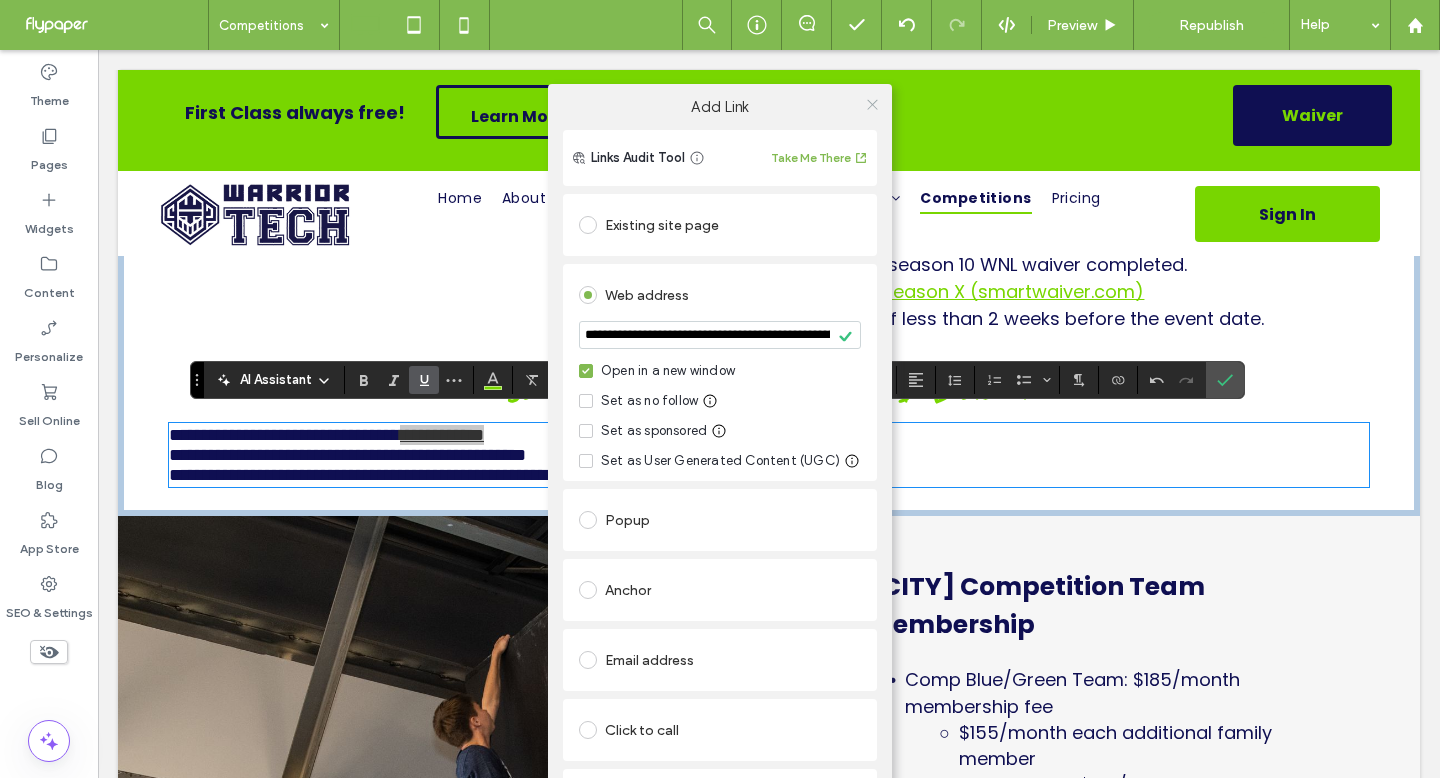 click at bounding box center [872, 104] 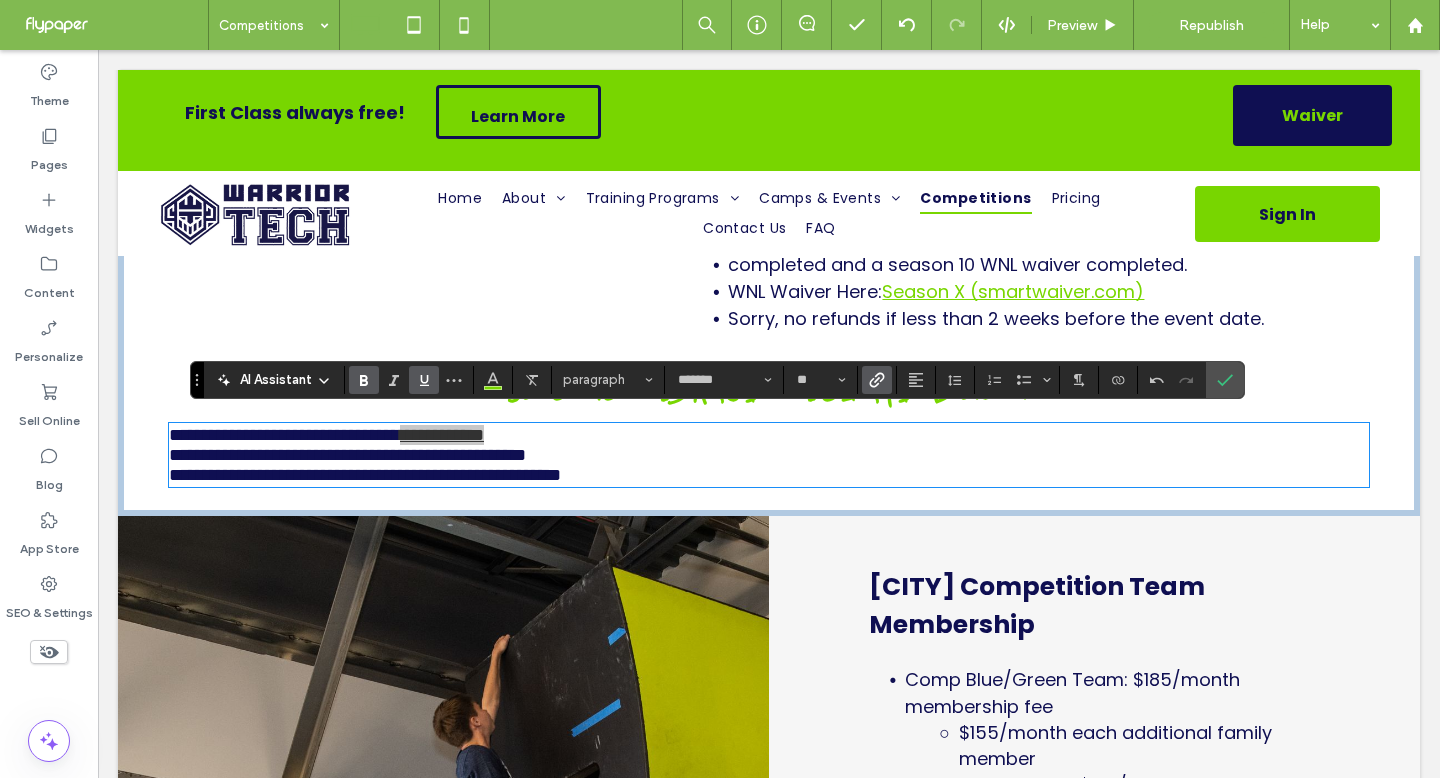 click at bounding box center (364, 380) 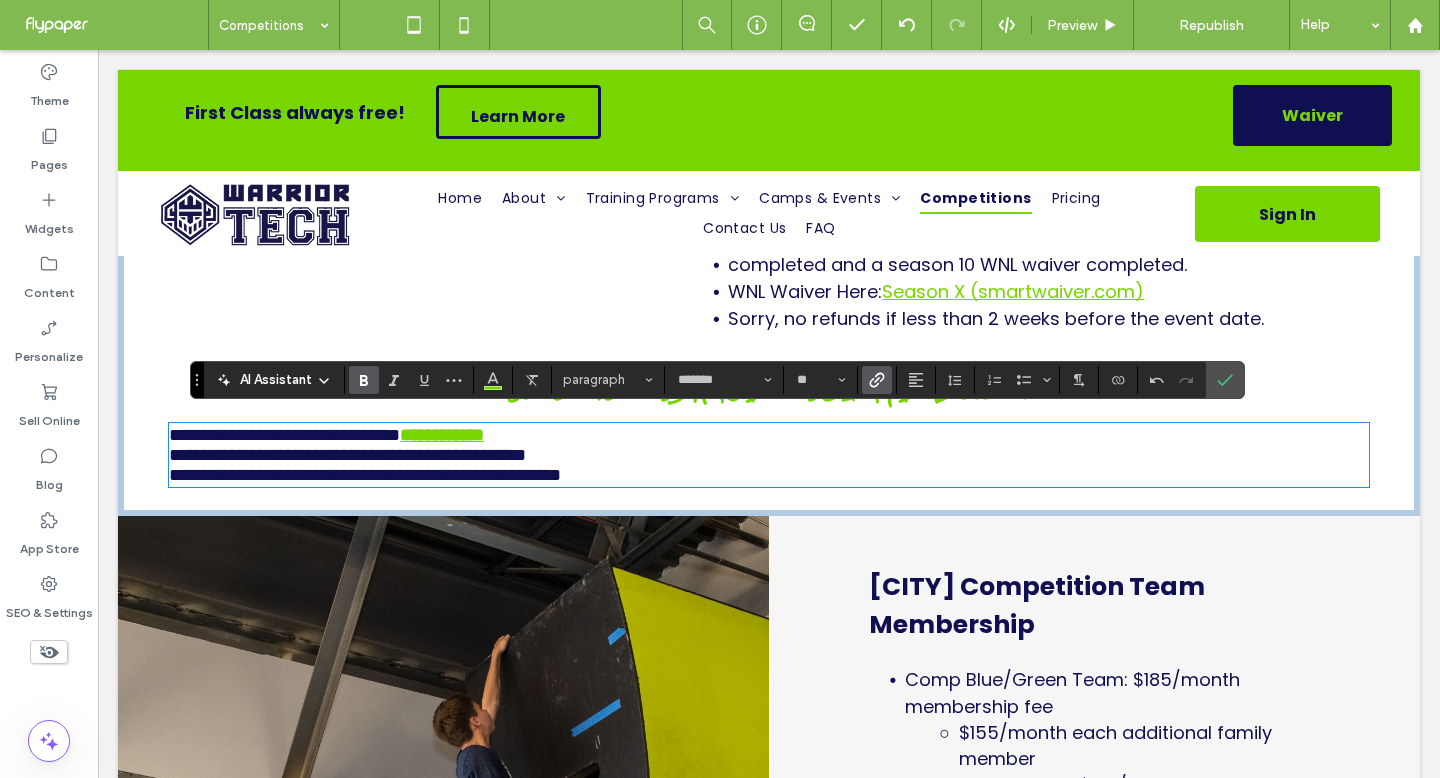 click on "**********" at bounding box center [769, 455] 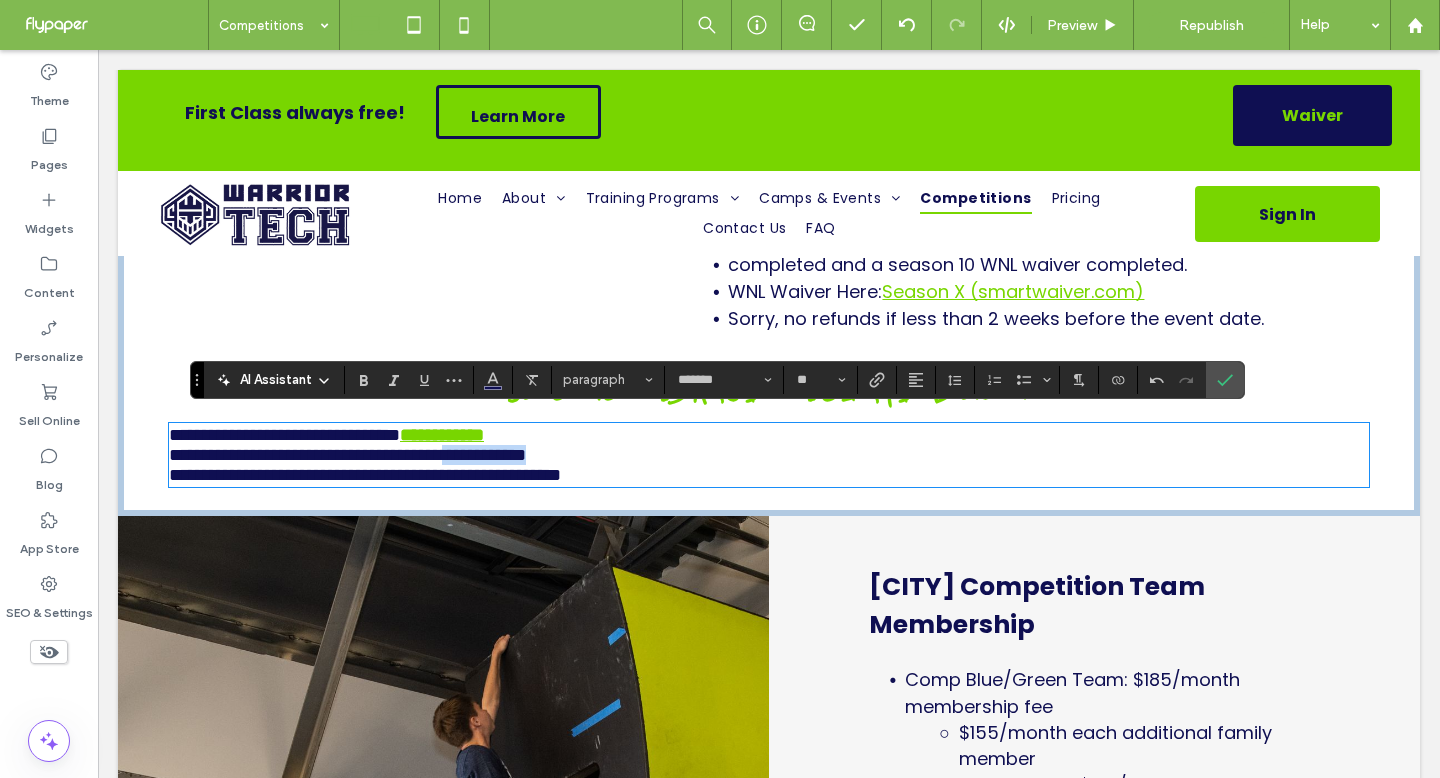 drag, startPoint x: 636, startPoint y: 448, endPoint x: 503, endPoint y: 450, distance: 133.01503 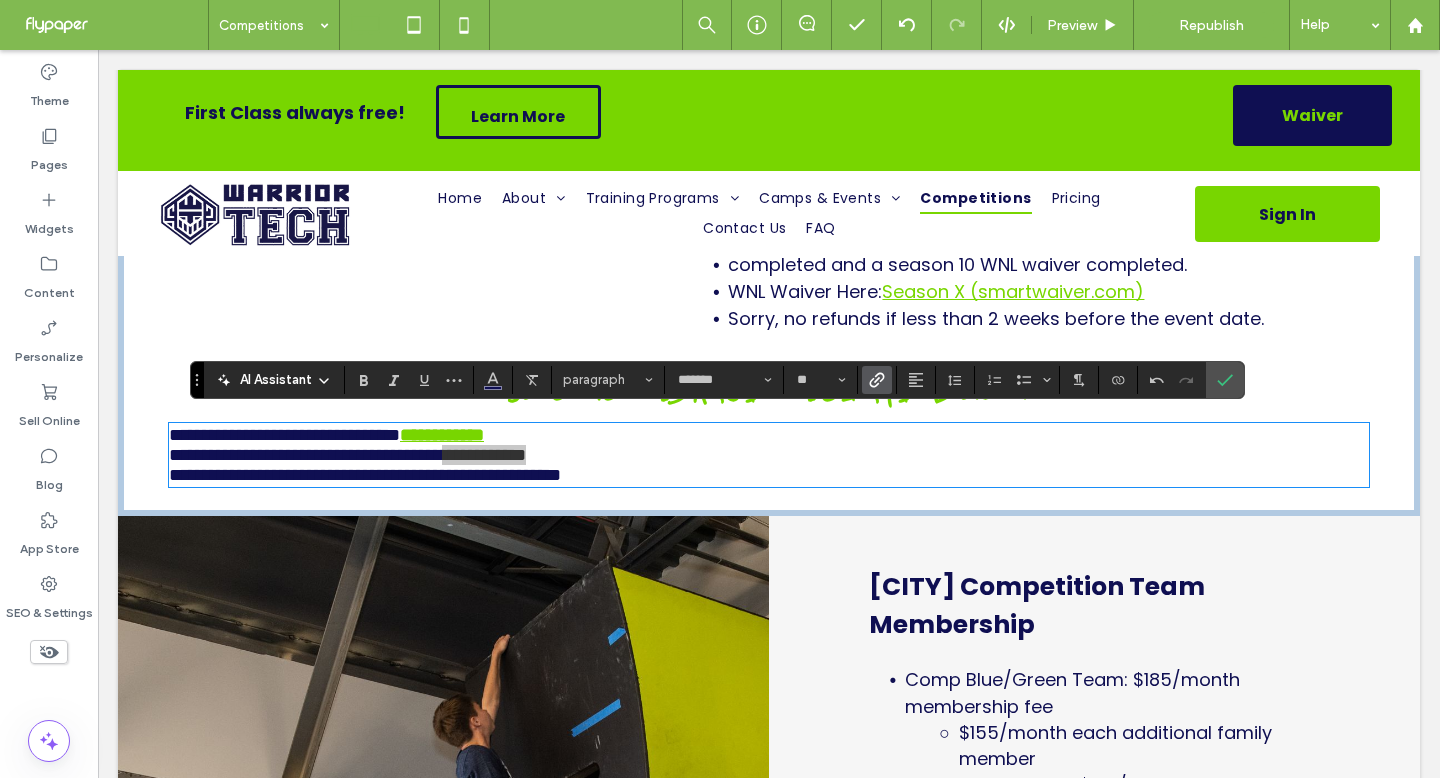 click 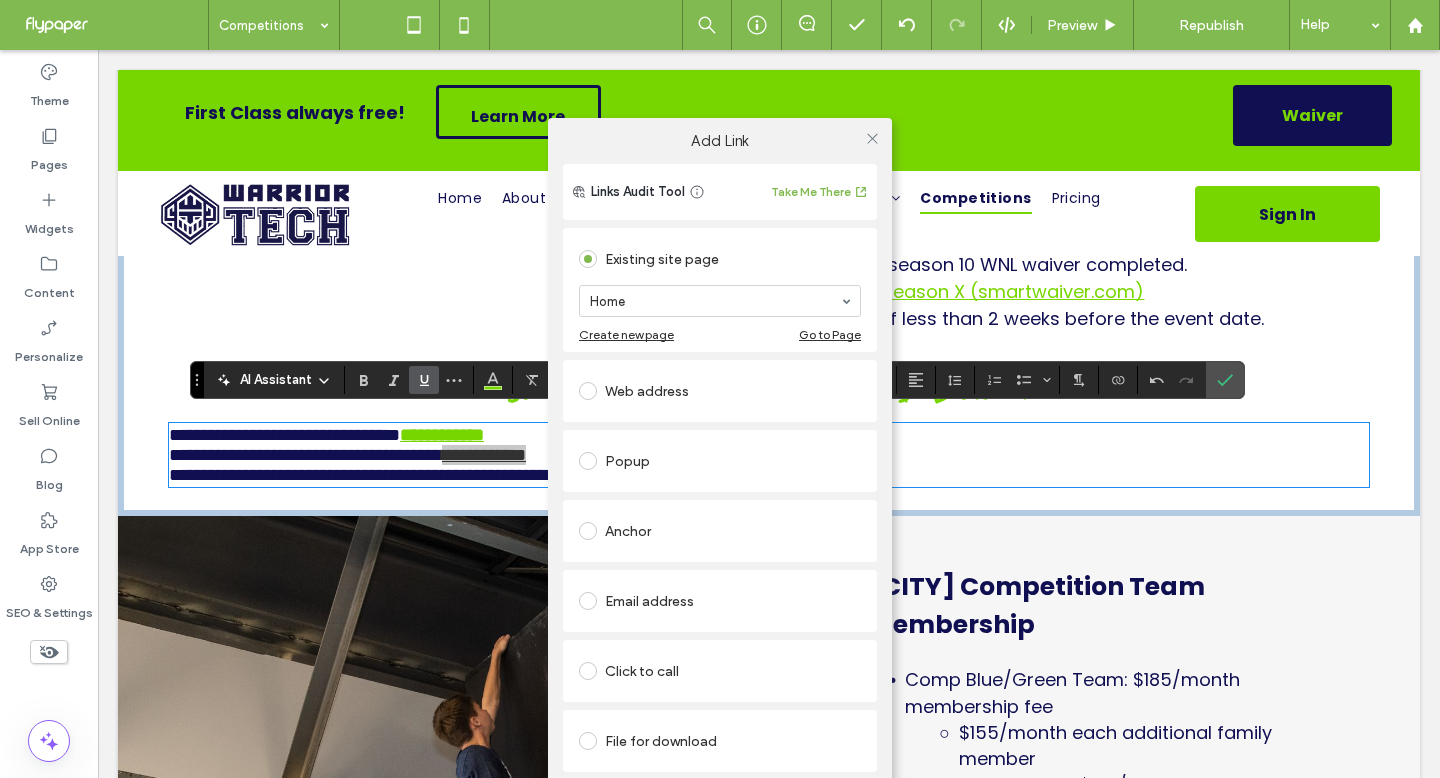 click on "Web address" at bounding box center [720, 391] 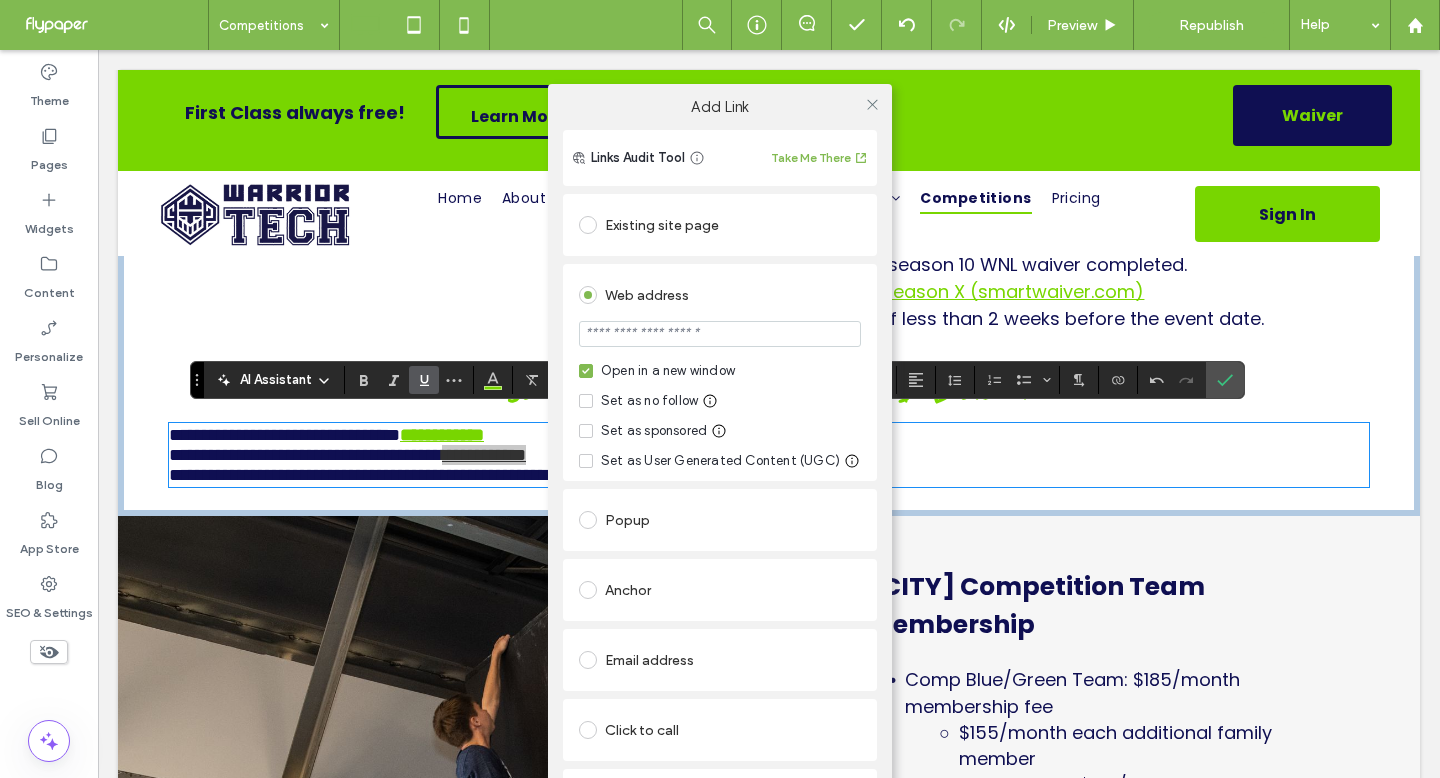 click at bounding box center [720, 336] 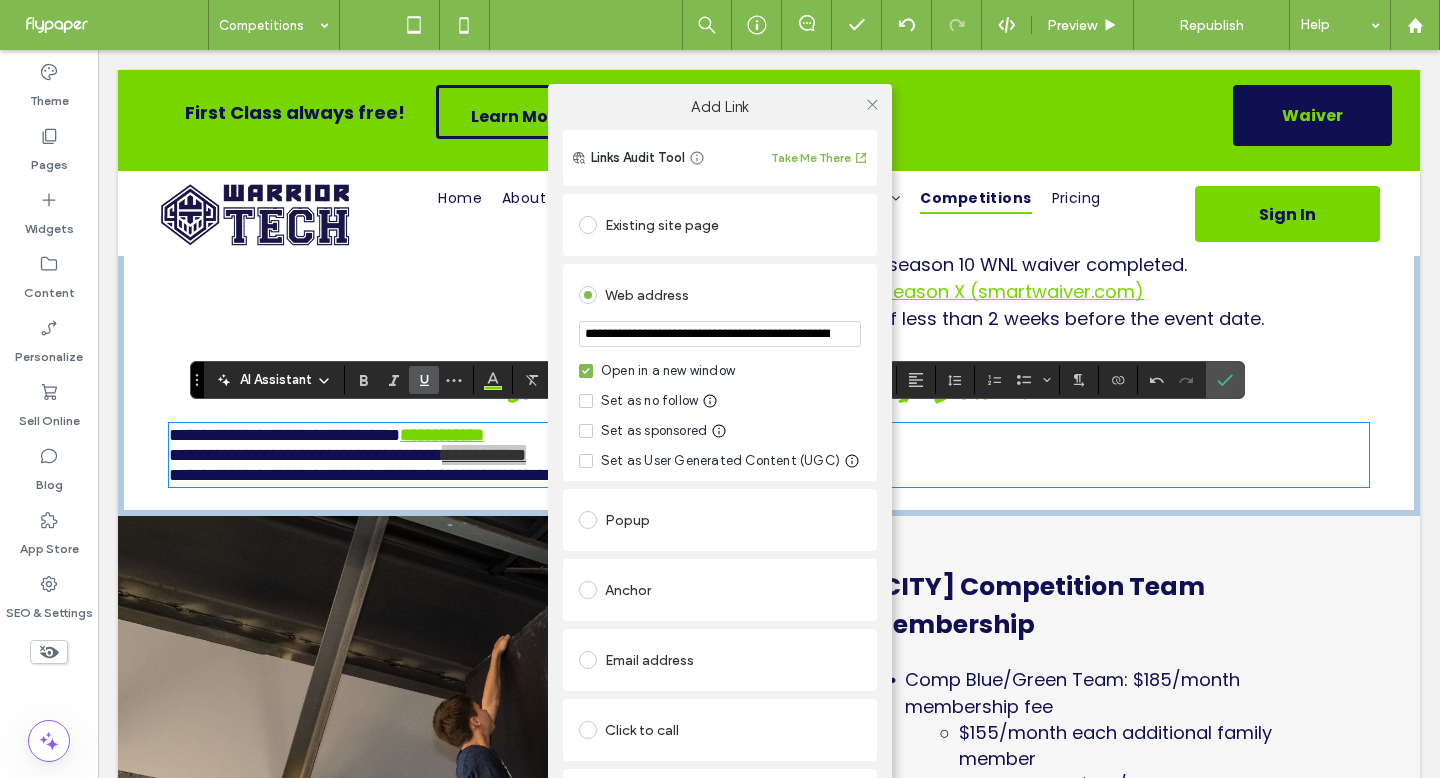scroll, scrollTop: 0, scrollLeft: 363, axis: horizontal 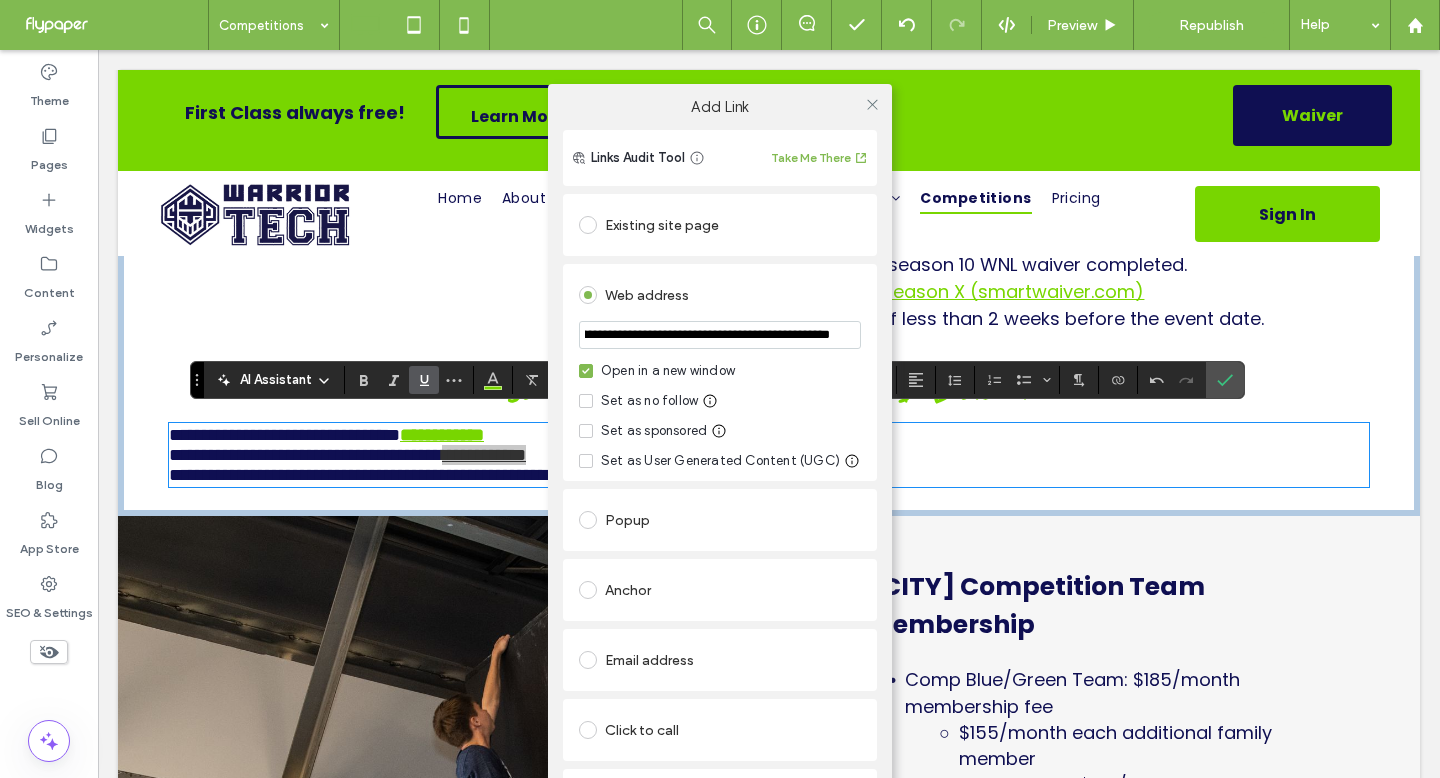 type on "**********" 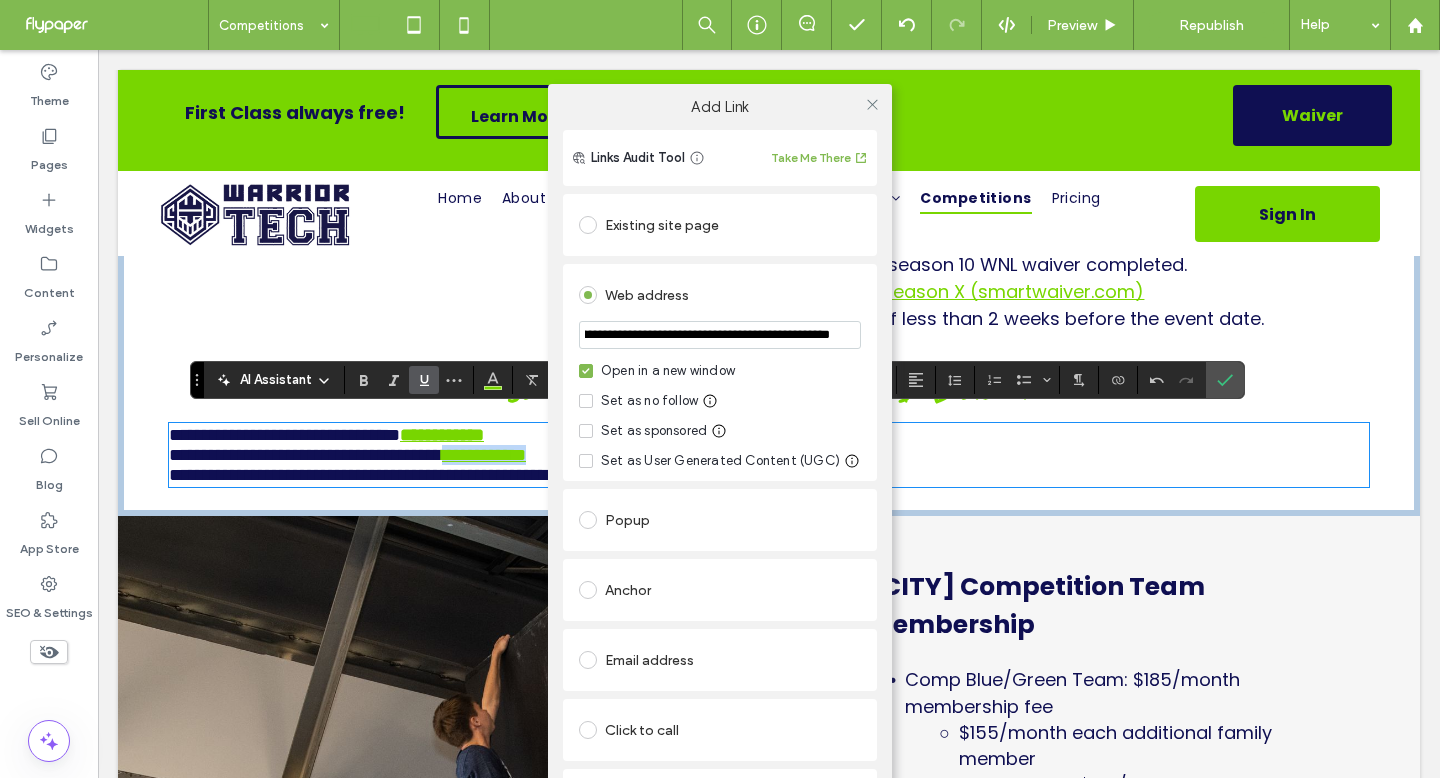 click on "Web address" at bounding box center [720, 295] 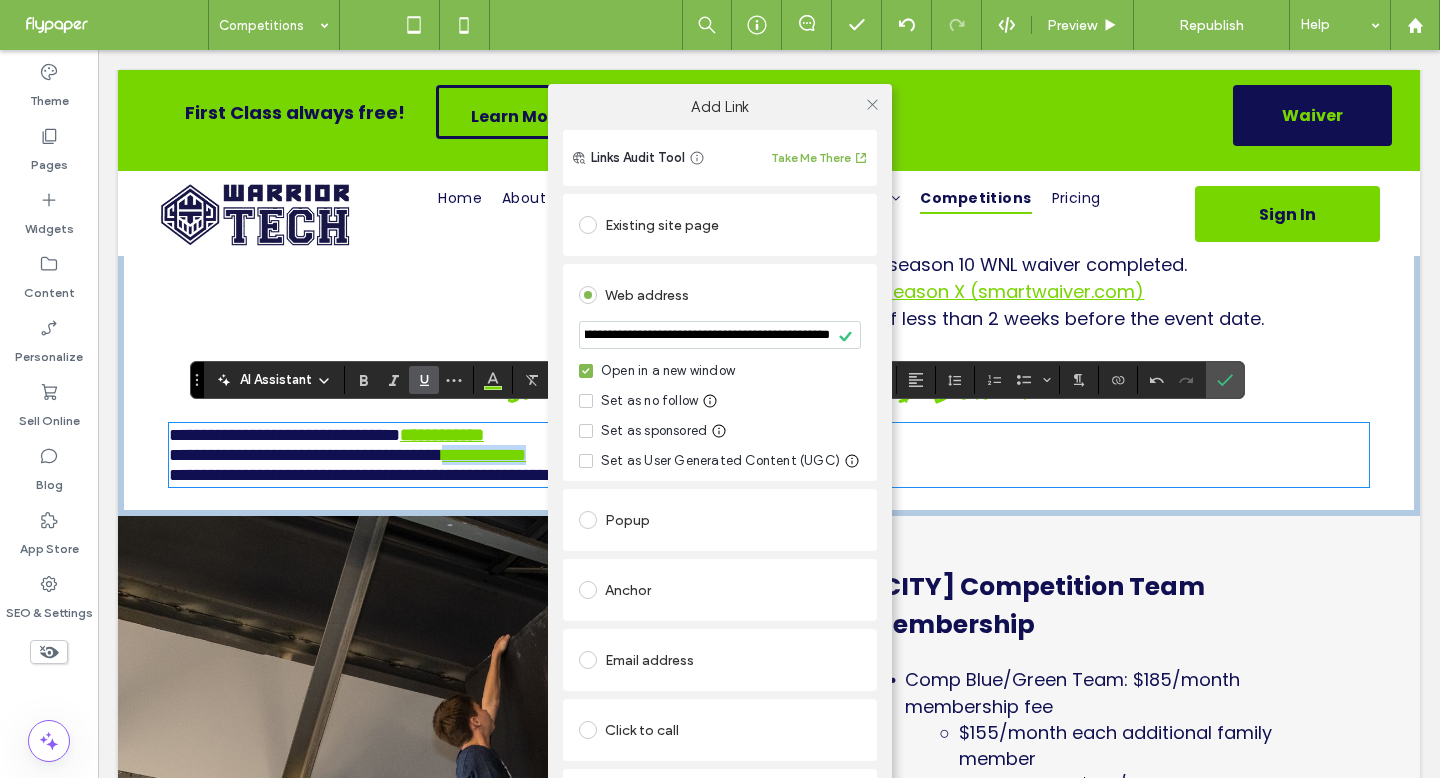 scroll, scrollTop: 0, scrollLeft: 0, axis: both 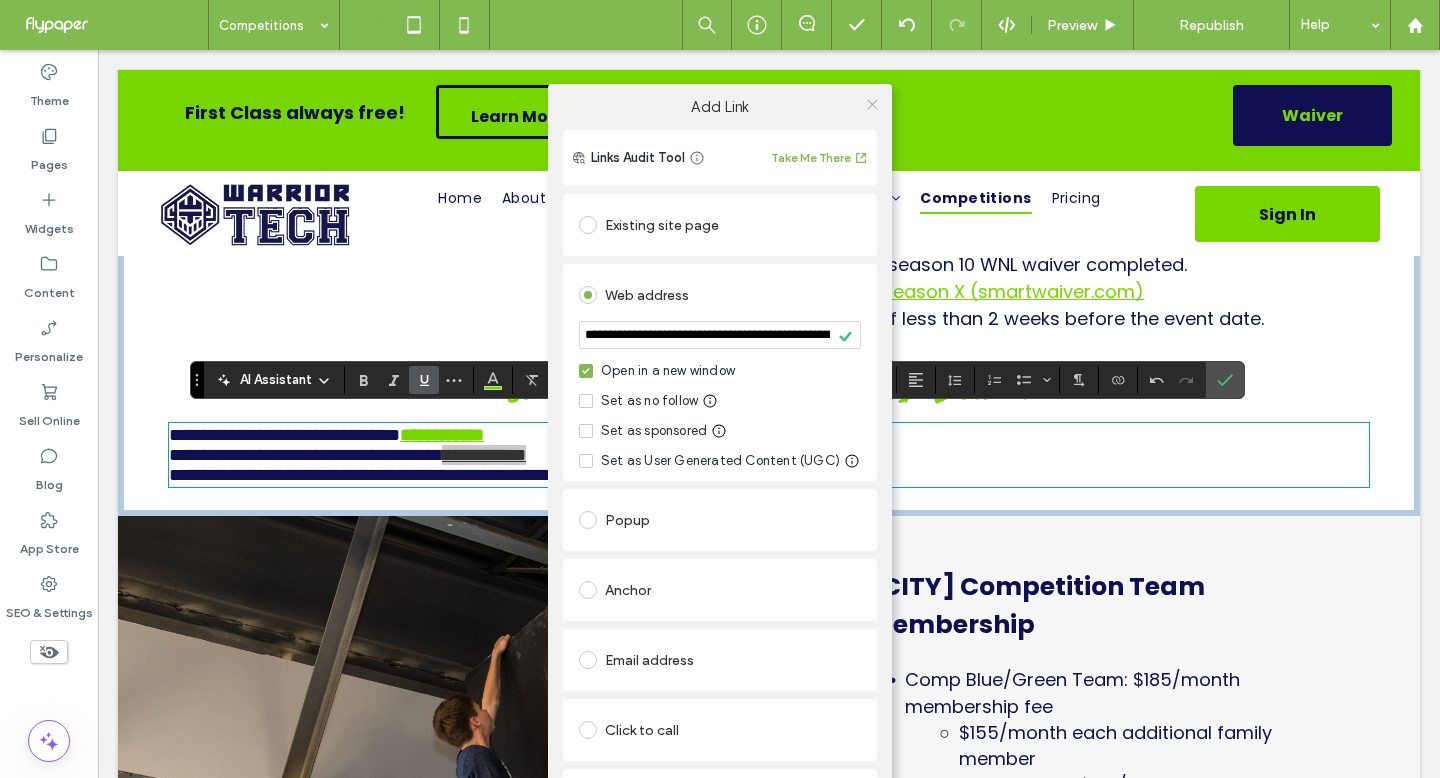 click 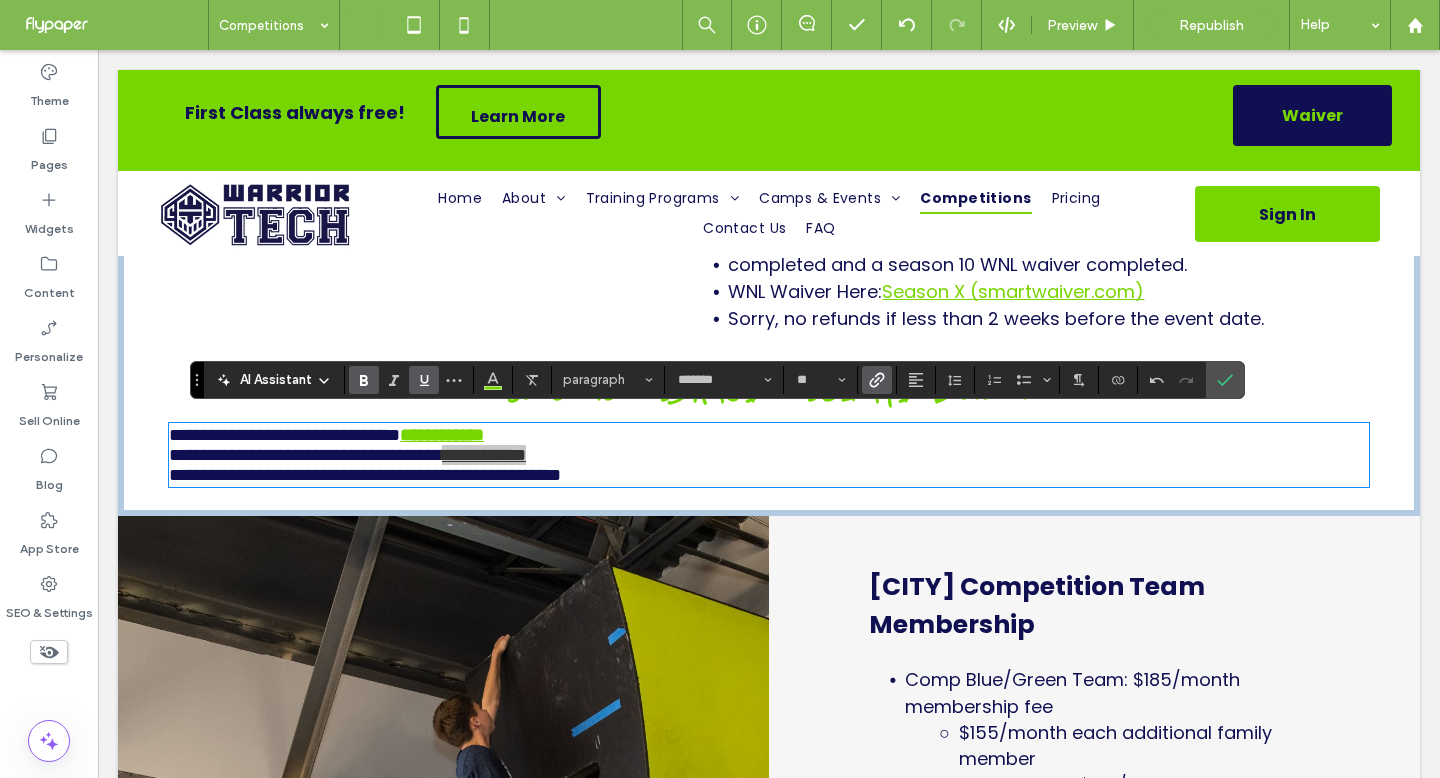 click 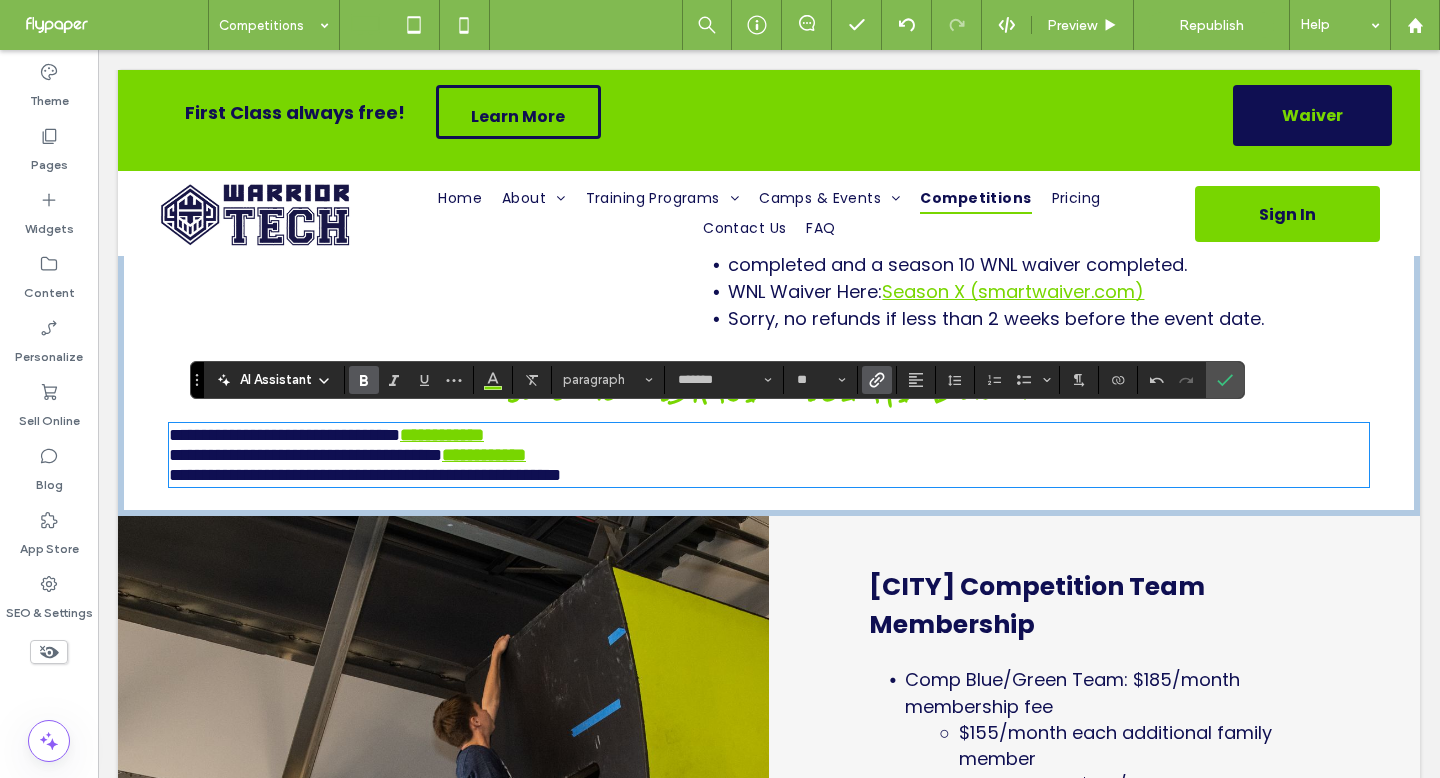 click on "**********" at bounding box center [305, 455] 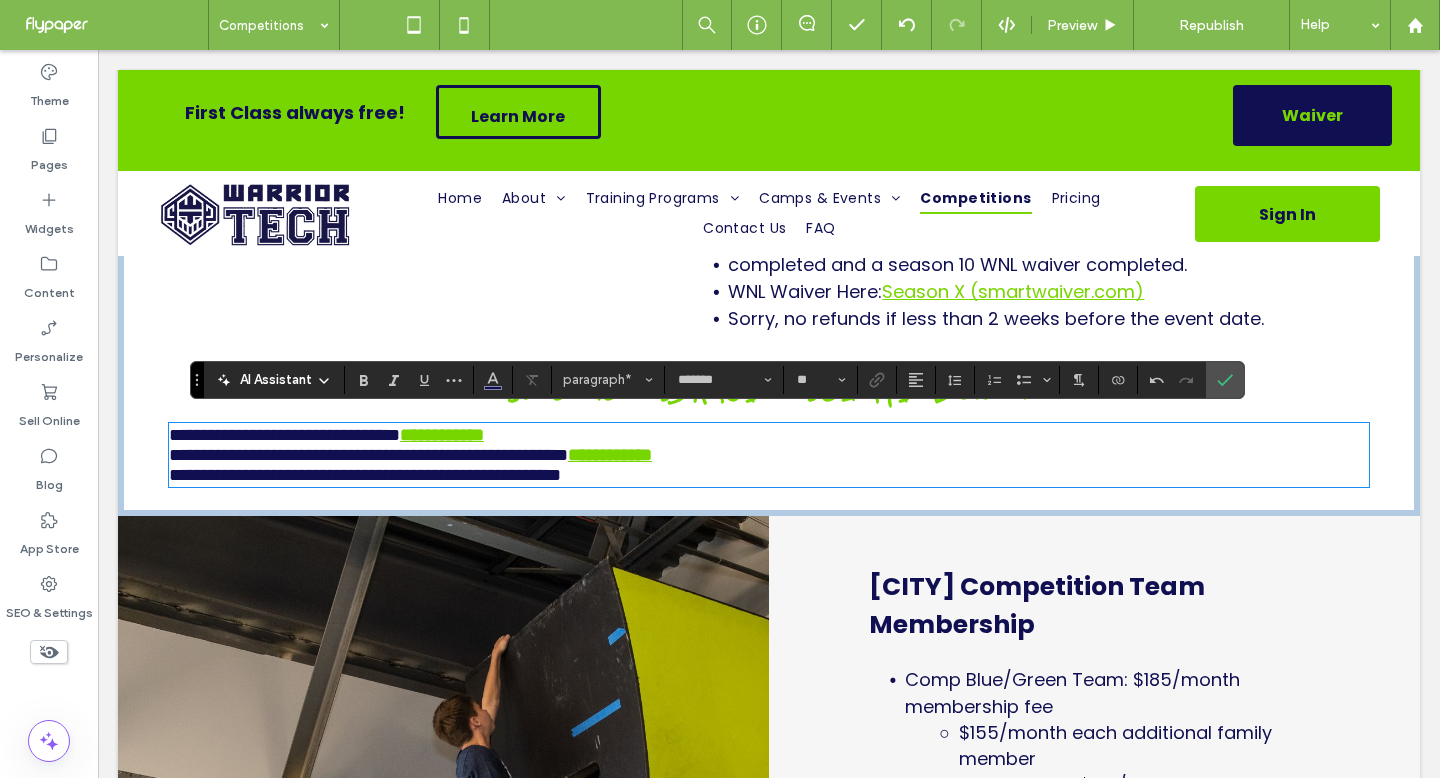 click on "**********" at bounding box center [365, 475] 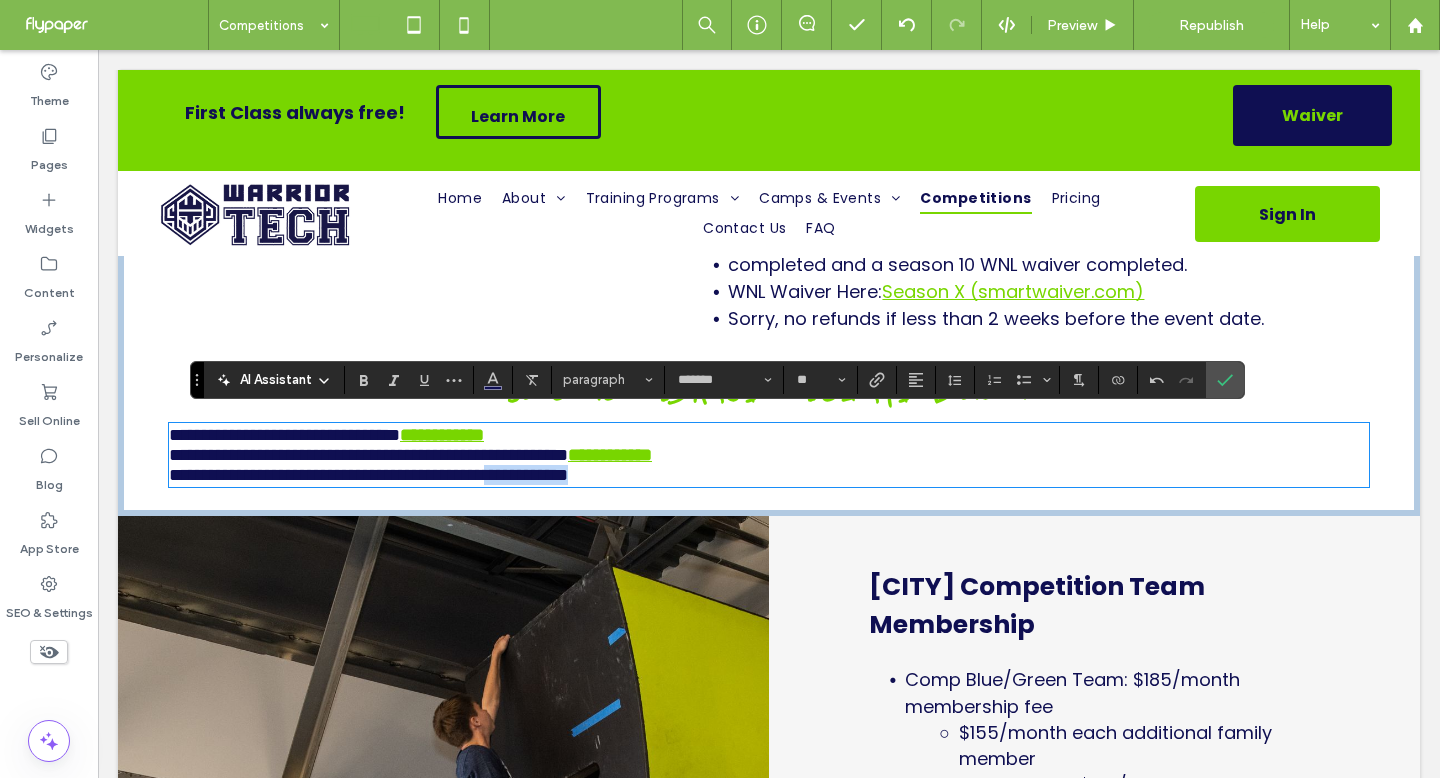 drag, startPoint x: 545, startPoint y: 478, endPoint x: 677, endPoint y: 479, distance: 132.00378 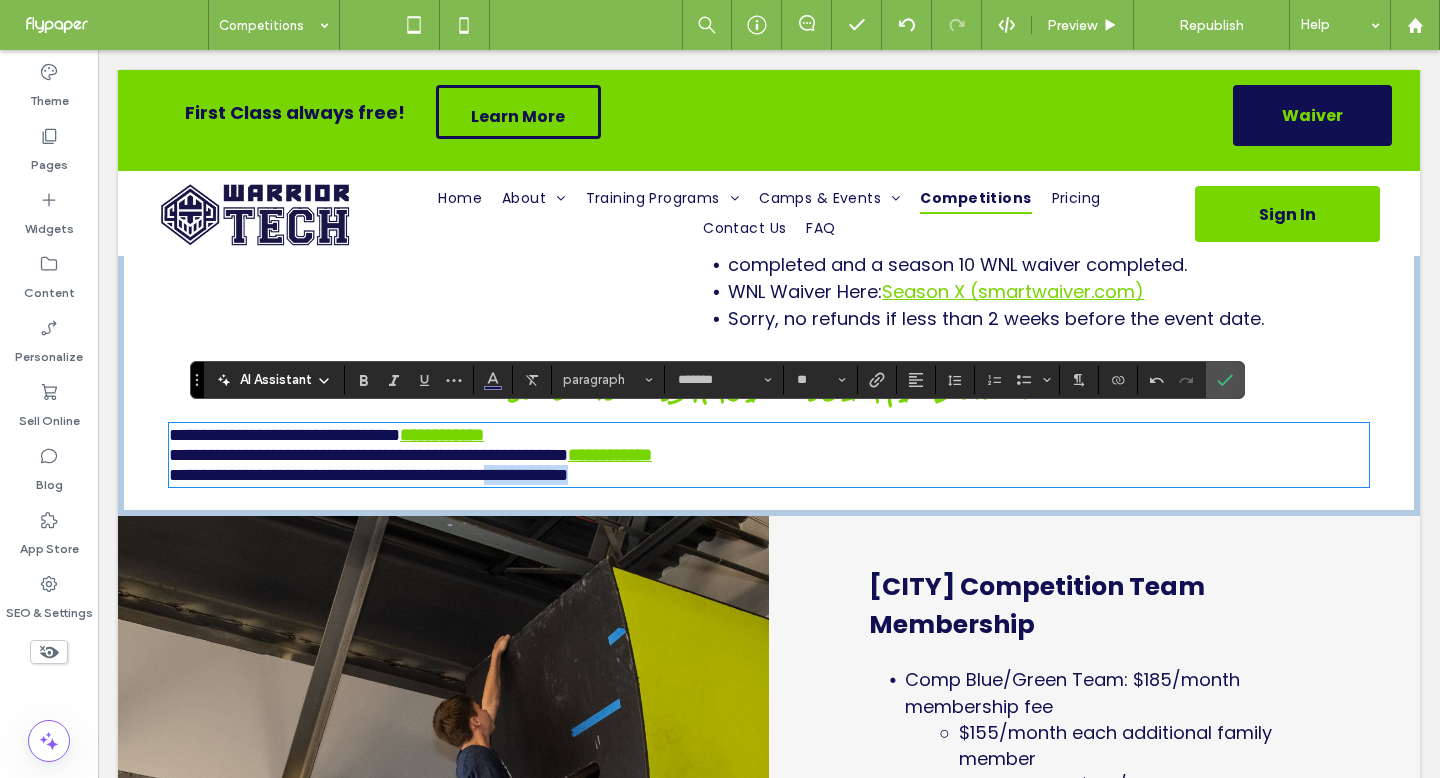 click on "**********" at bounding box center [769, 475] 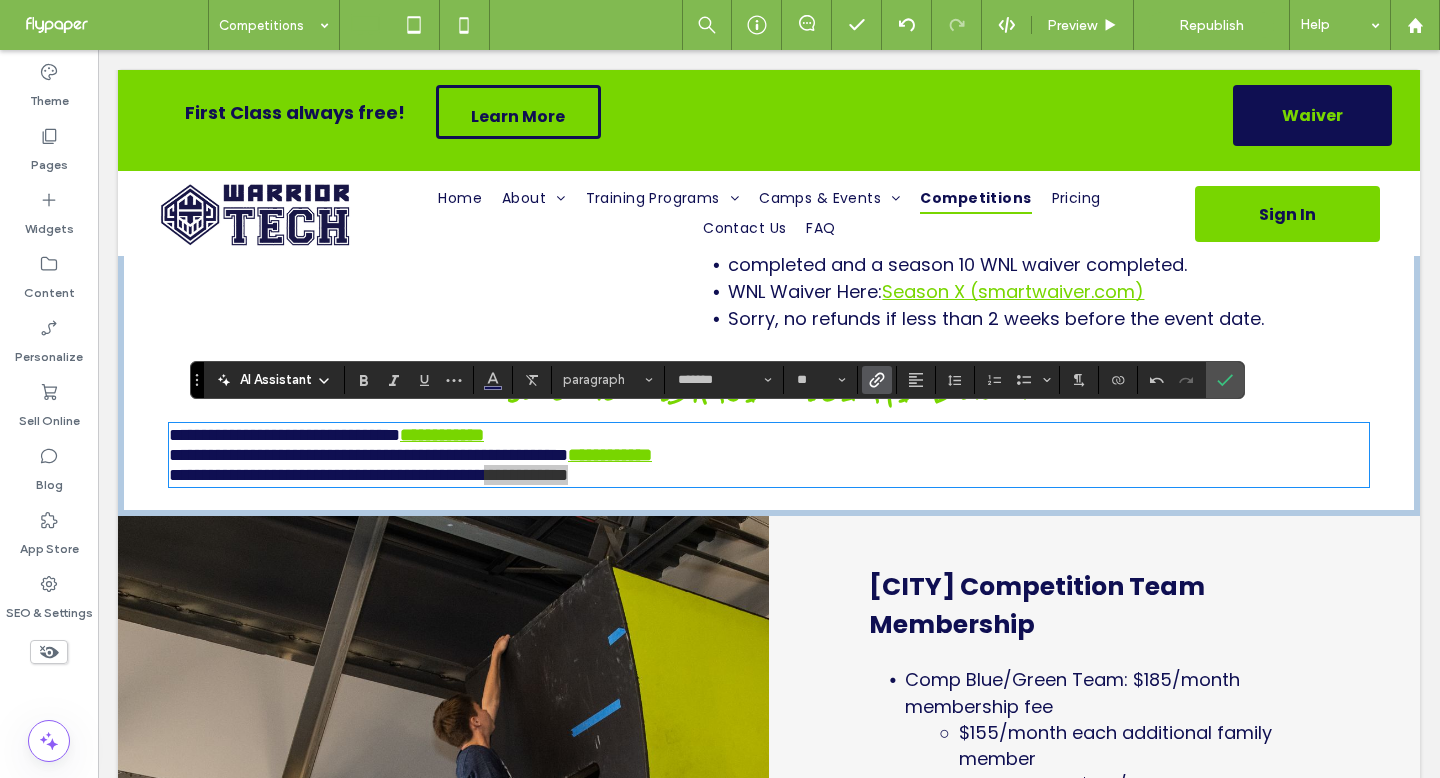 click 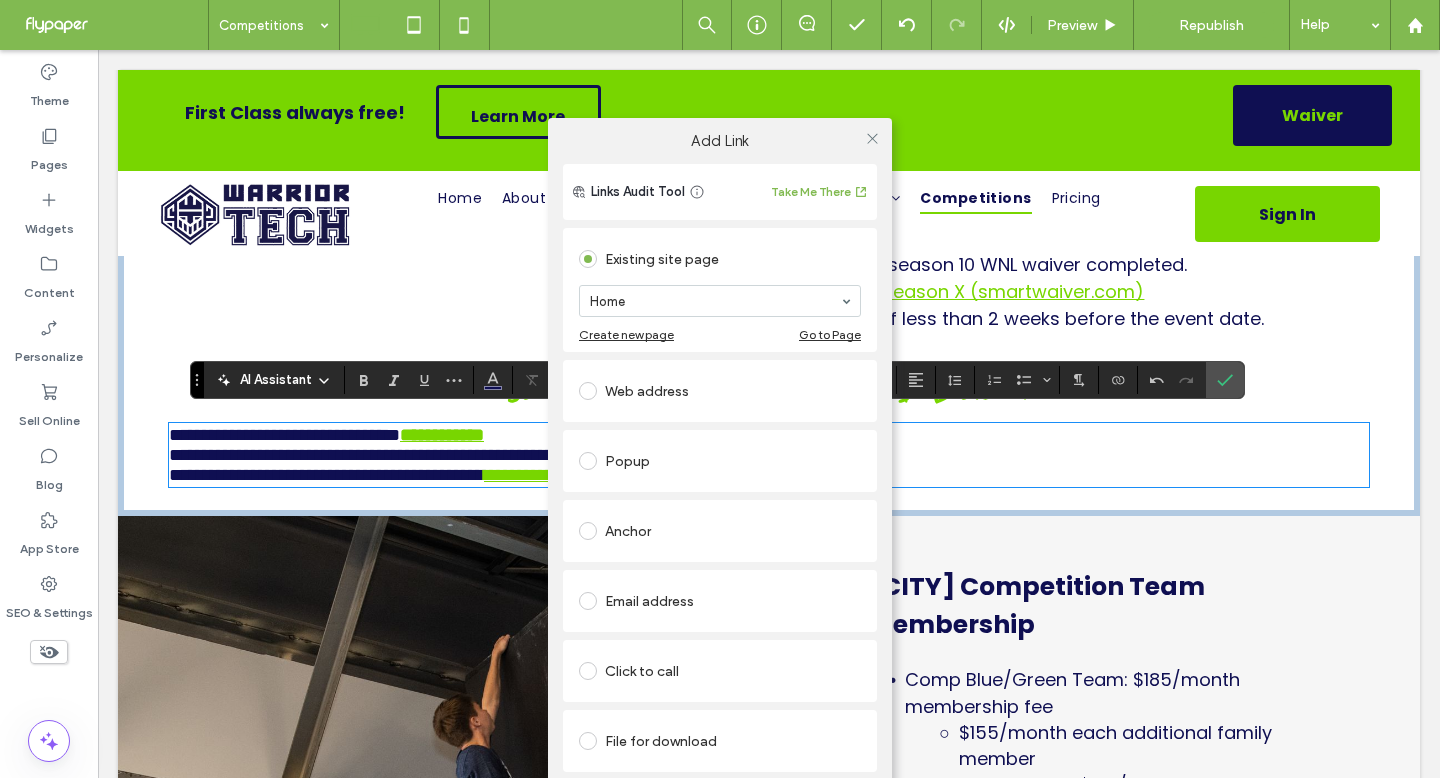 scroll, scrollTop: 0, scrollLeft: 0, axis: both 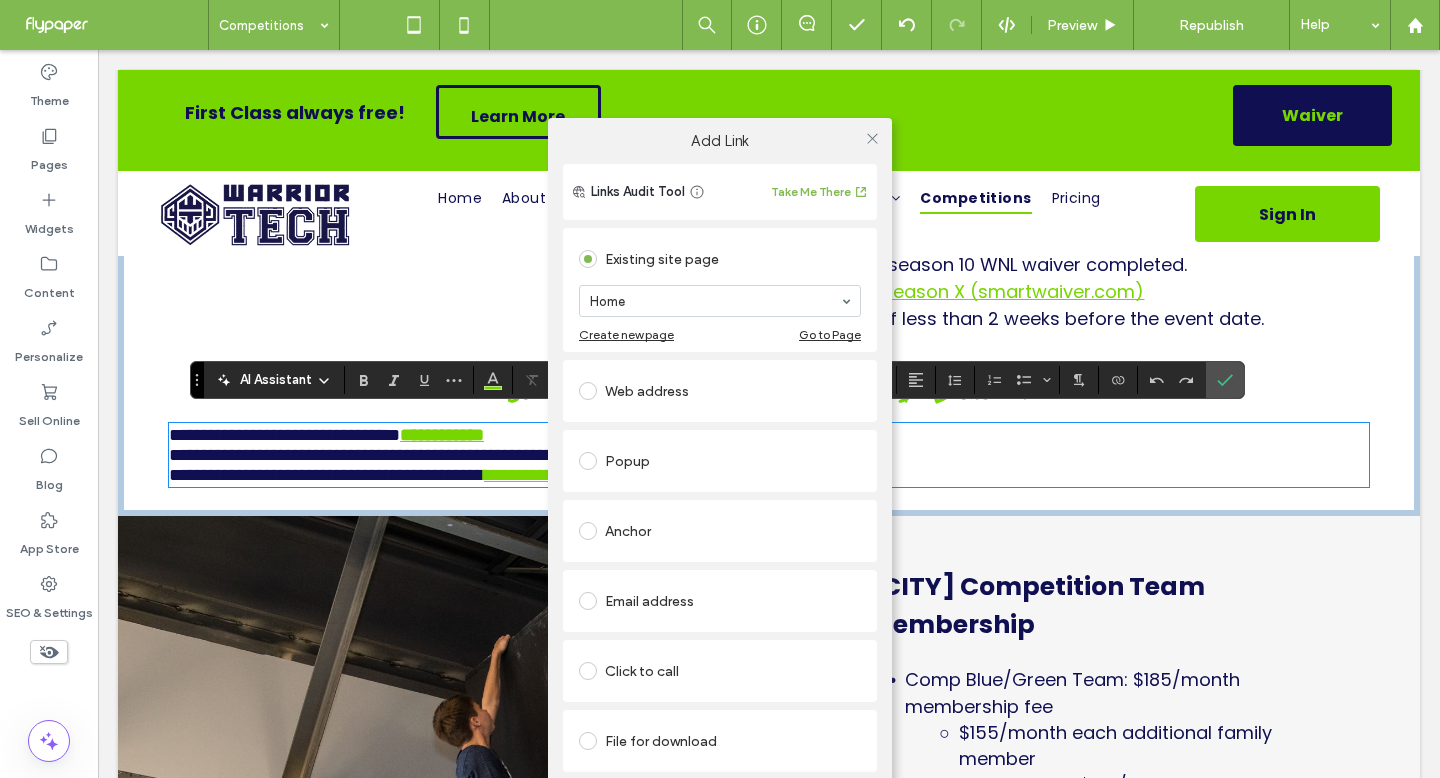 click on "Web address" at bounding box center (720, 391) 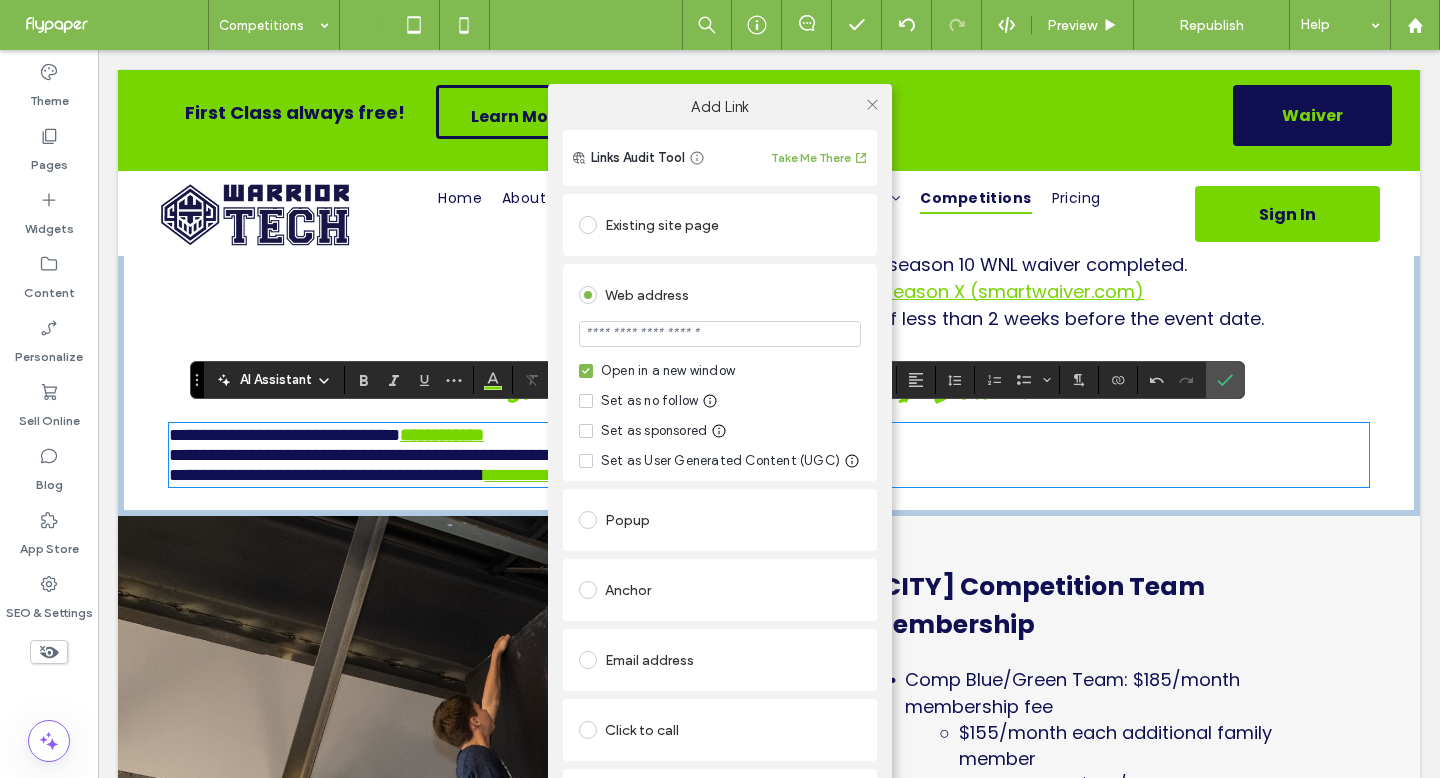 click on "Open in a new window" at bounding box center [668, 371] 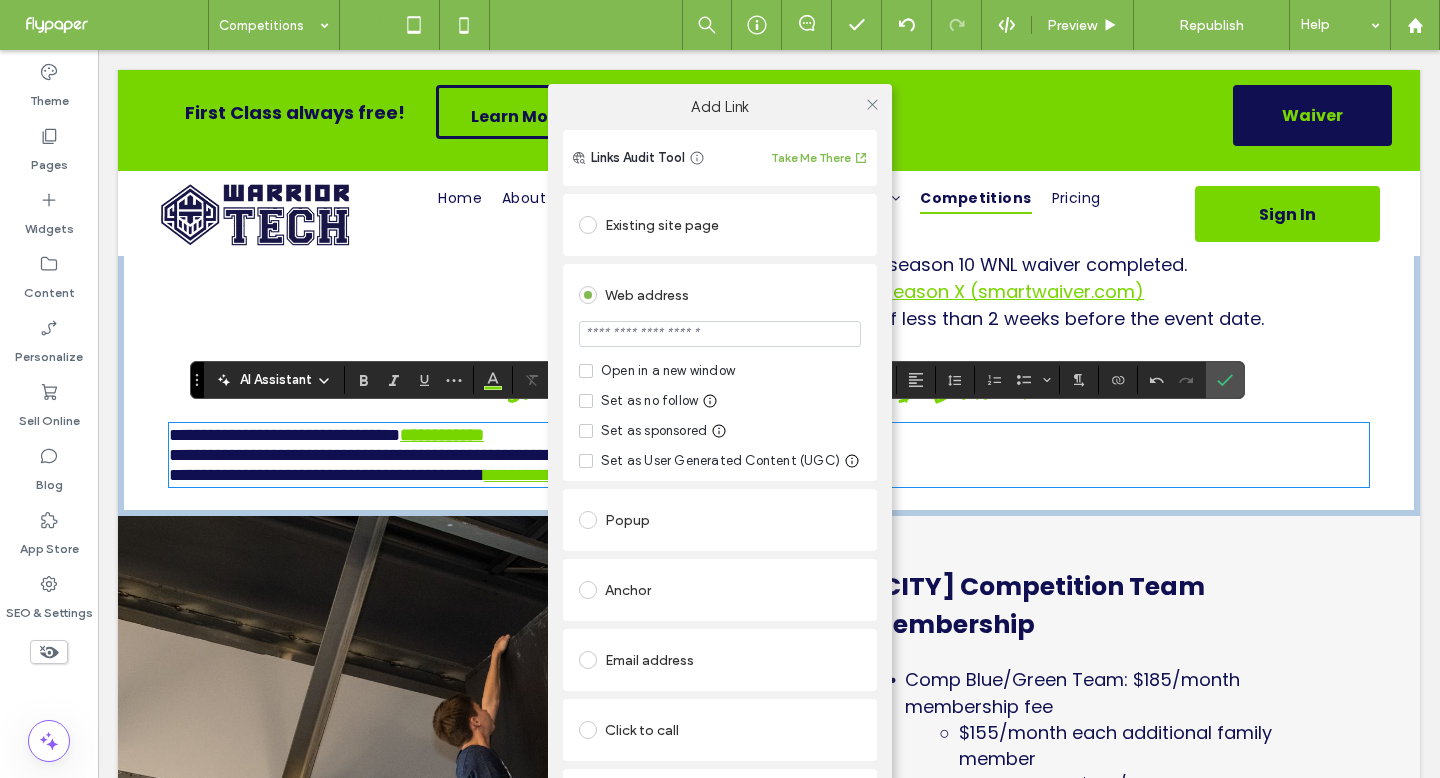 click at bounding box center (720, 334) 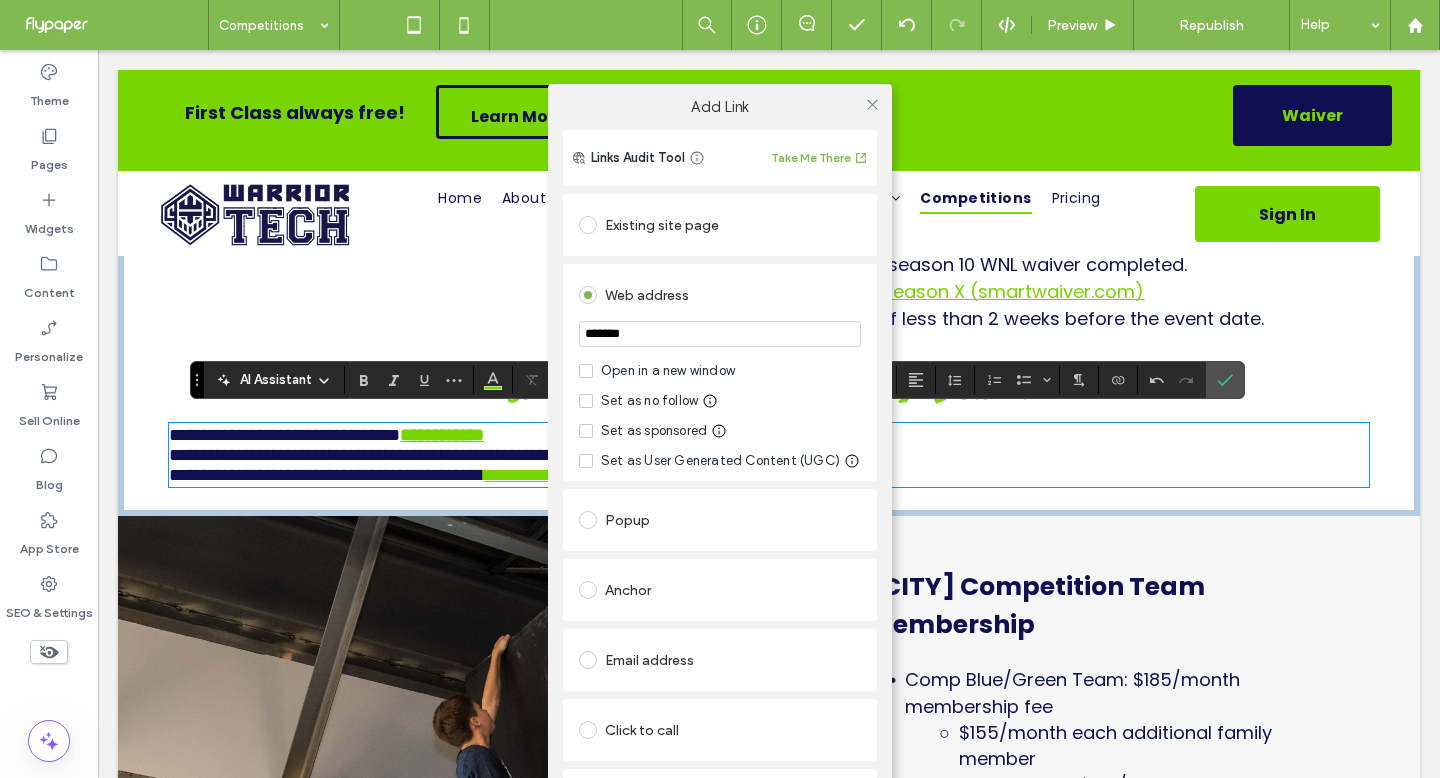 click on "Open in a new window" at bounding box center [668, 371] 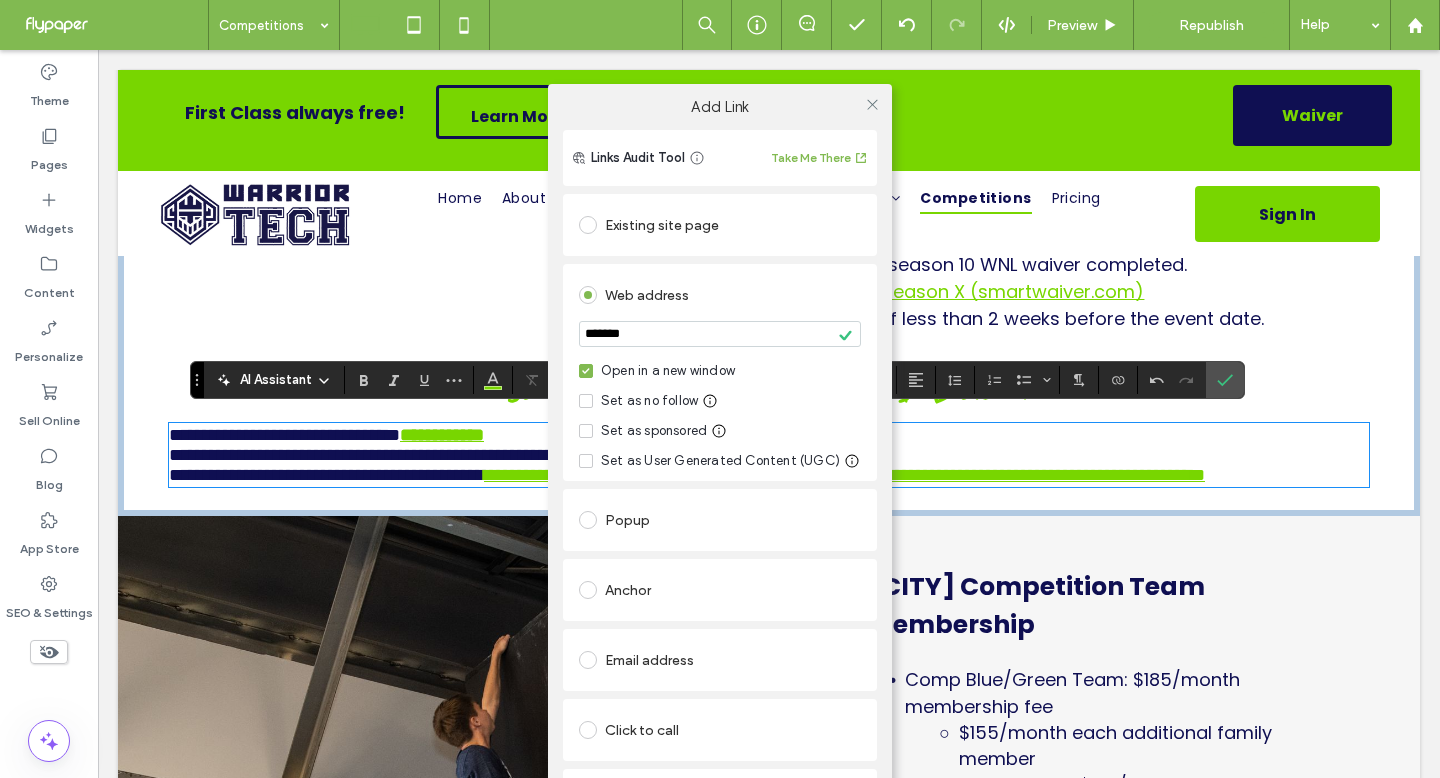 scroll, scrollTop: 0, scrollLeft: 0, axis: both 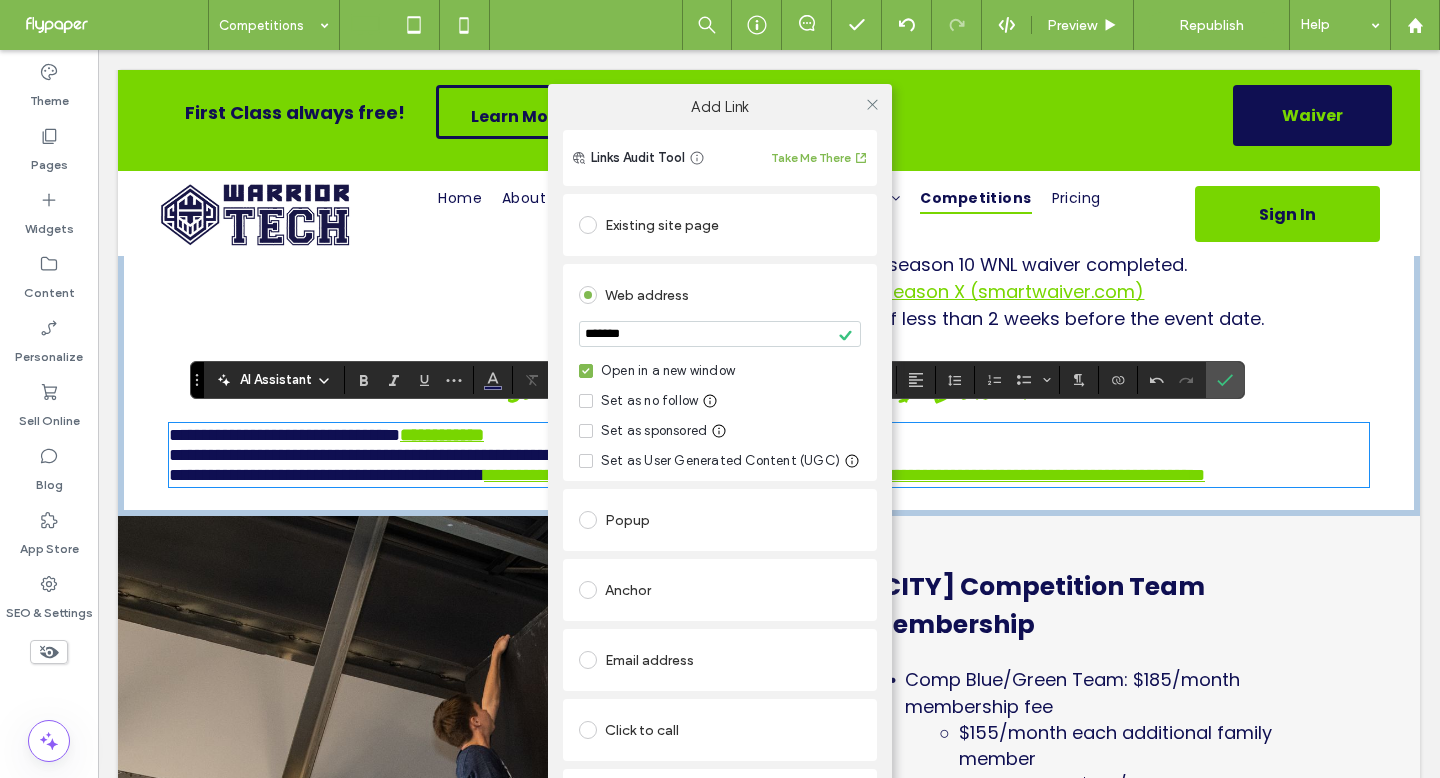 click on "*******" at bounding box center (720, 334) 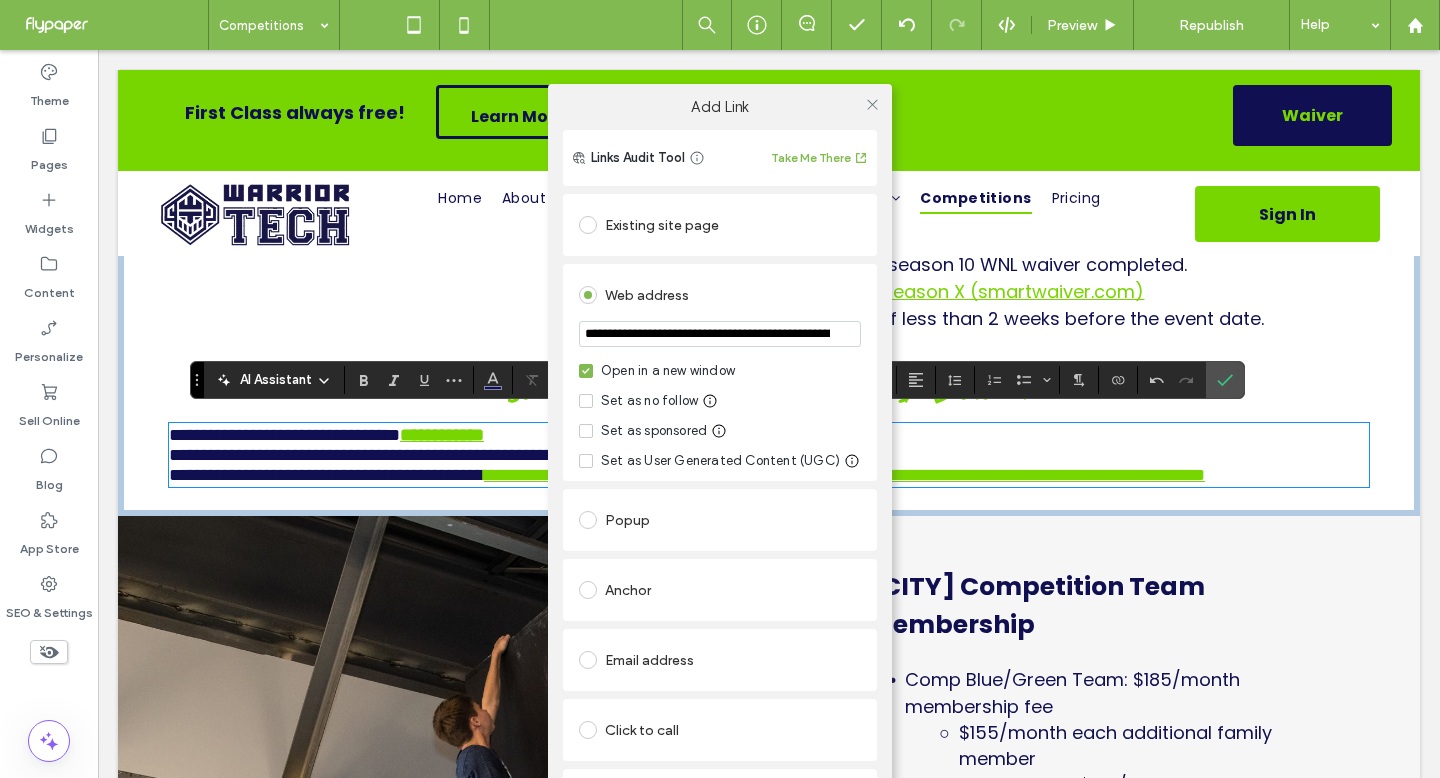 scroll, scrollTop: 0, scrollLeft: 358, axis: horizontal 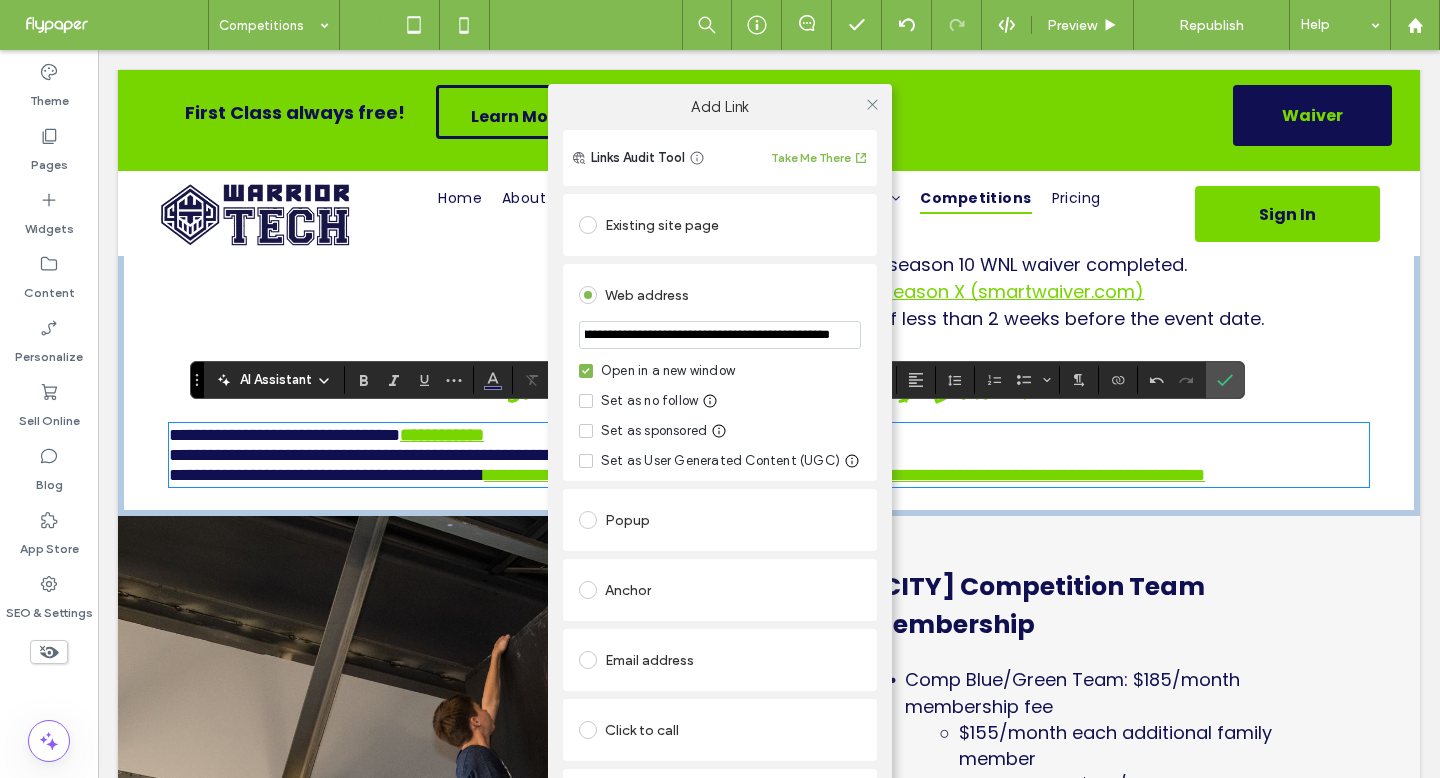 type on "**********" 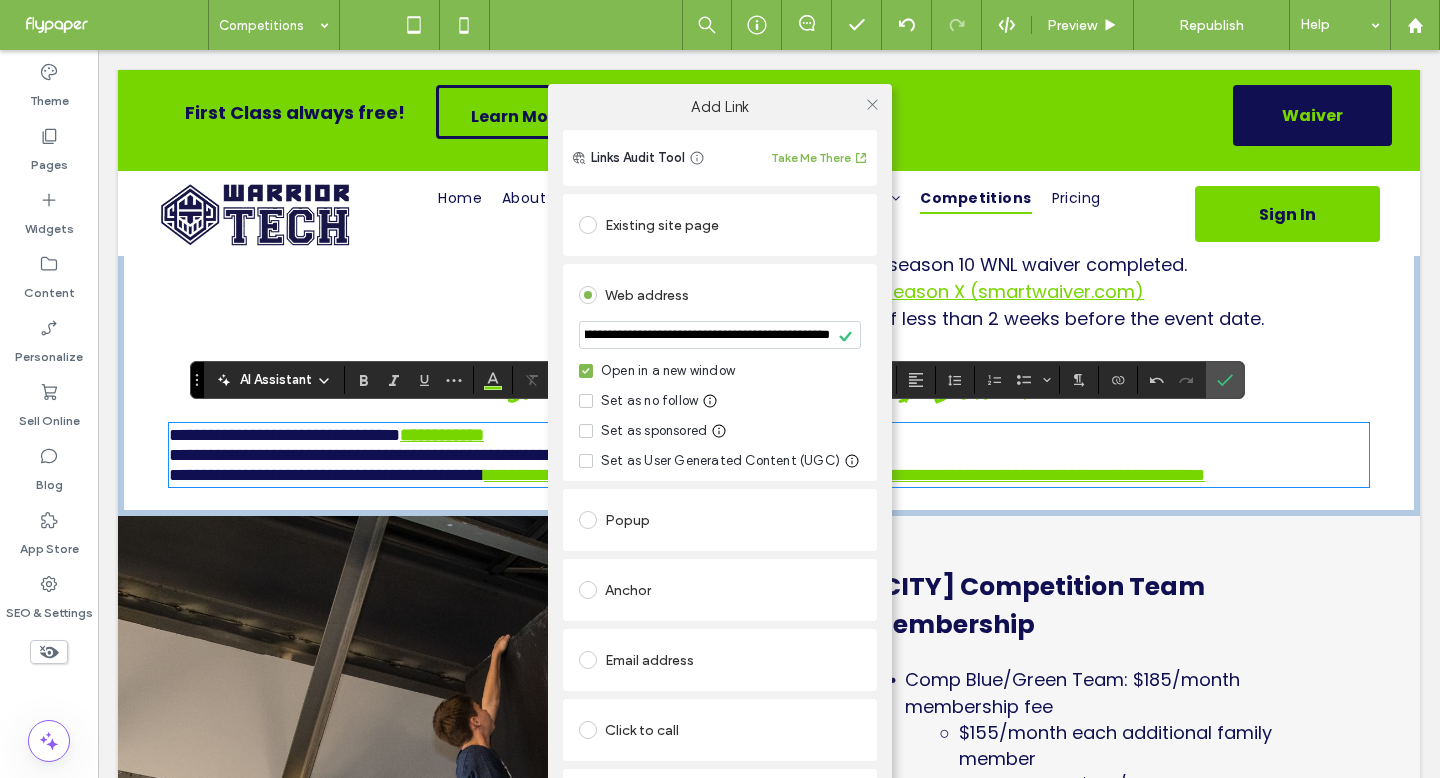 click on "Web address" at bounding box center (720, 295) 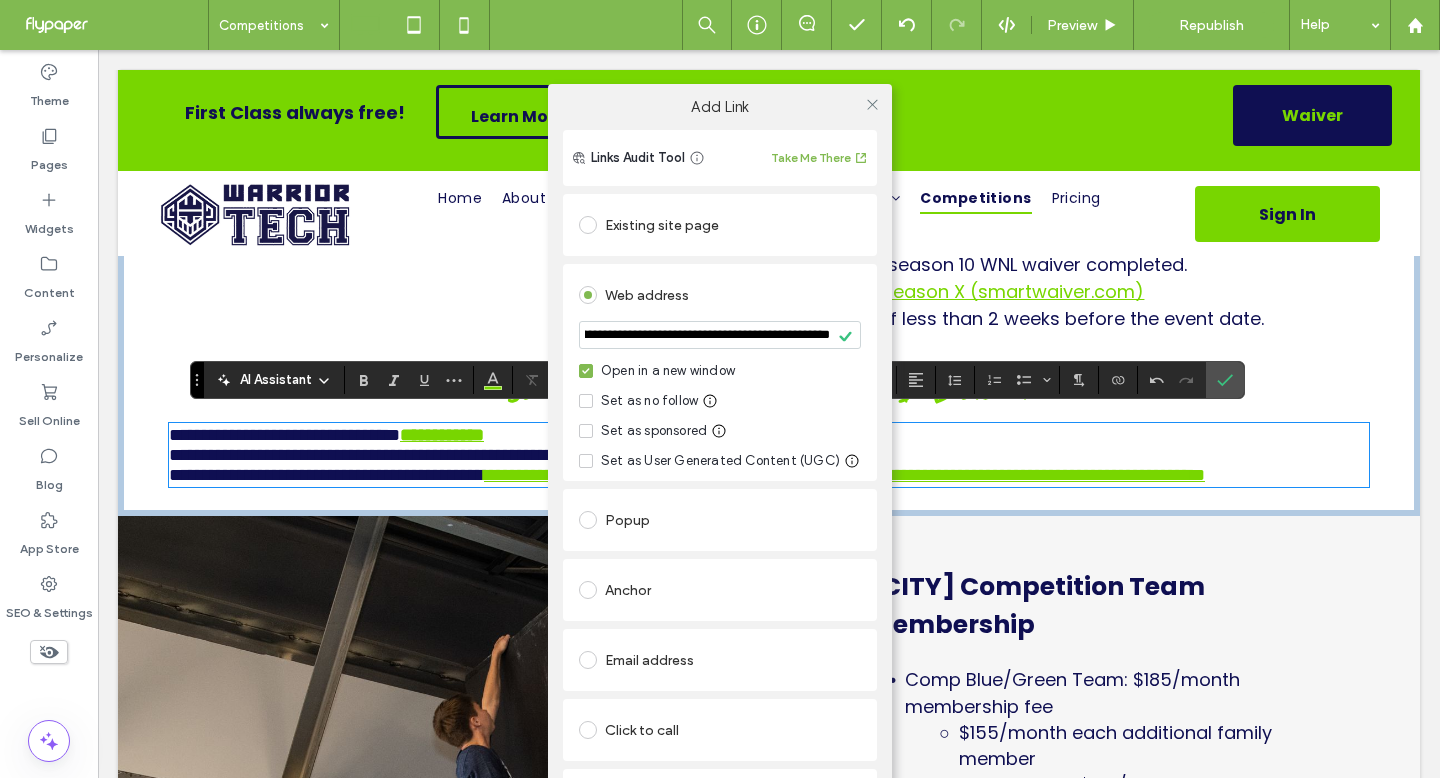 scroll, scrollTop: 0, scrollLeft: 0, axis: both 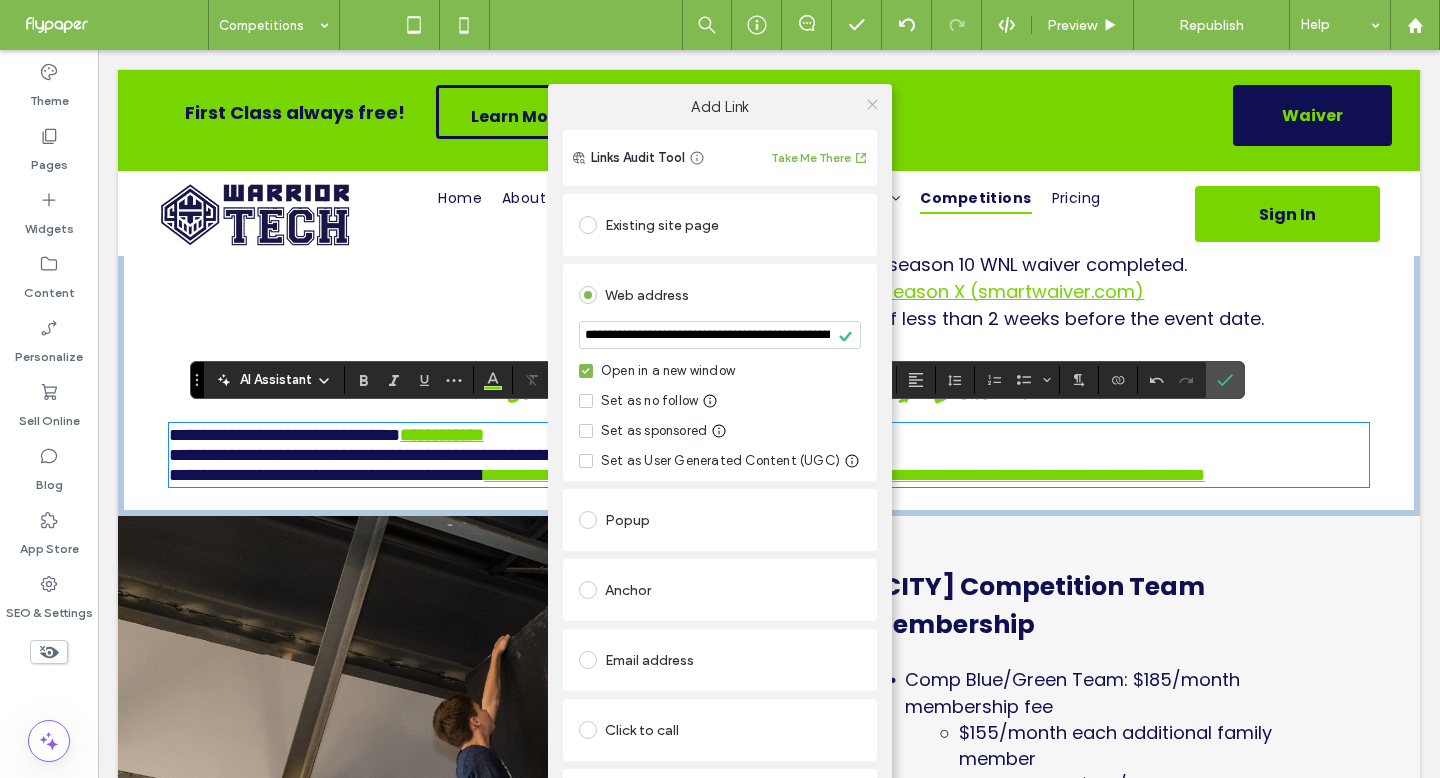 click 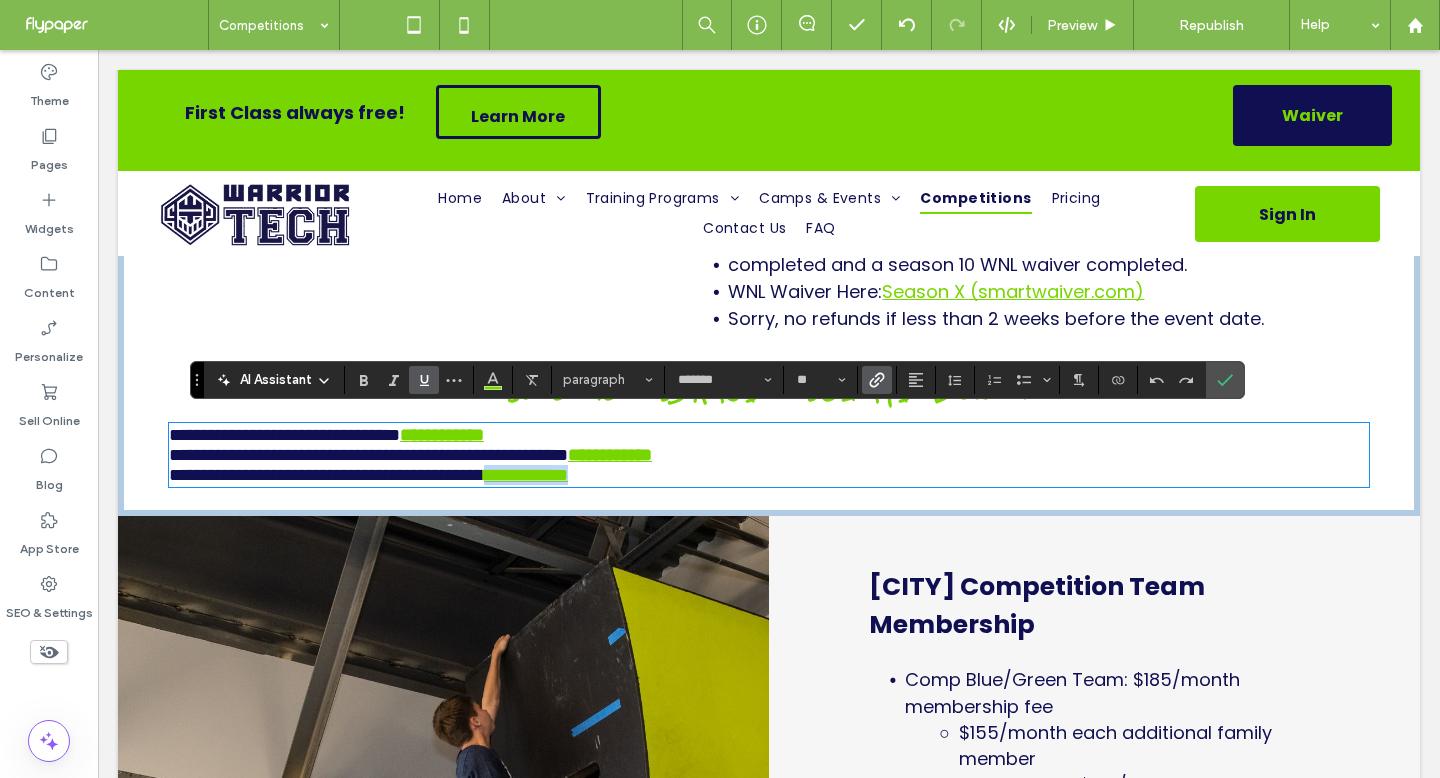 drag, startPoint x: 666, startPoint y: 480, endPoint x: 544, endPoint y: 472, distance: 122.26202 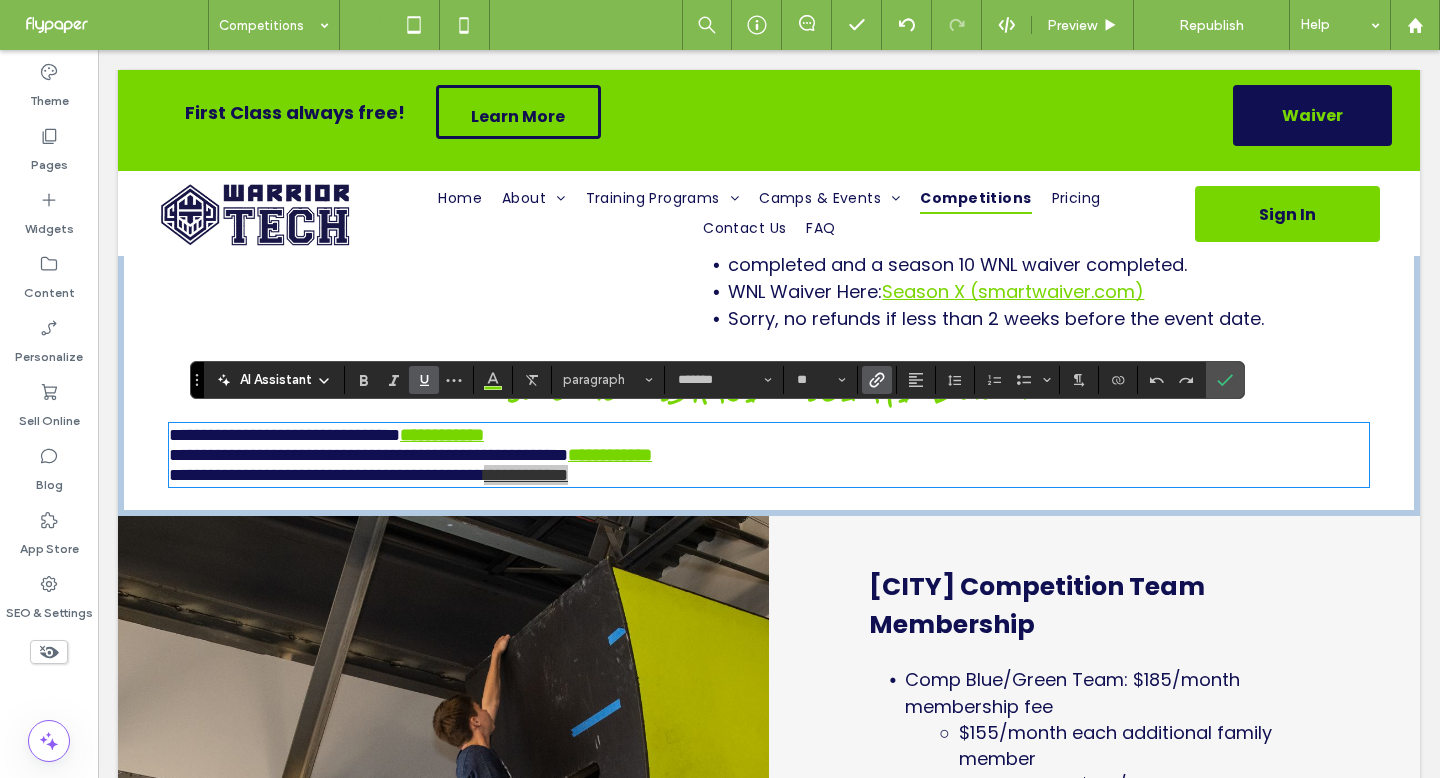 click at bounding box center [877, 380] 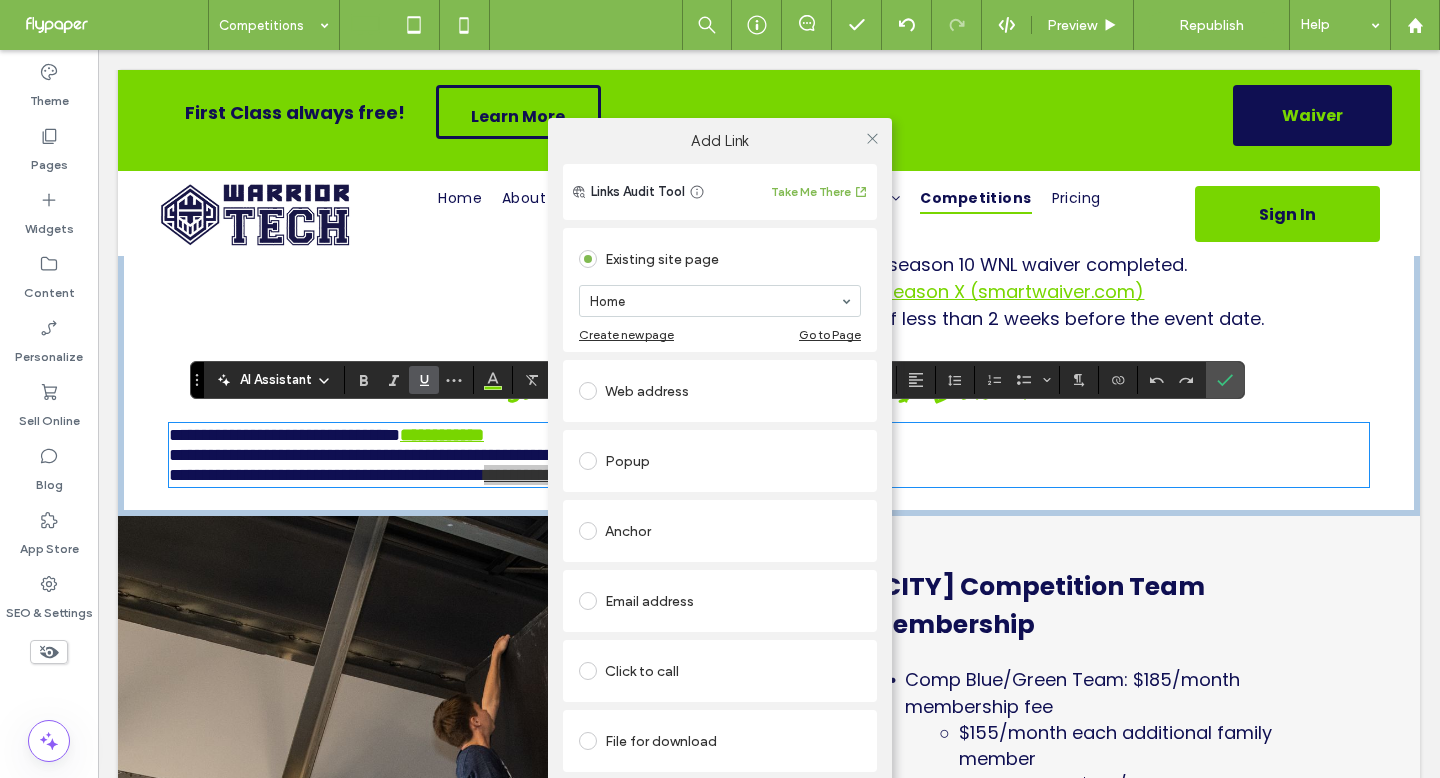 click on "Web address" at bounding box center [720, 391] 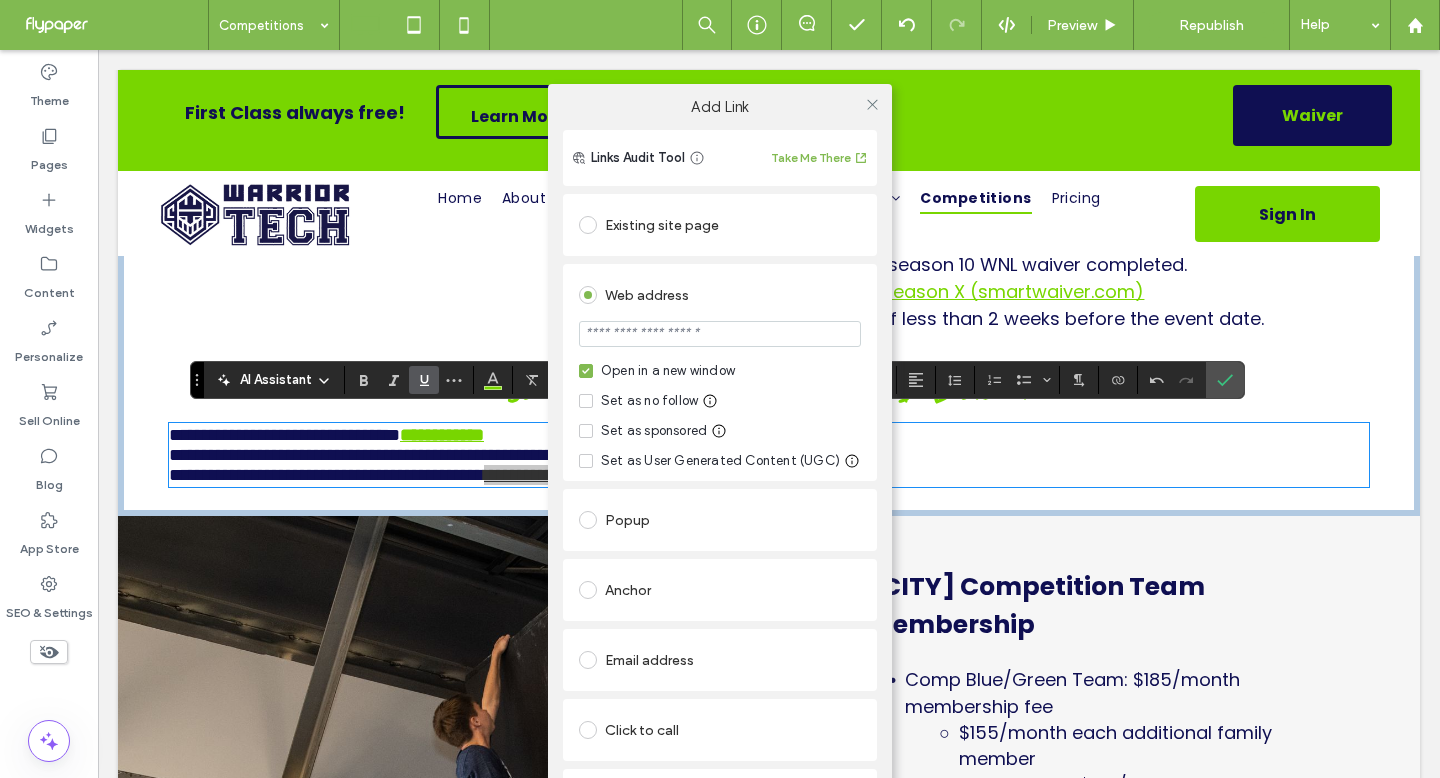 click at bounding box center (720, 334) 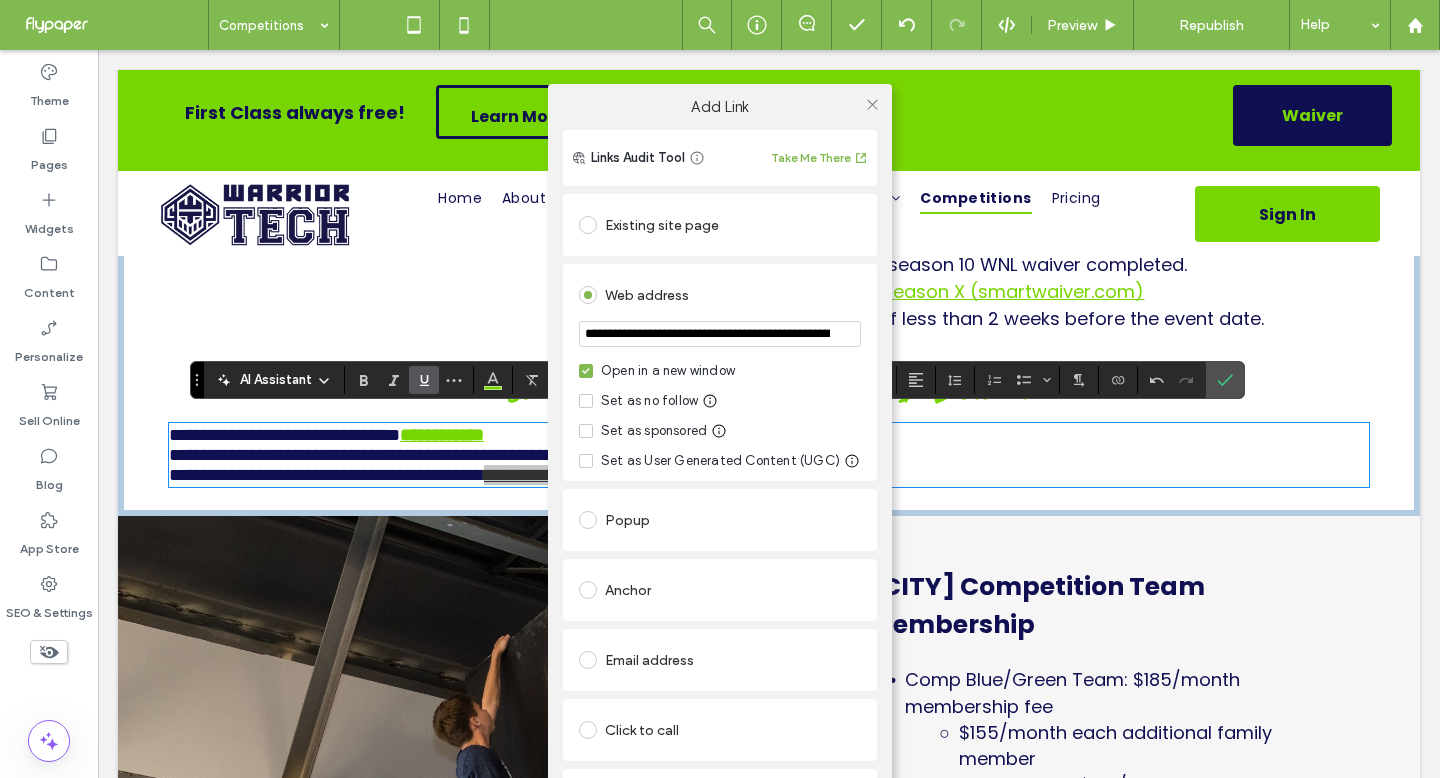 scroll, scrollTop: 0, scrollLeft: 358, axis: horizontal 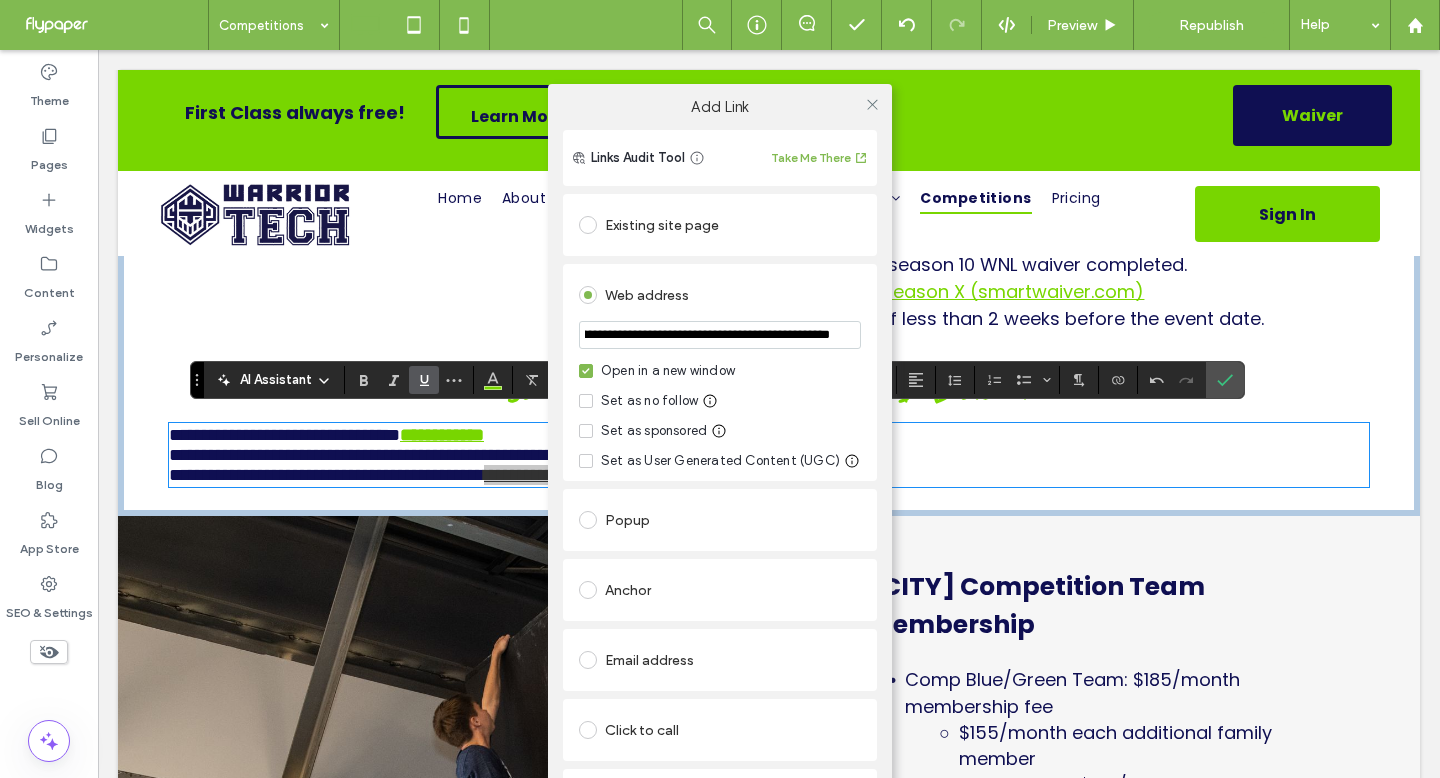 type on "**********" 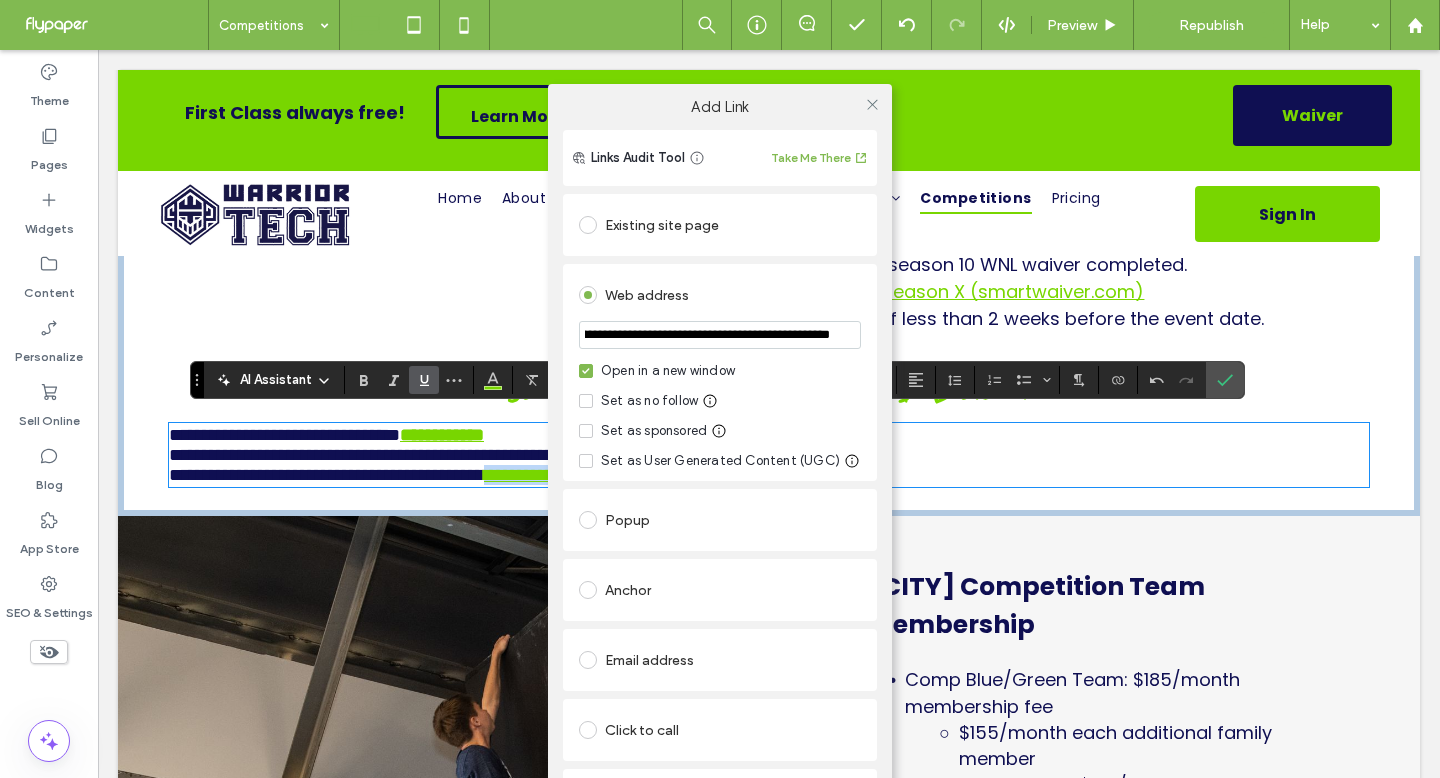 click on "Web address" at bounding box center (720, 295) 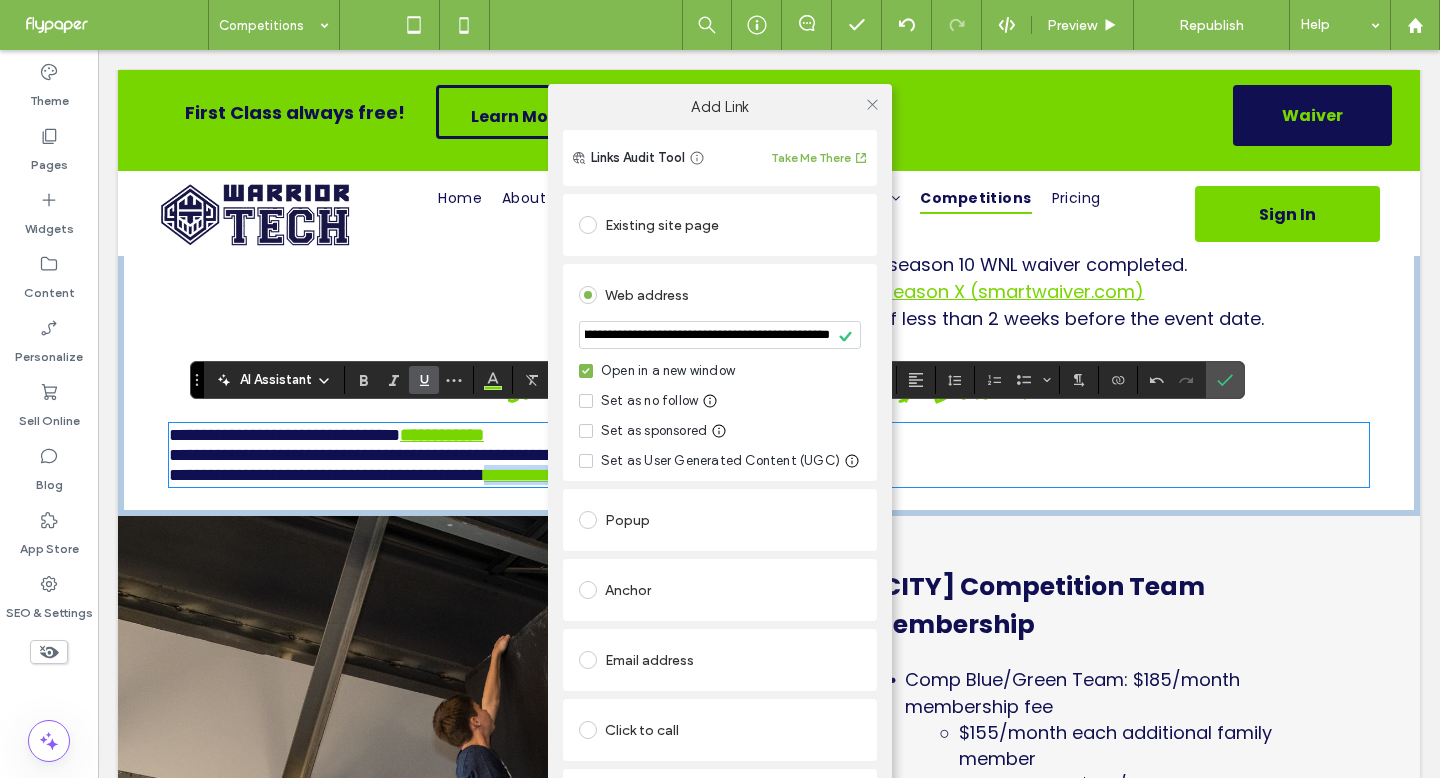 scroll, scrollTop: 0, scrollLeft: 0, axis: both 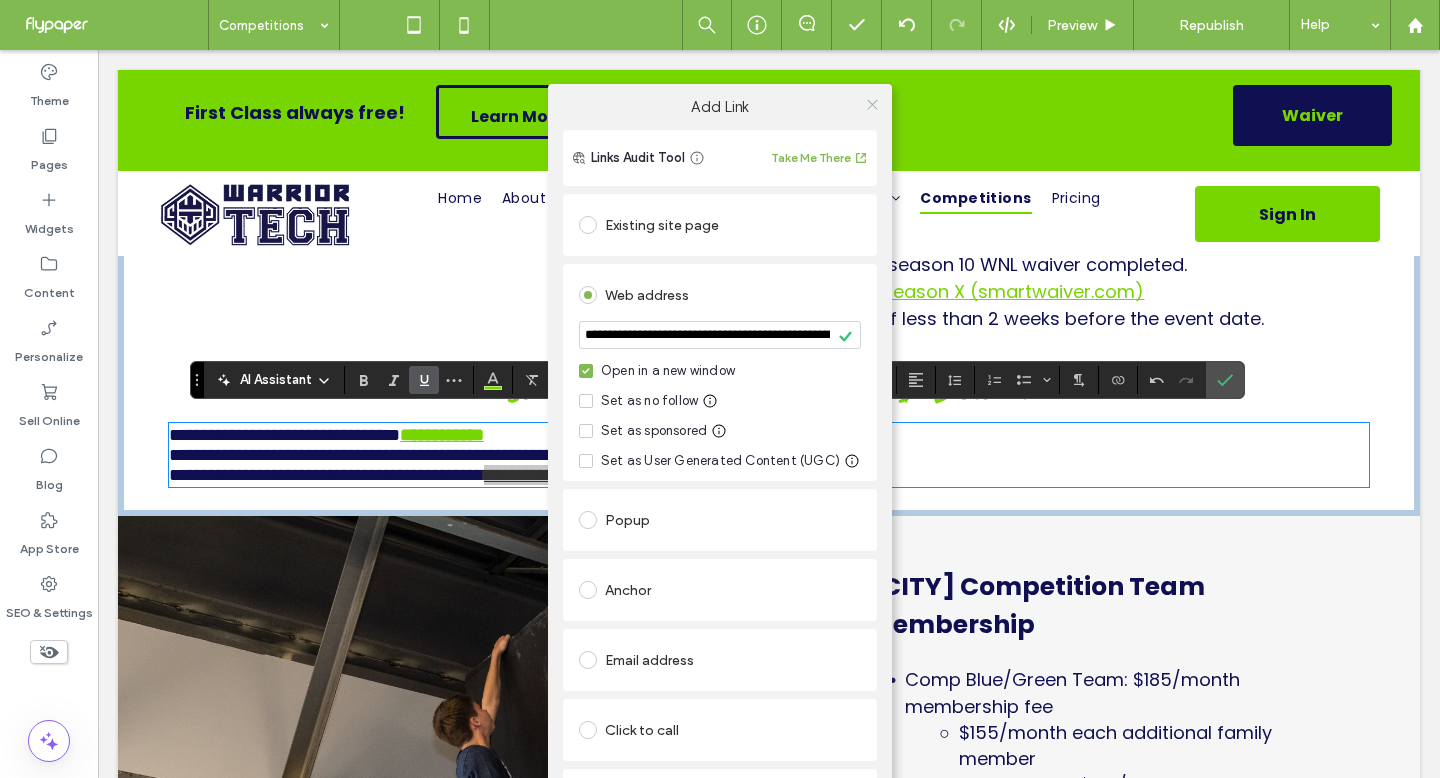 click 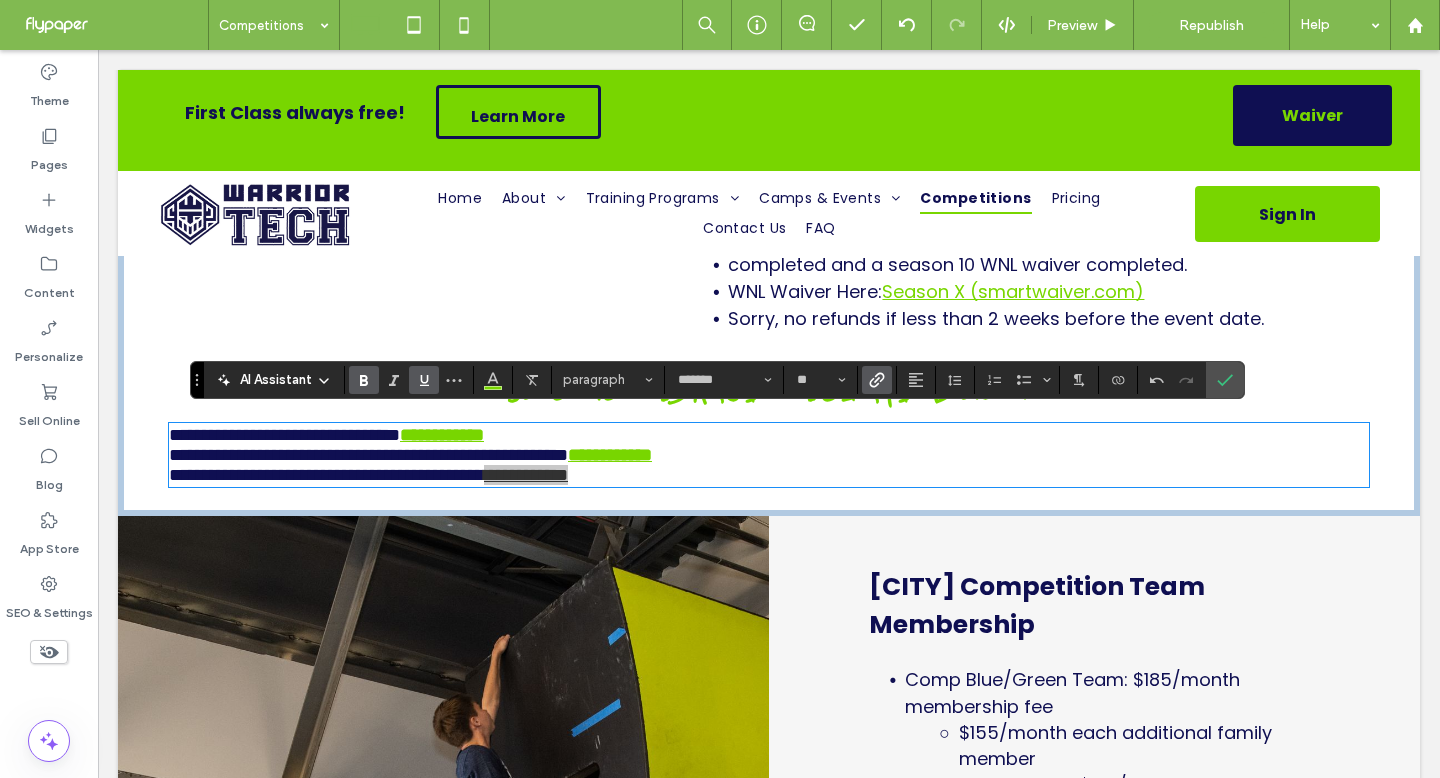 click 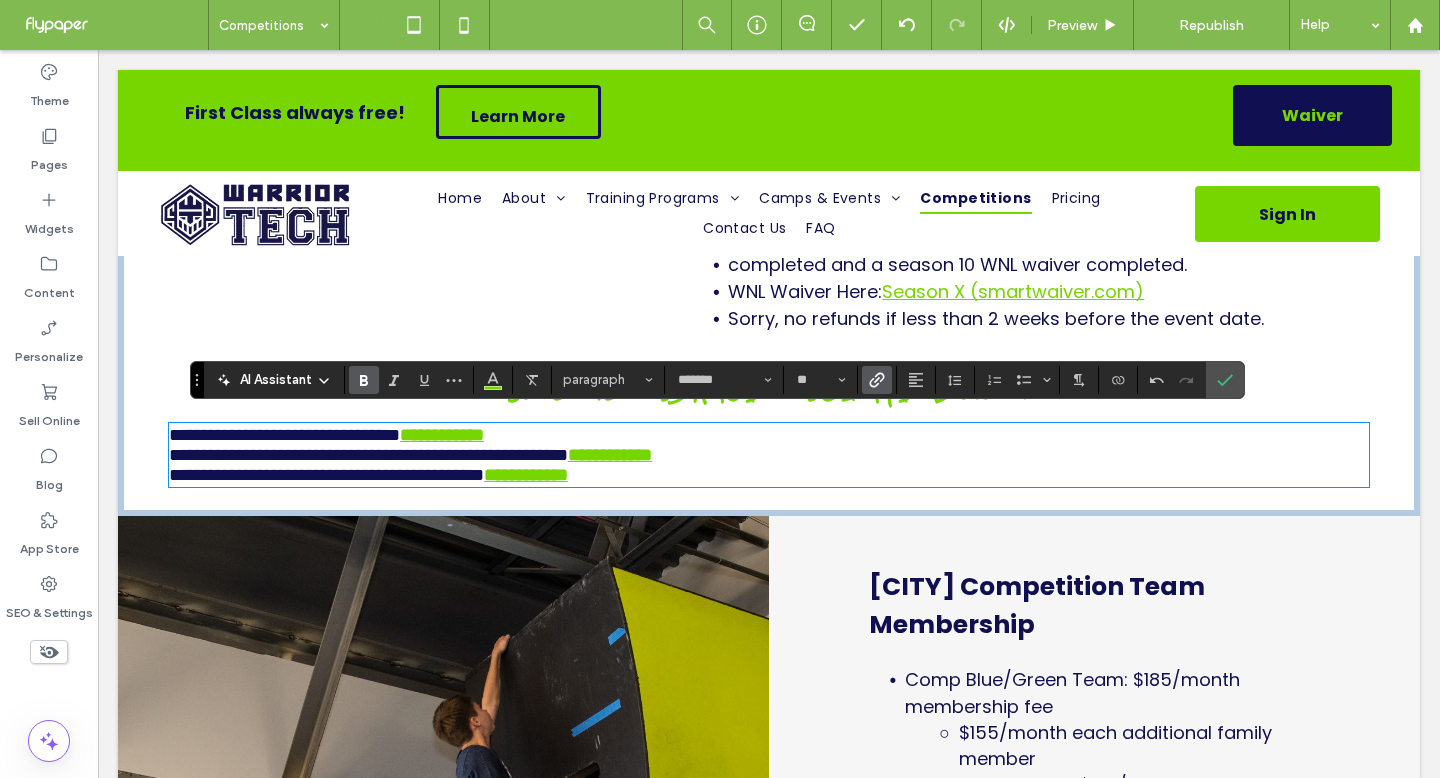 click on "**********" at bounding box center (326, 475) 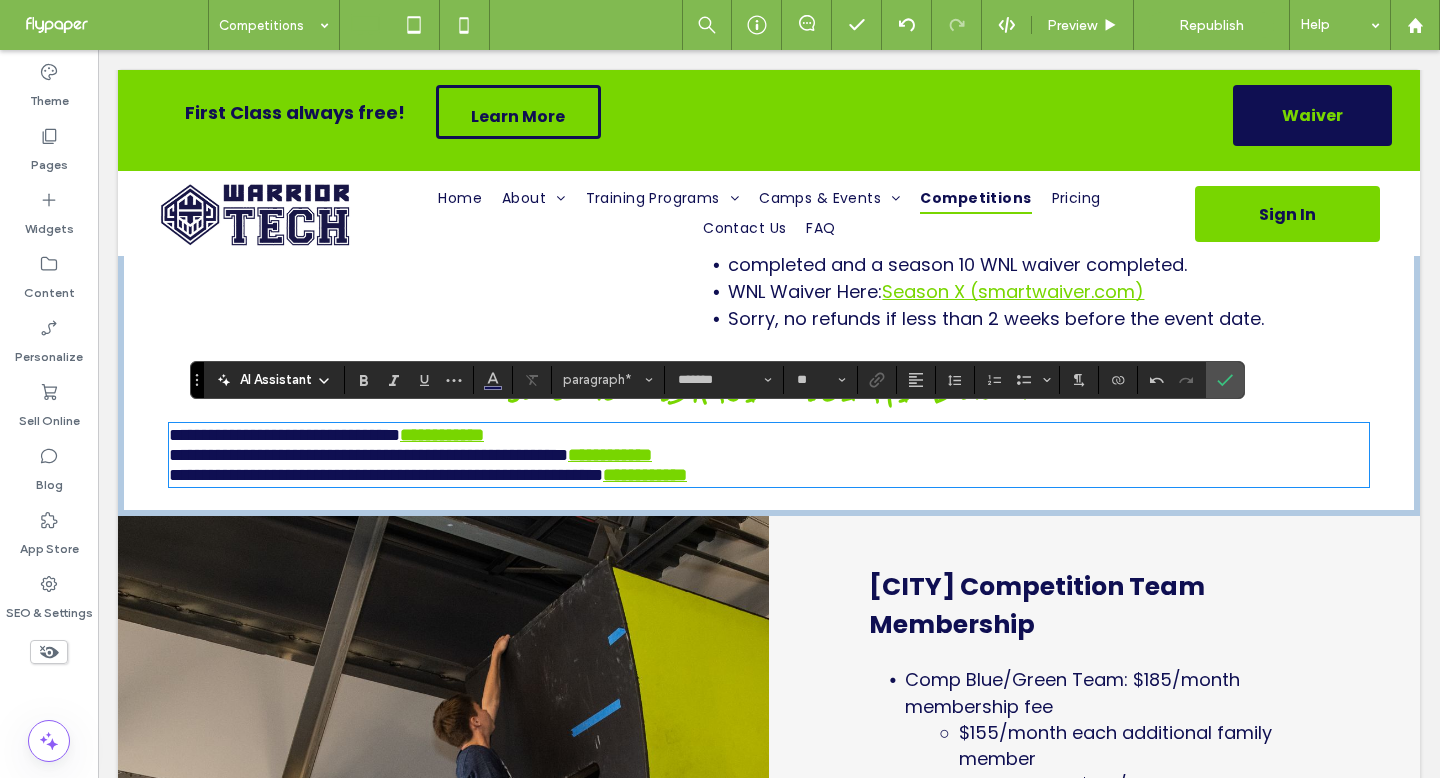 click on "**********" at bounding box center [368, 455] 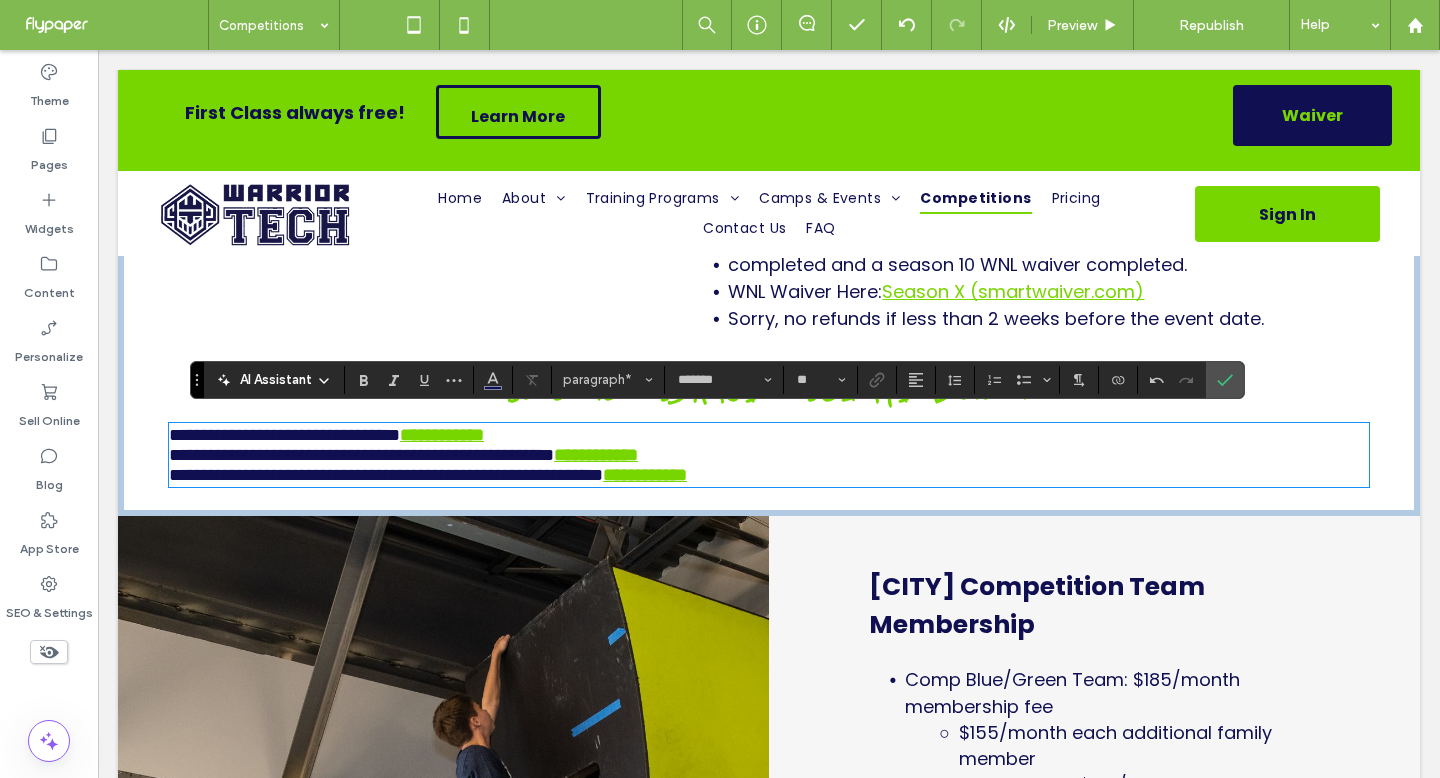 click on "**********" at bounding box center [386, 475] 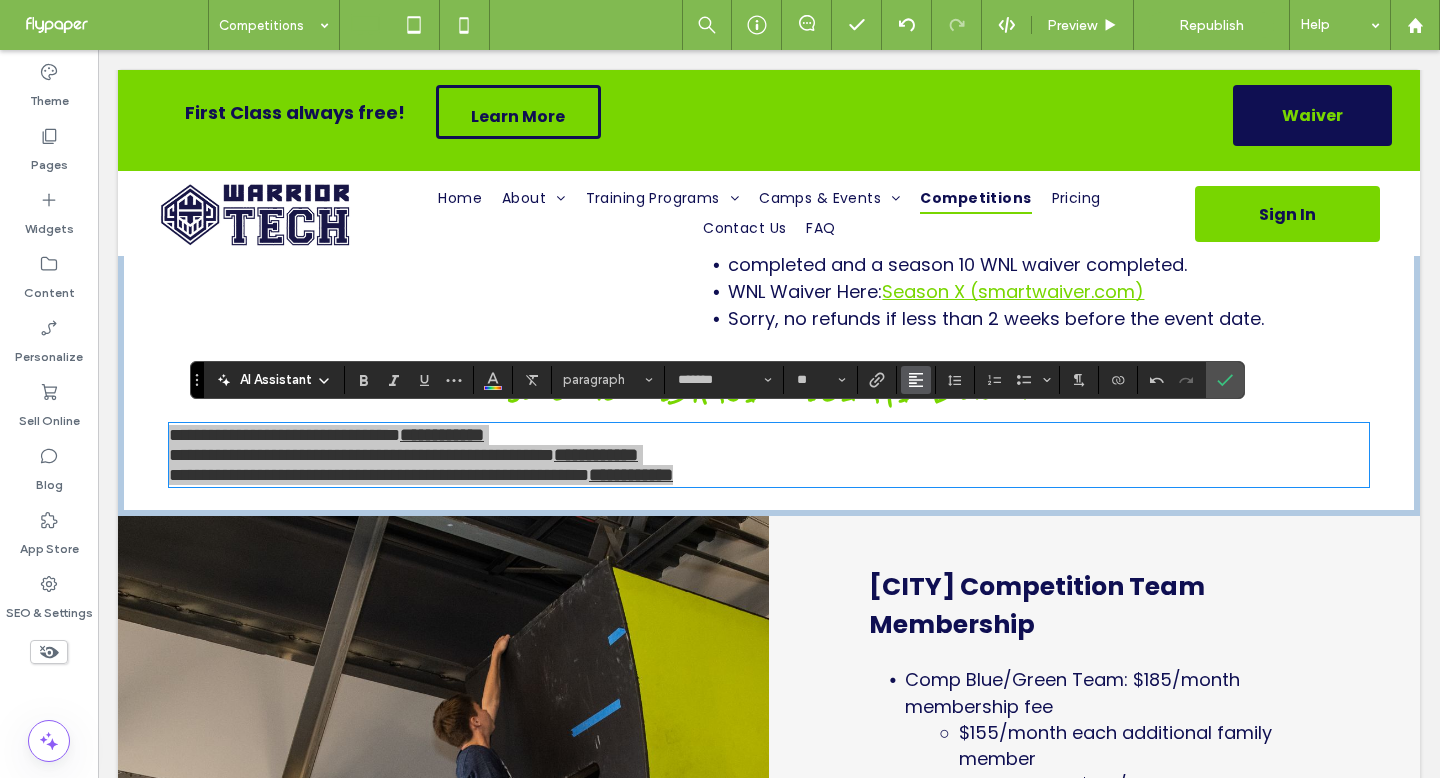 click at bounding box center [916, 380] 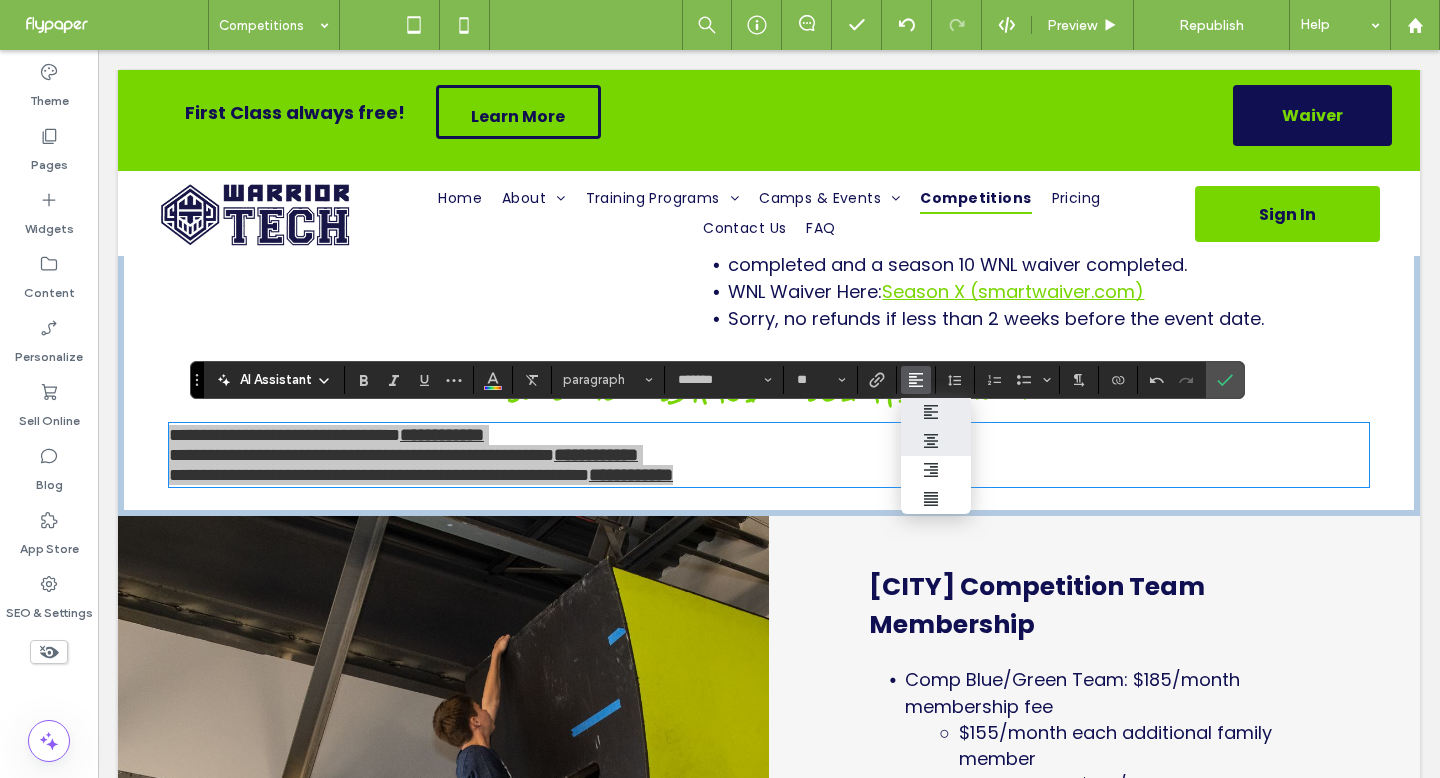 click 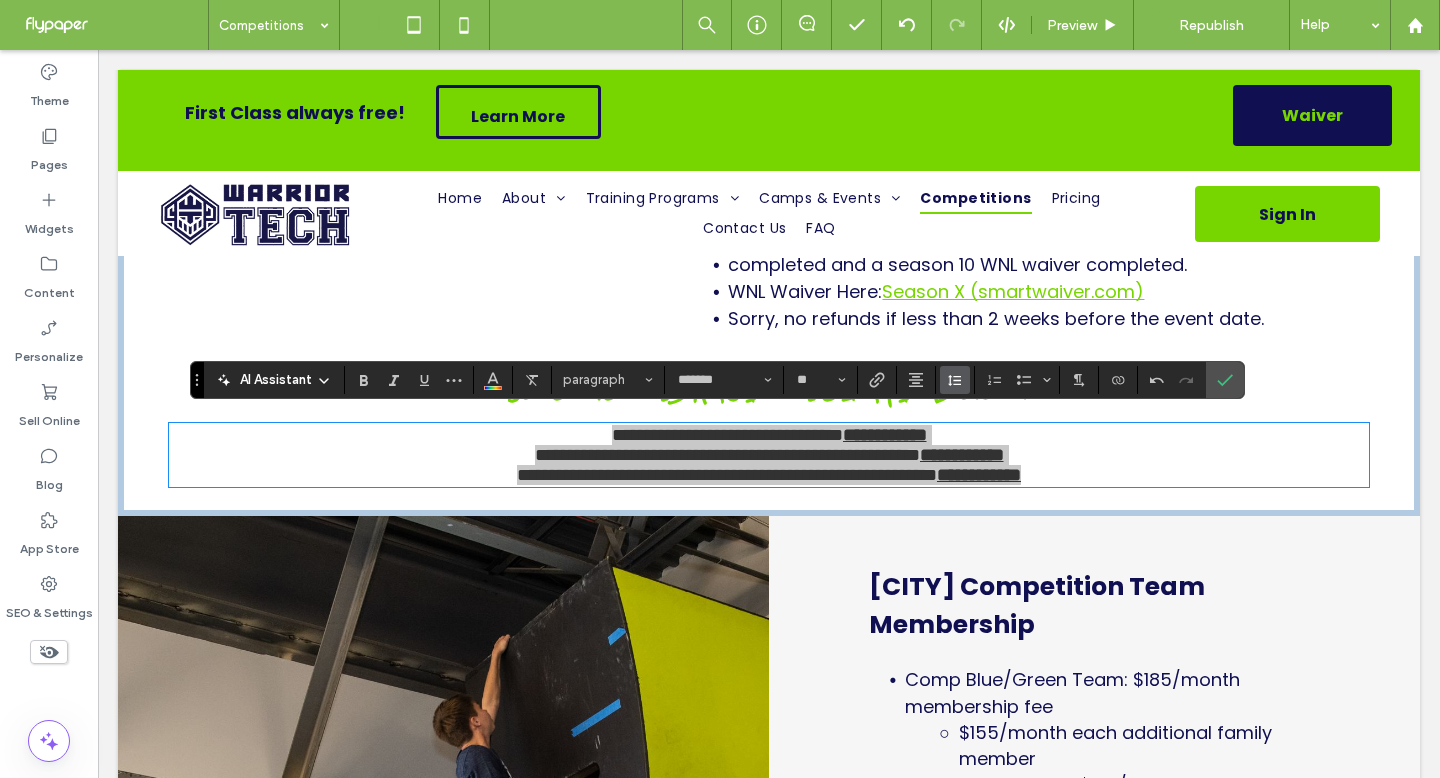 click at bounding box center (955, 380) 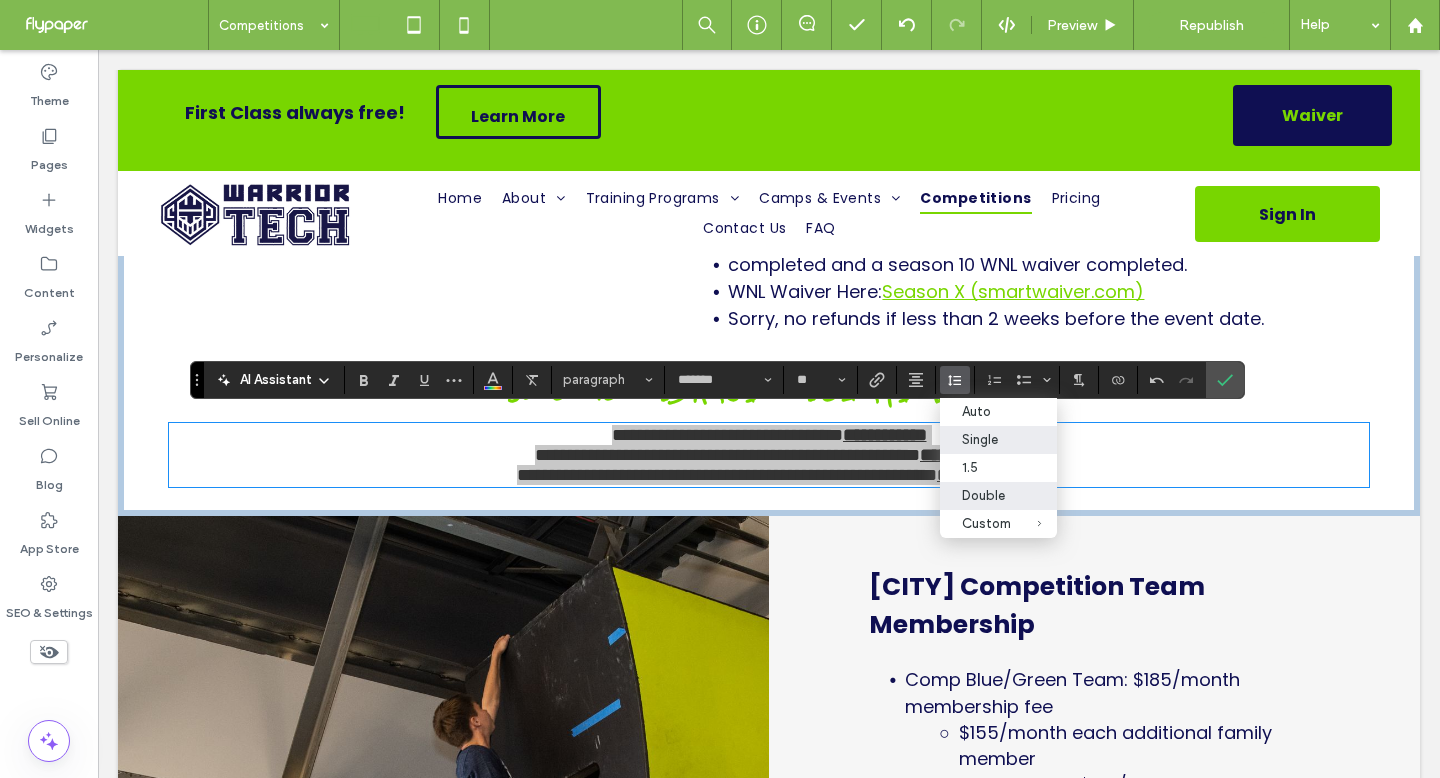 click on "Double" at bounding box center (998, 496) 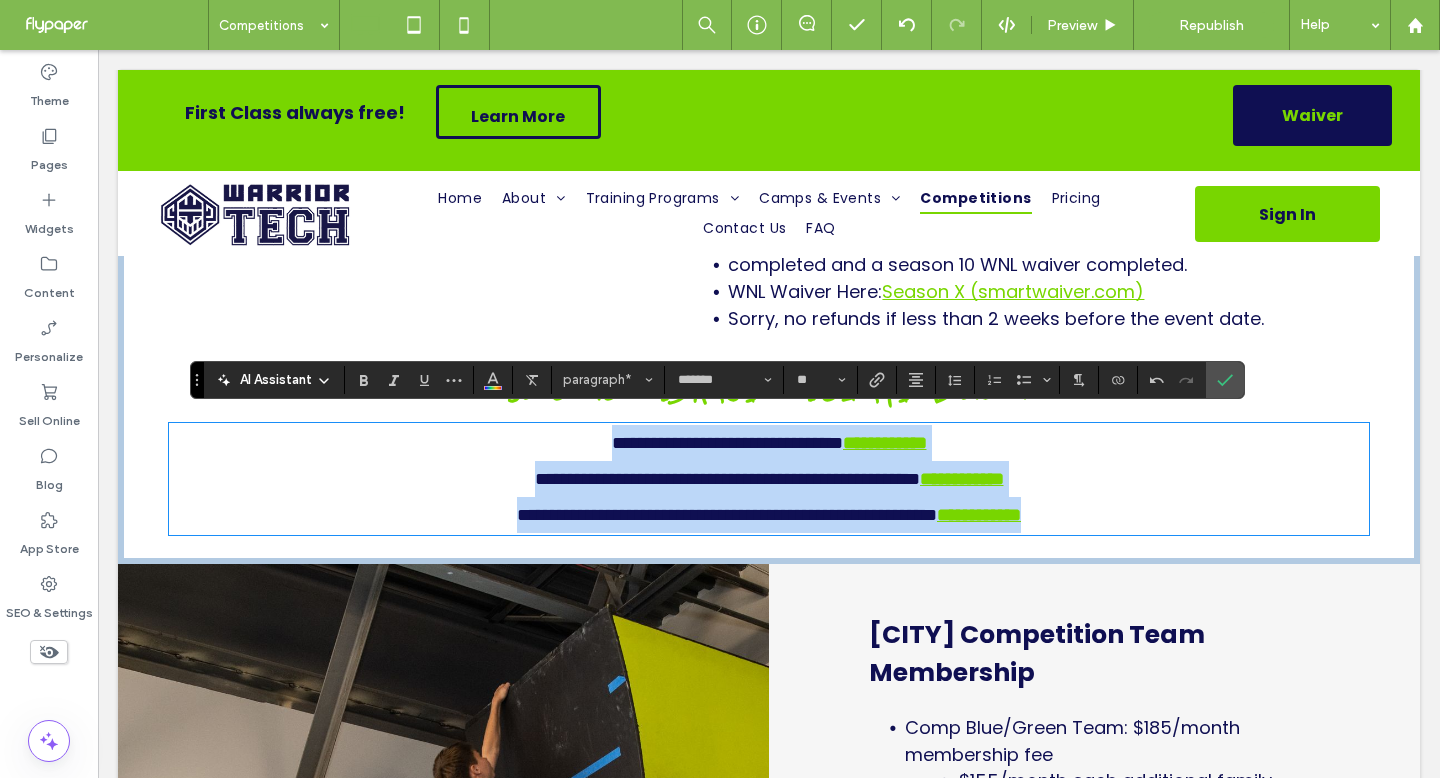 click on "**********" at bounding box center (769, 515) 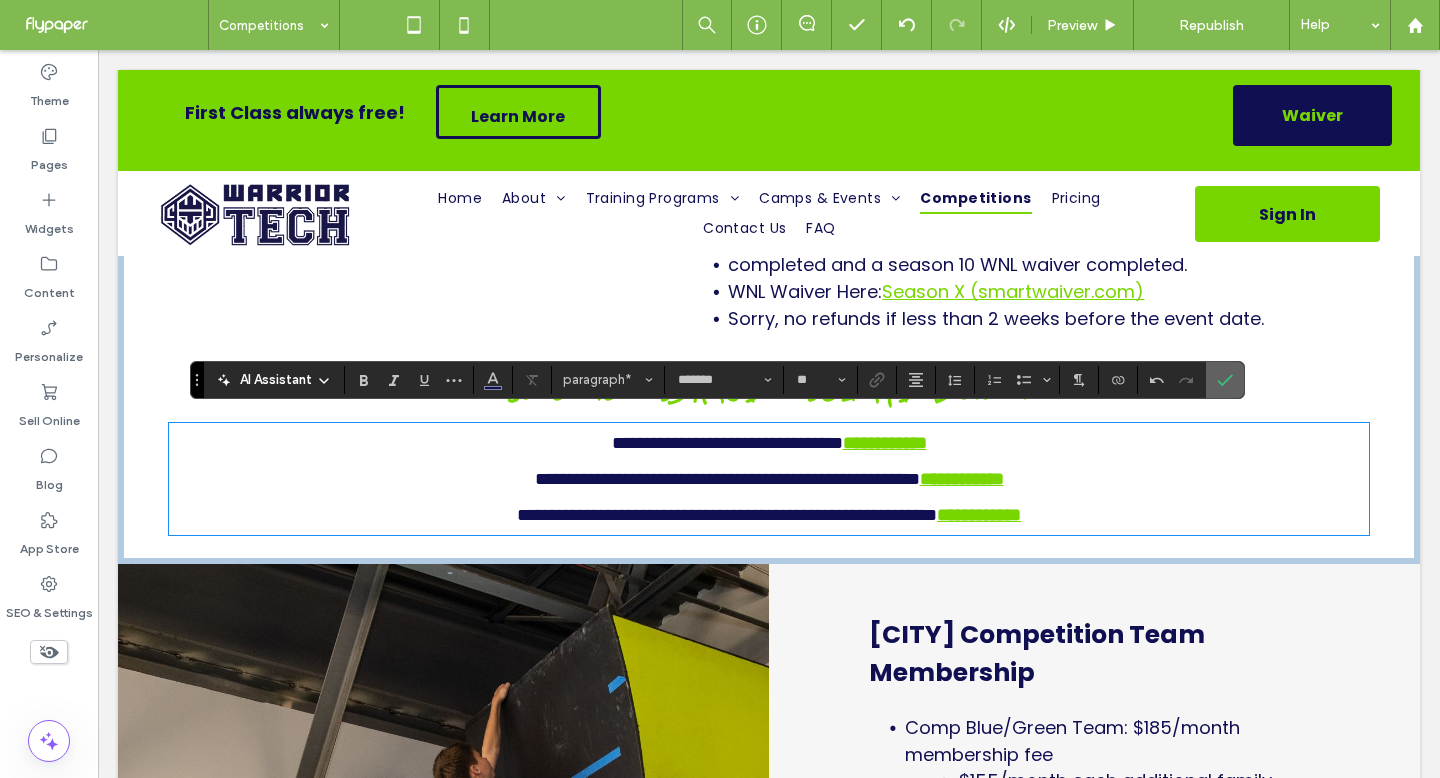 drag, startPoint x: 1216, startPoint y: 379, endPoint x: 1119, endPoint y: 329, distance: 109.128365 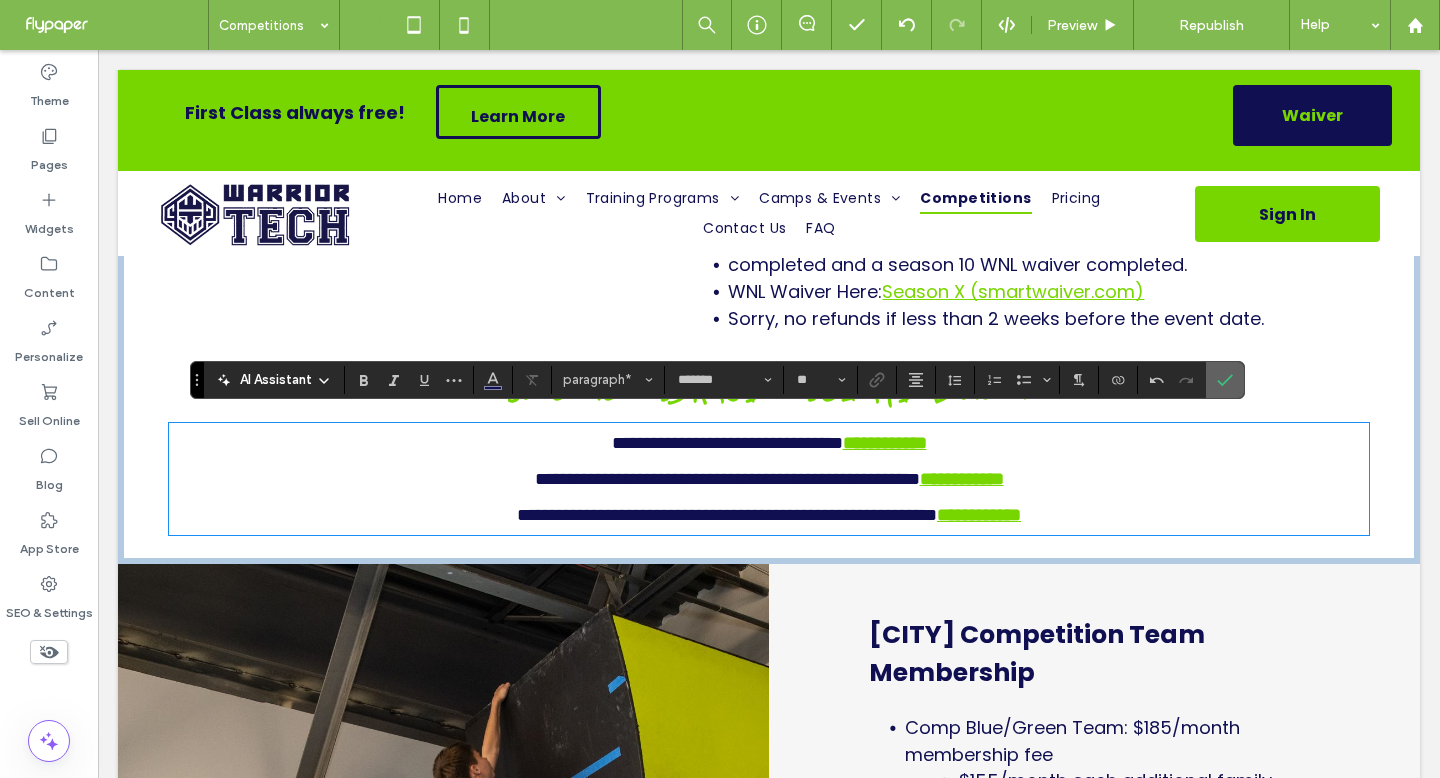 click at bounding box center [1225, 380] 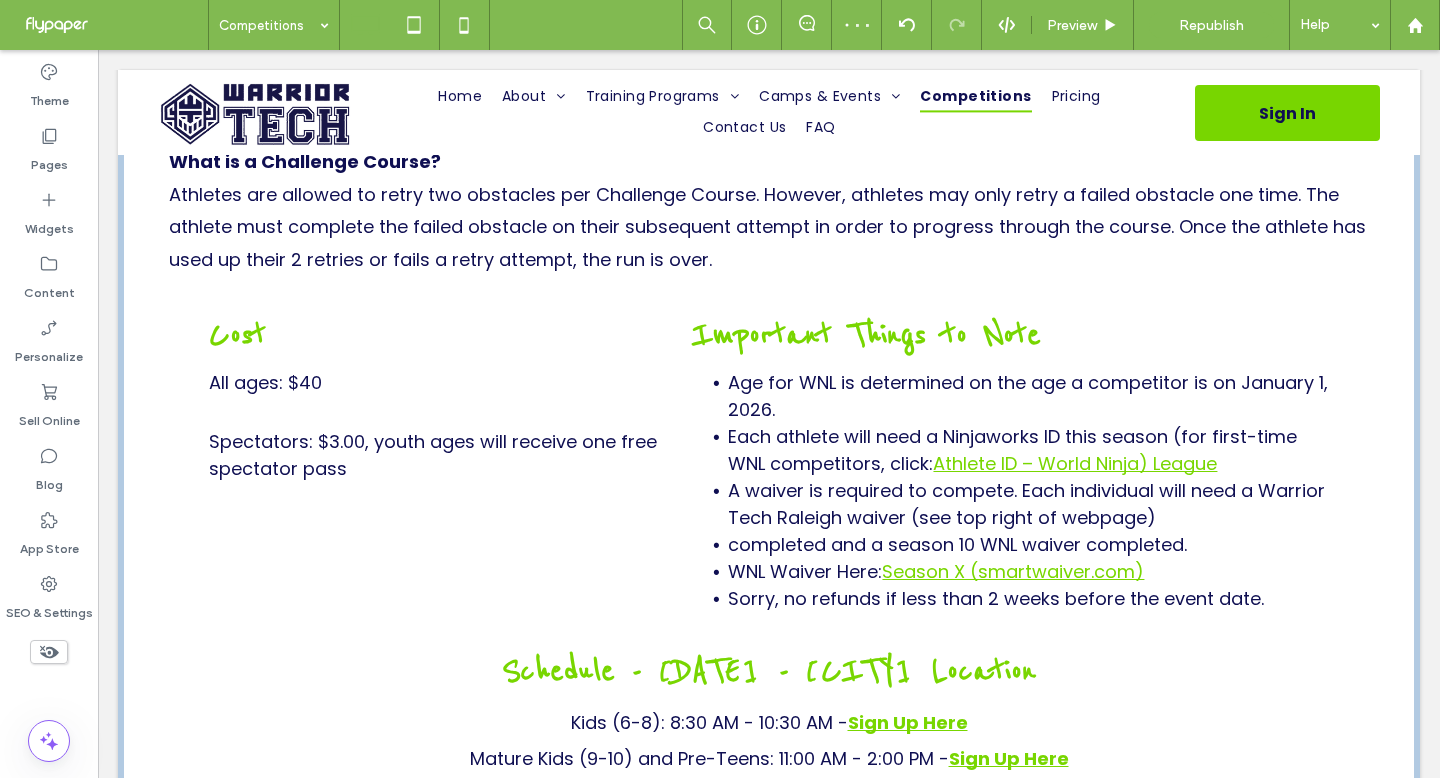 scroll, scrollTop: 3472, scrollLeft: 0, axis: vertical 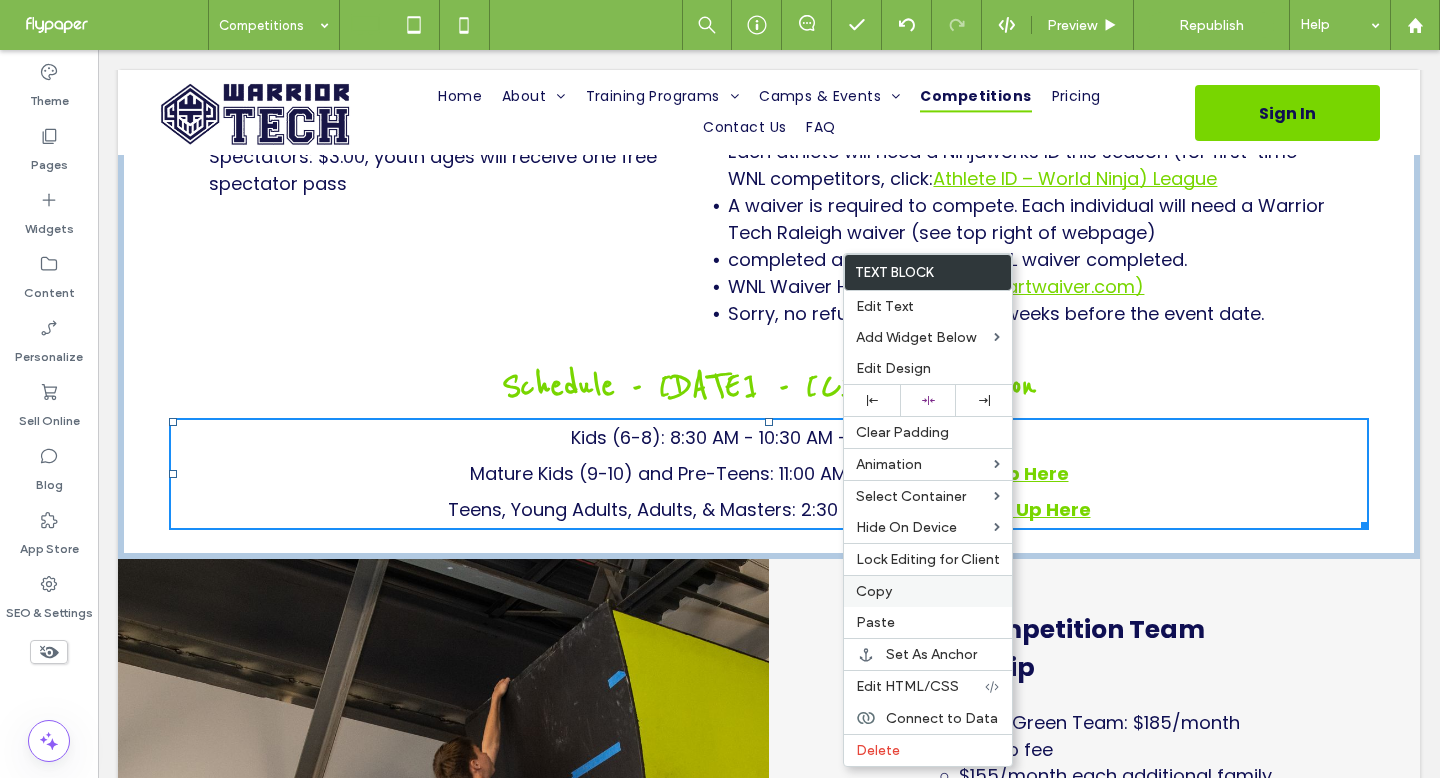 click on "Copy" at bounding box center [928, 591] 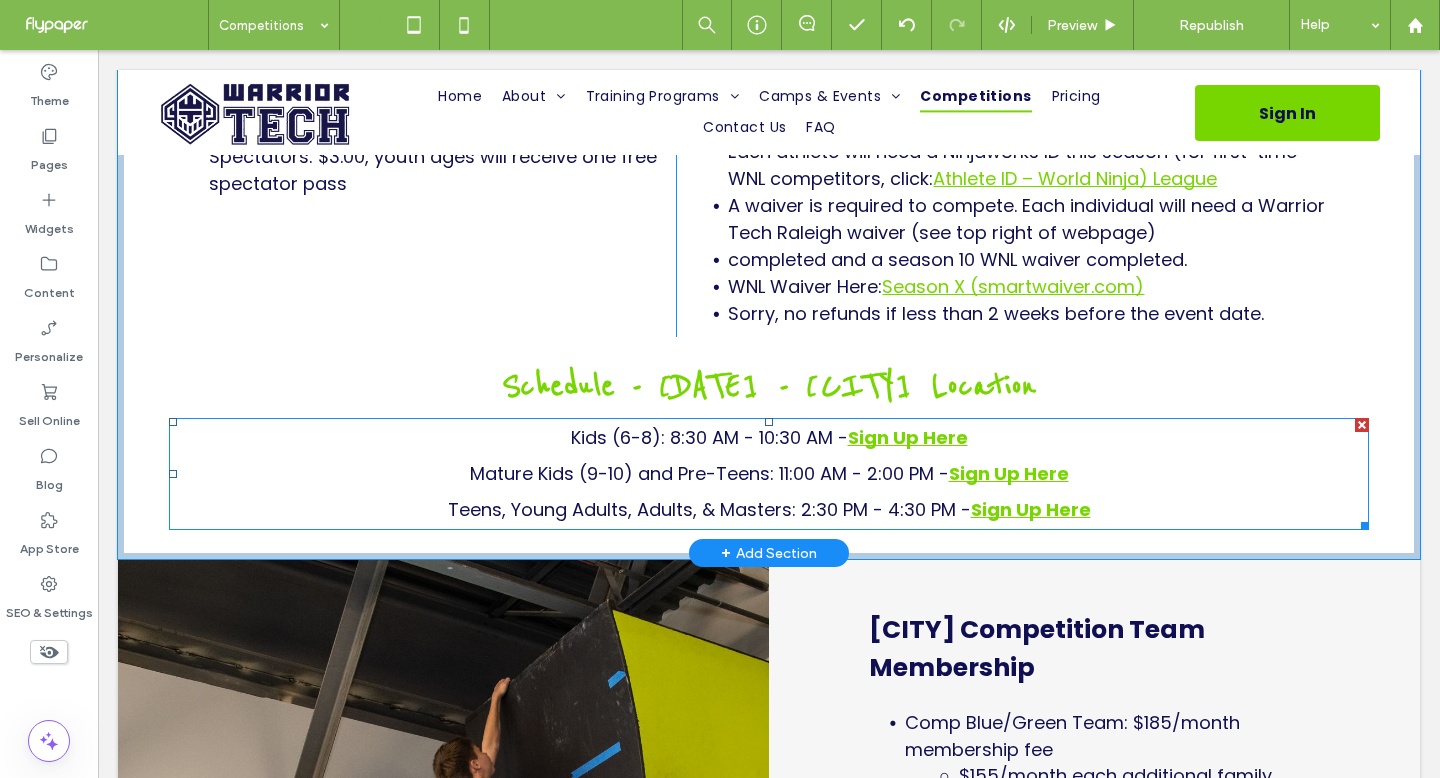 click on "Mature Kids (9-10) and Pre-Teens: 11:00 AM - 2:00 PM -" at bounding box center [709, 473] 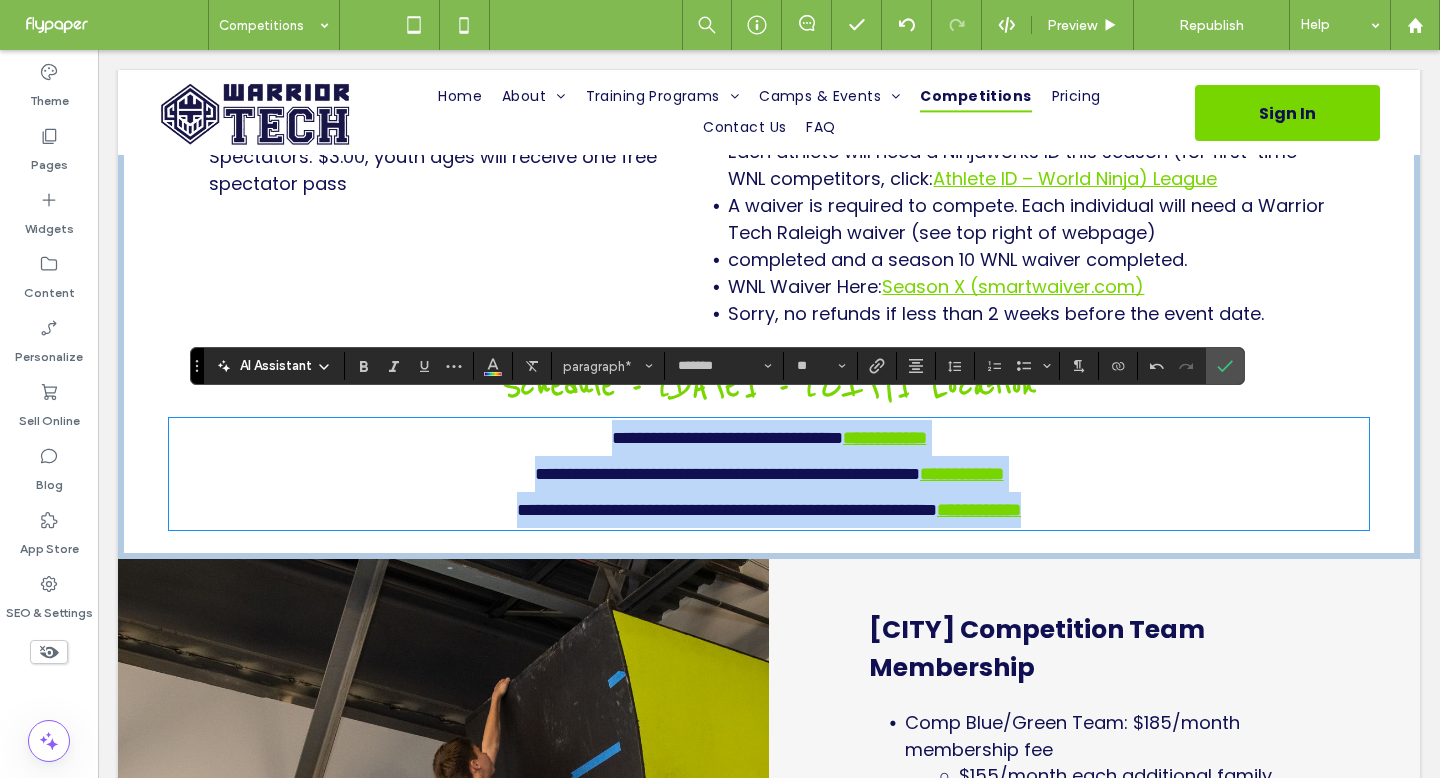 copy on "**********" 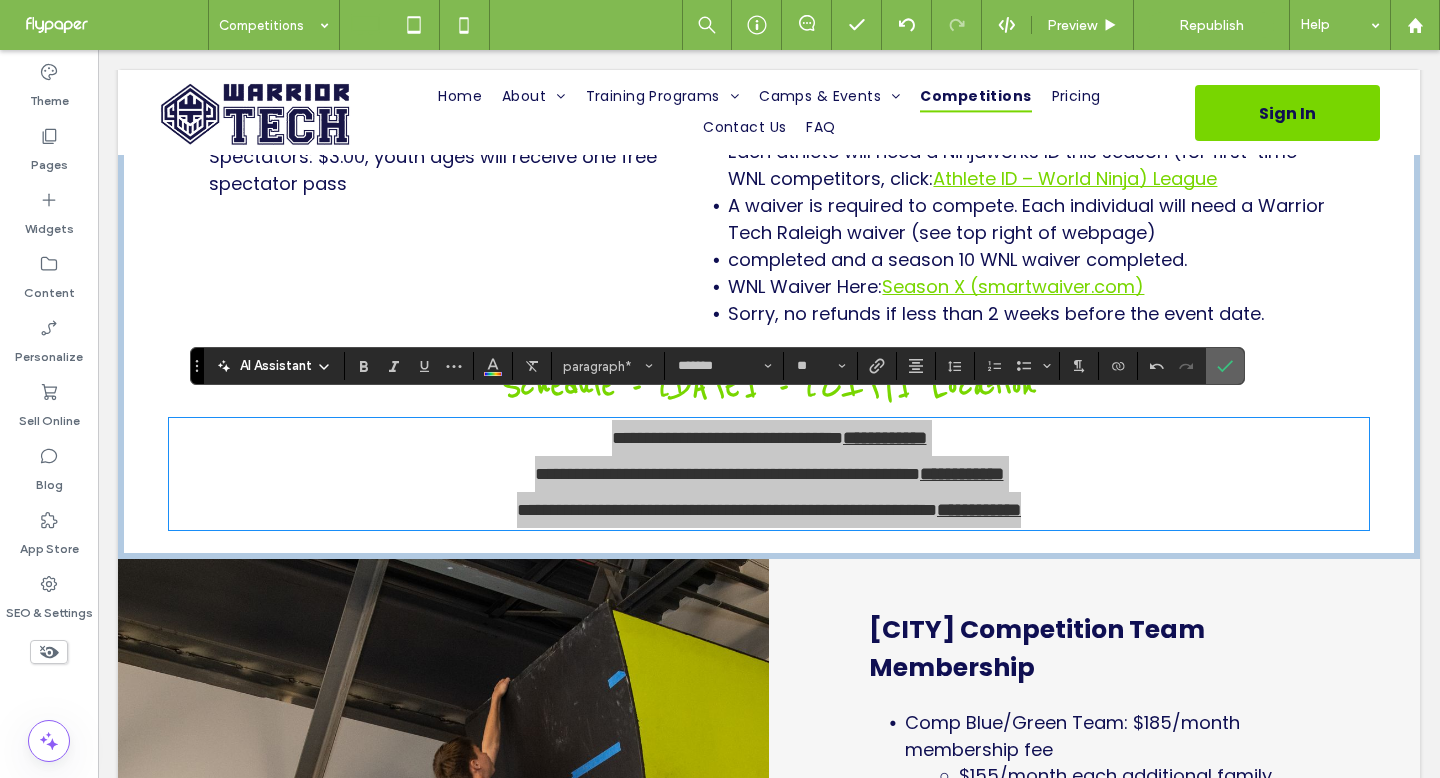drag, startPoint x: 1233, startPoint y: 369, endPoint x: 1141, endPoint y: 325, distance: 101.98039 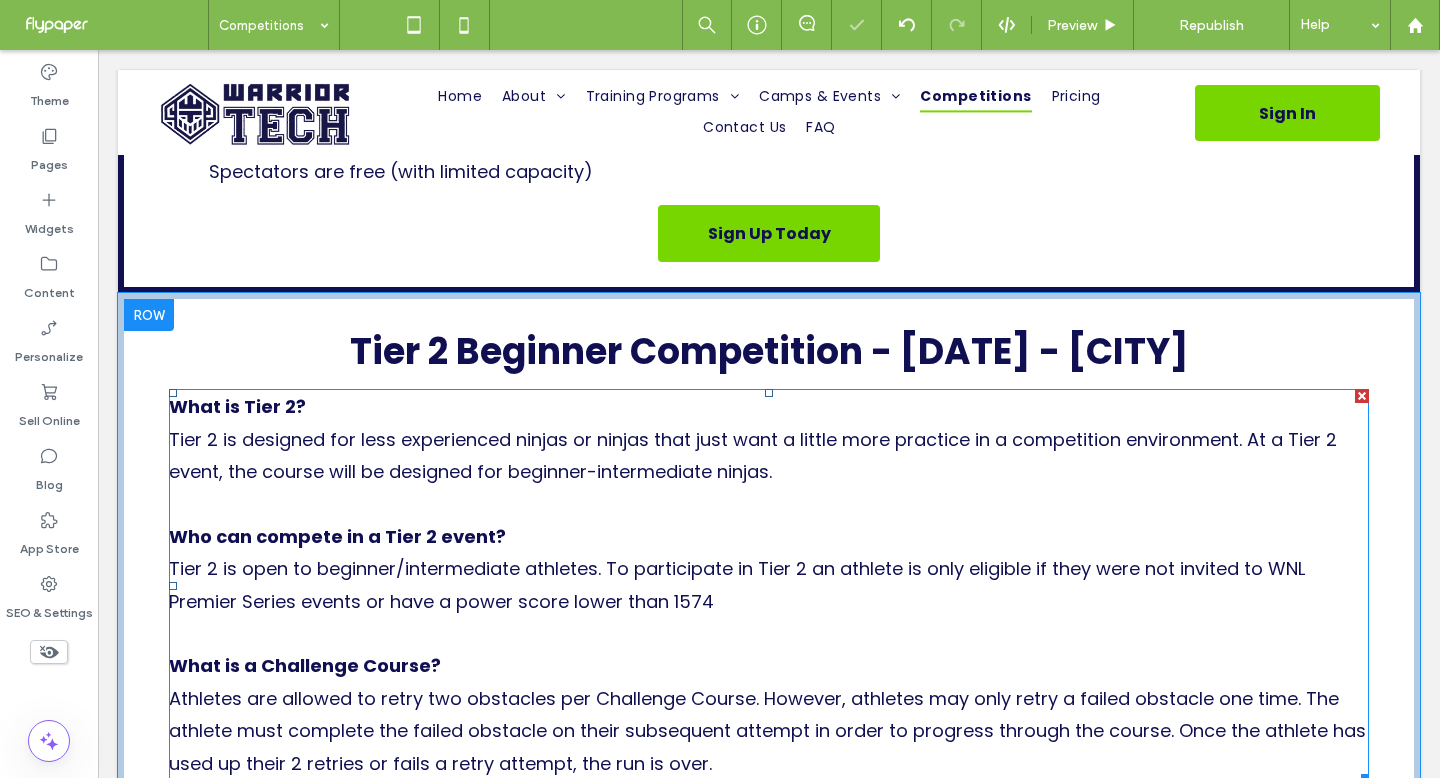 scroll, scrollTop: 2636, scrollLeft: 0, axis: vertical 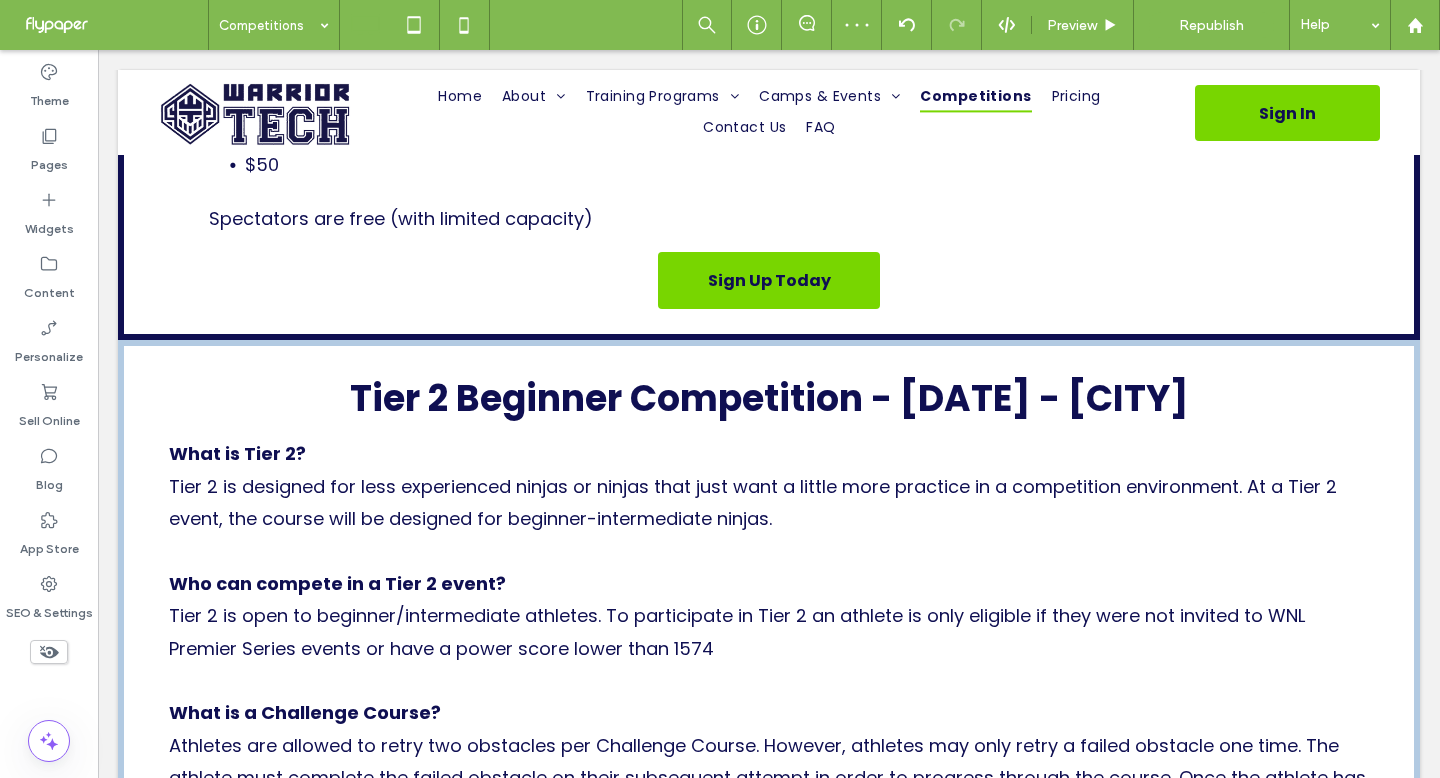 click on "Republish" at bounding box center (1211, 25) 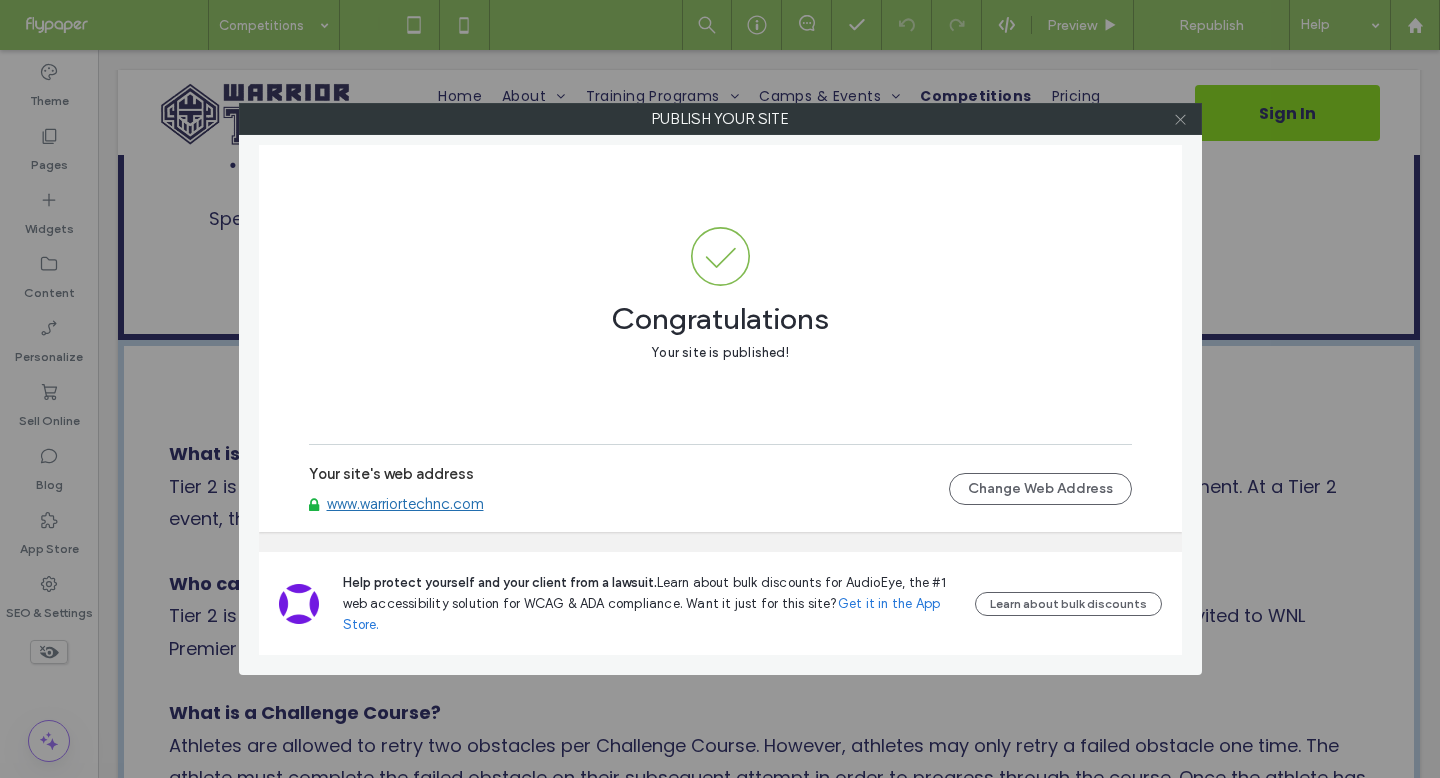 click 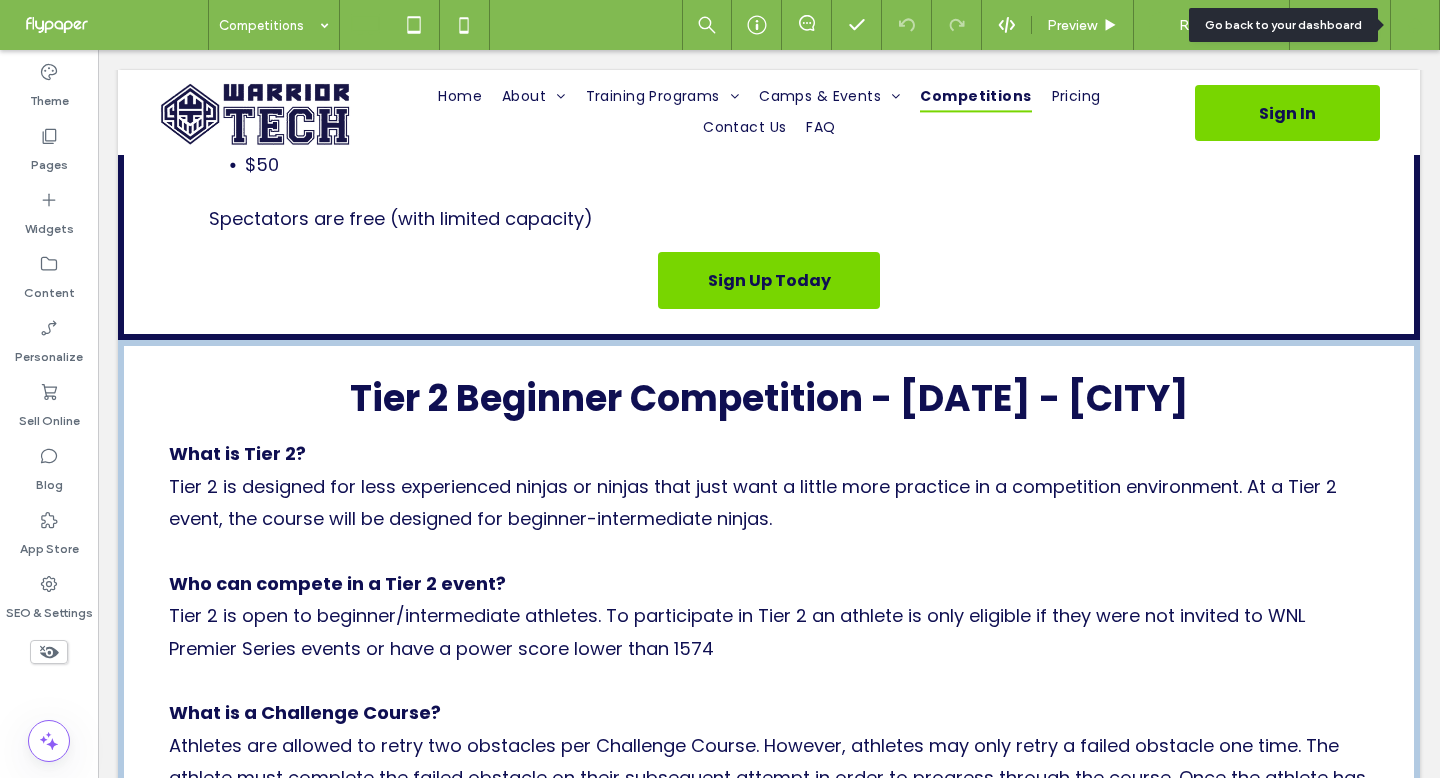 click at bounding box center (1415, 25) 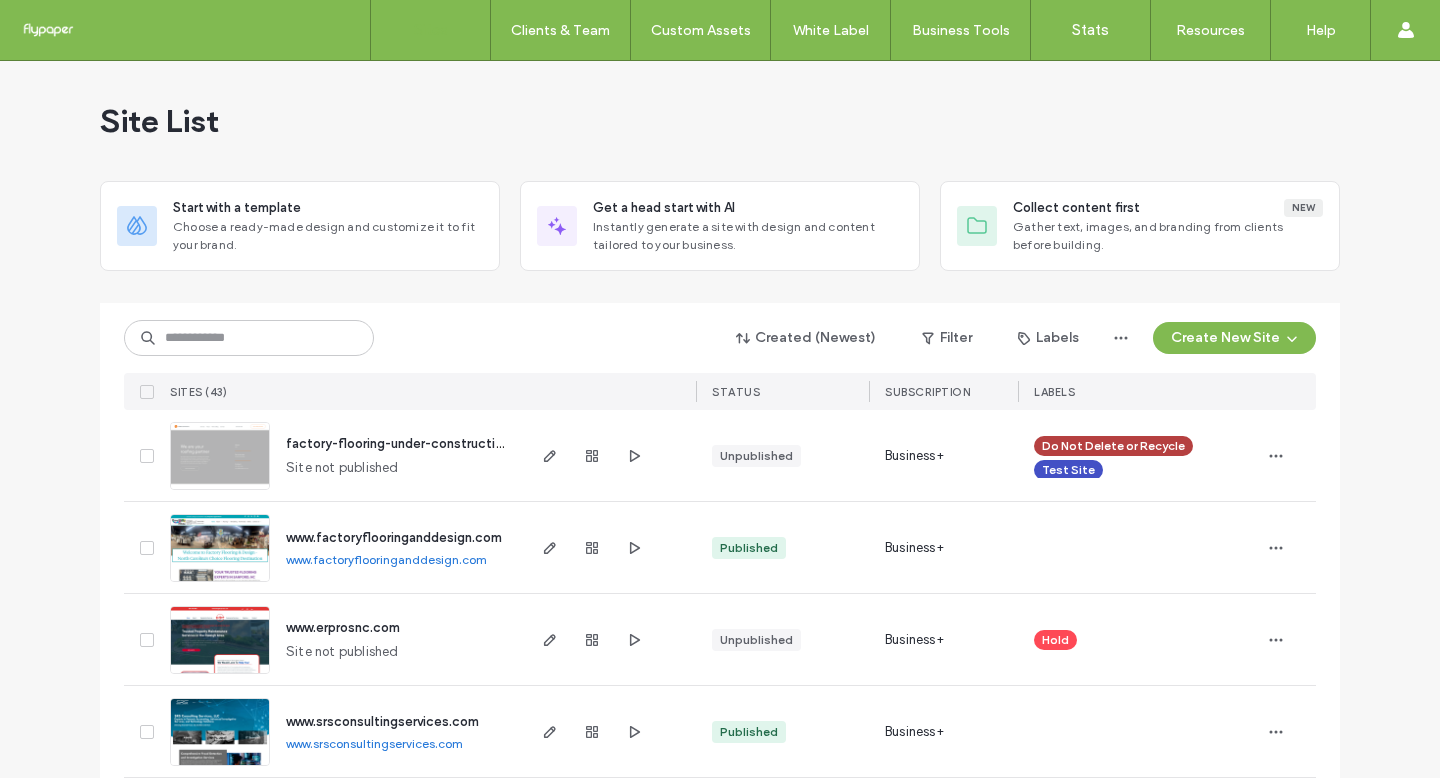 scroll, scrollTop: 0, scrollLeft: 0, axis: both 